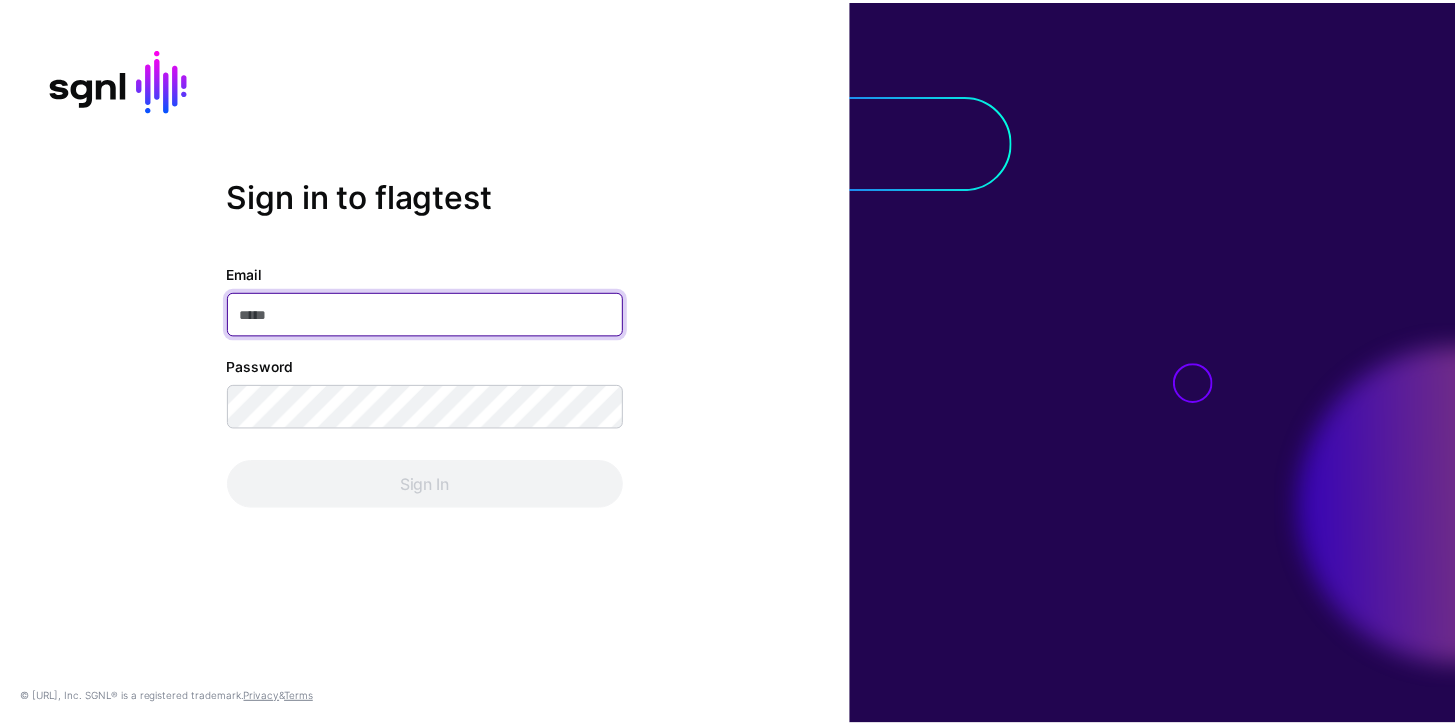 scroll, scrollTop: 0, scrollLeft: 0, axis: both 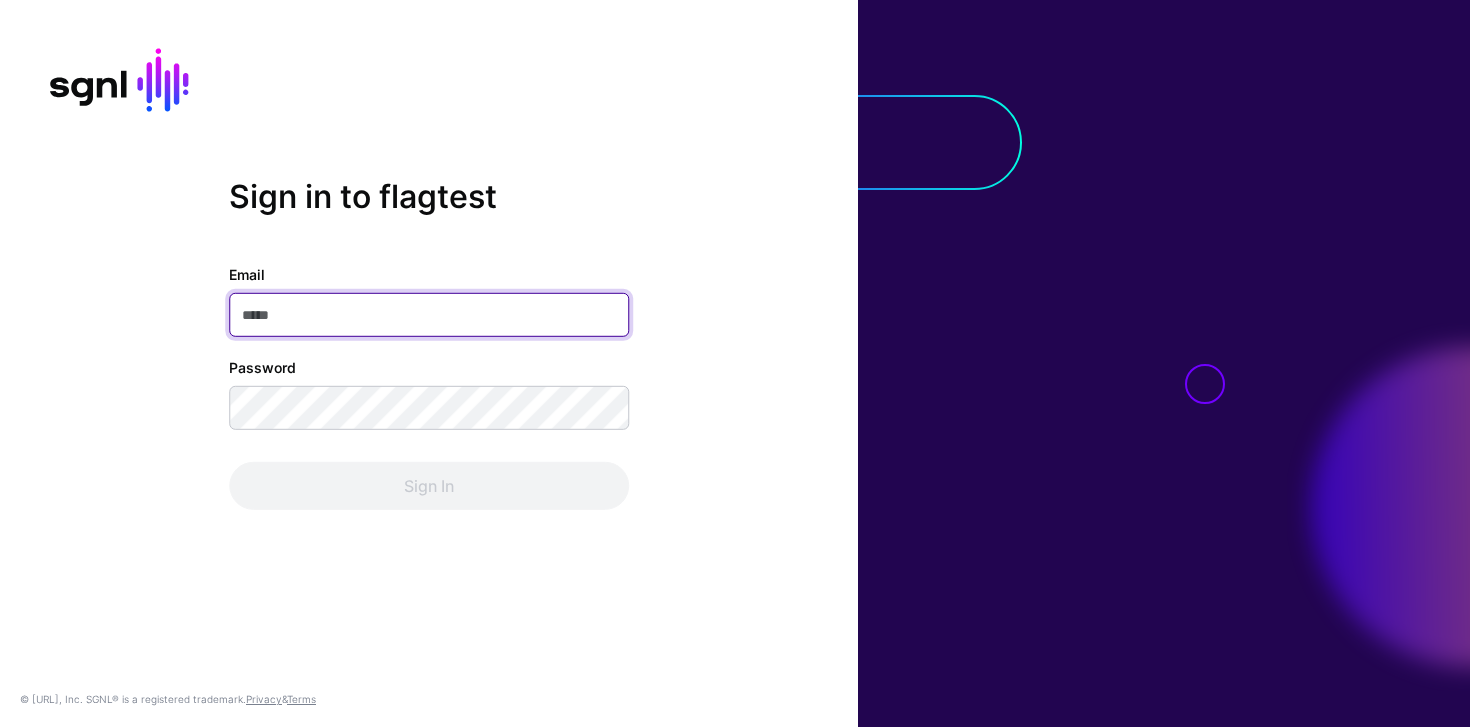 click on "Email" at bounding box center (429, 315) 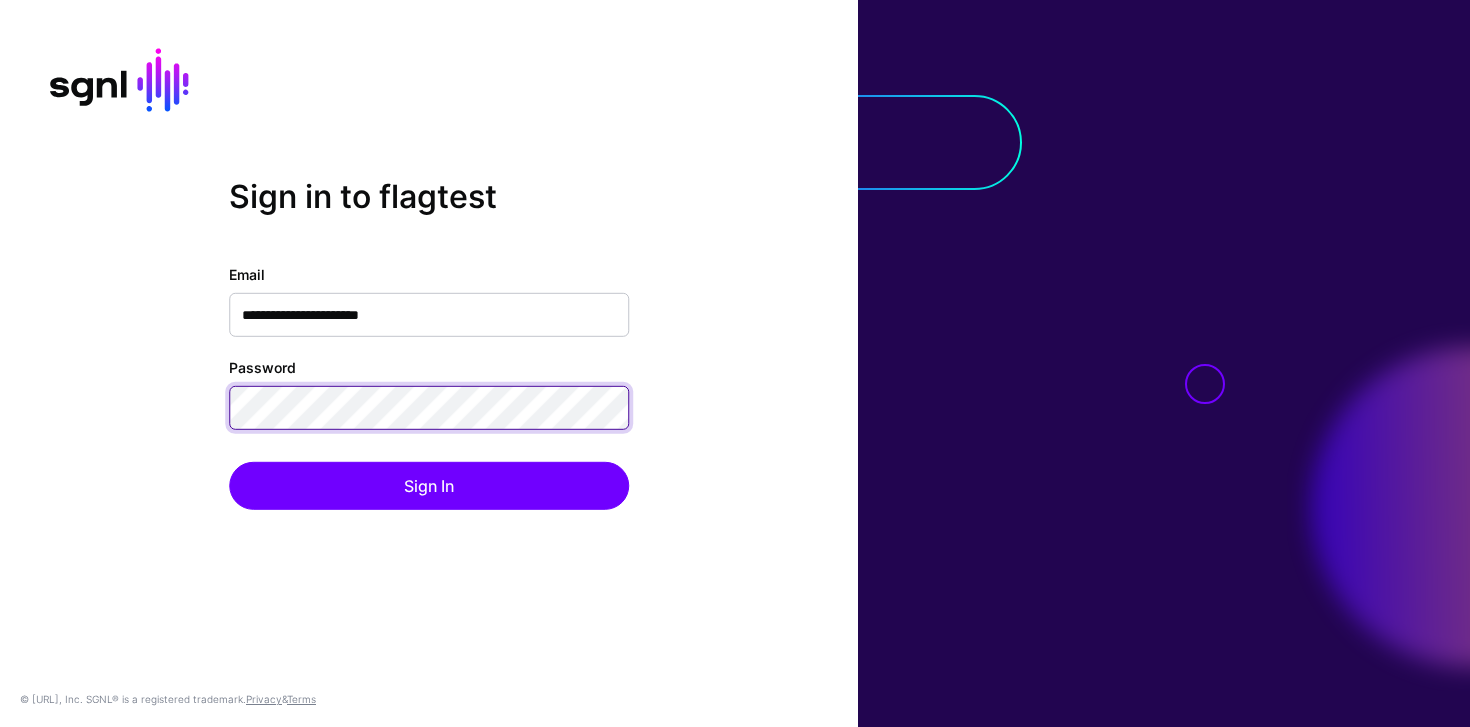 click on "Sign In" 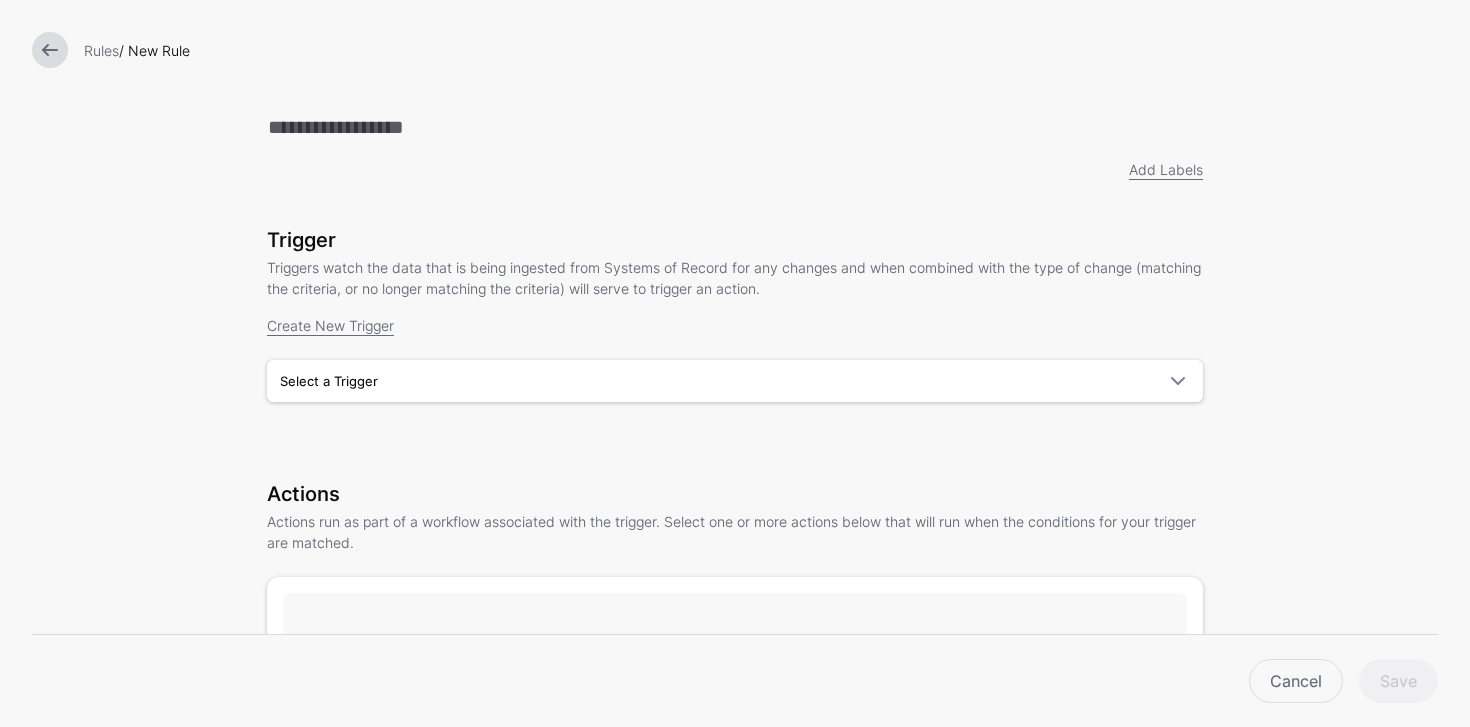 click at bounding box center (50, 50) 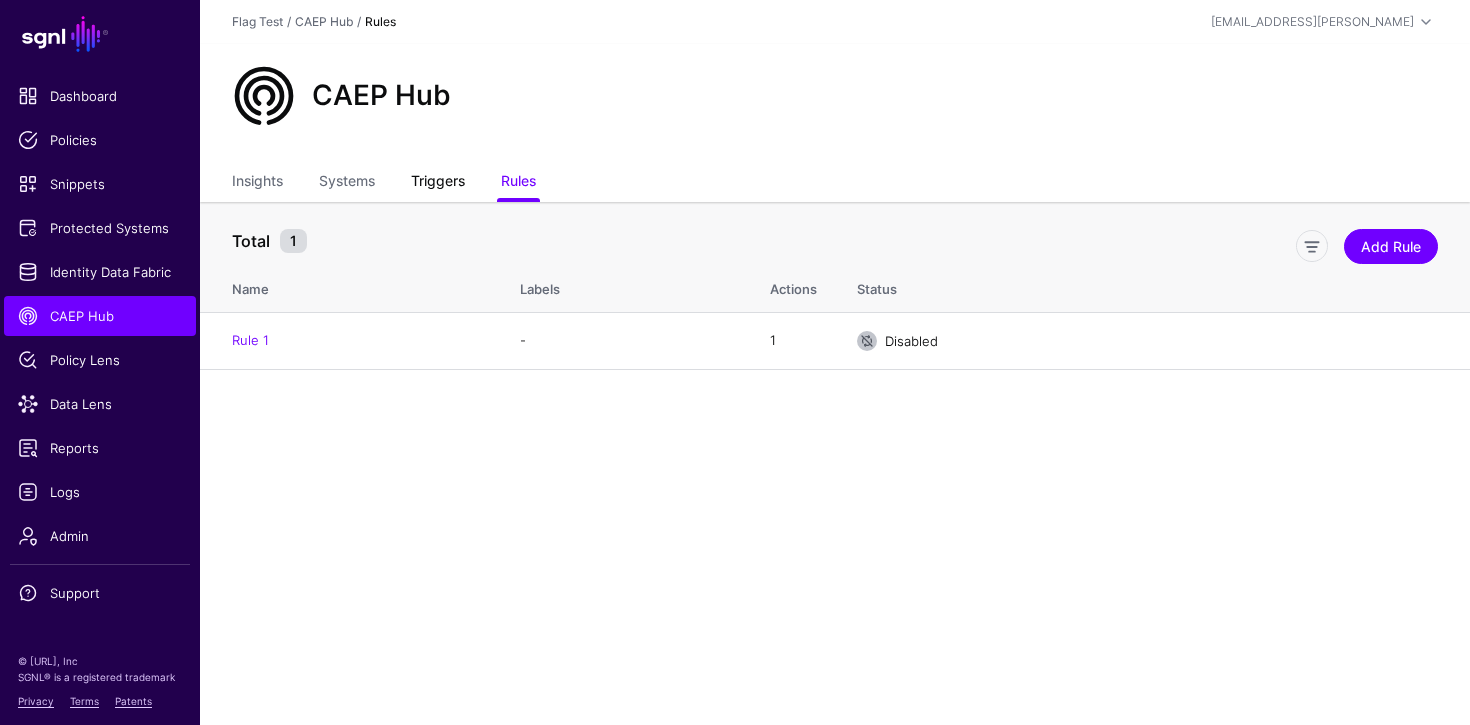 click on "Triggers" 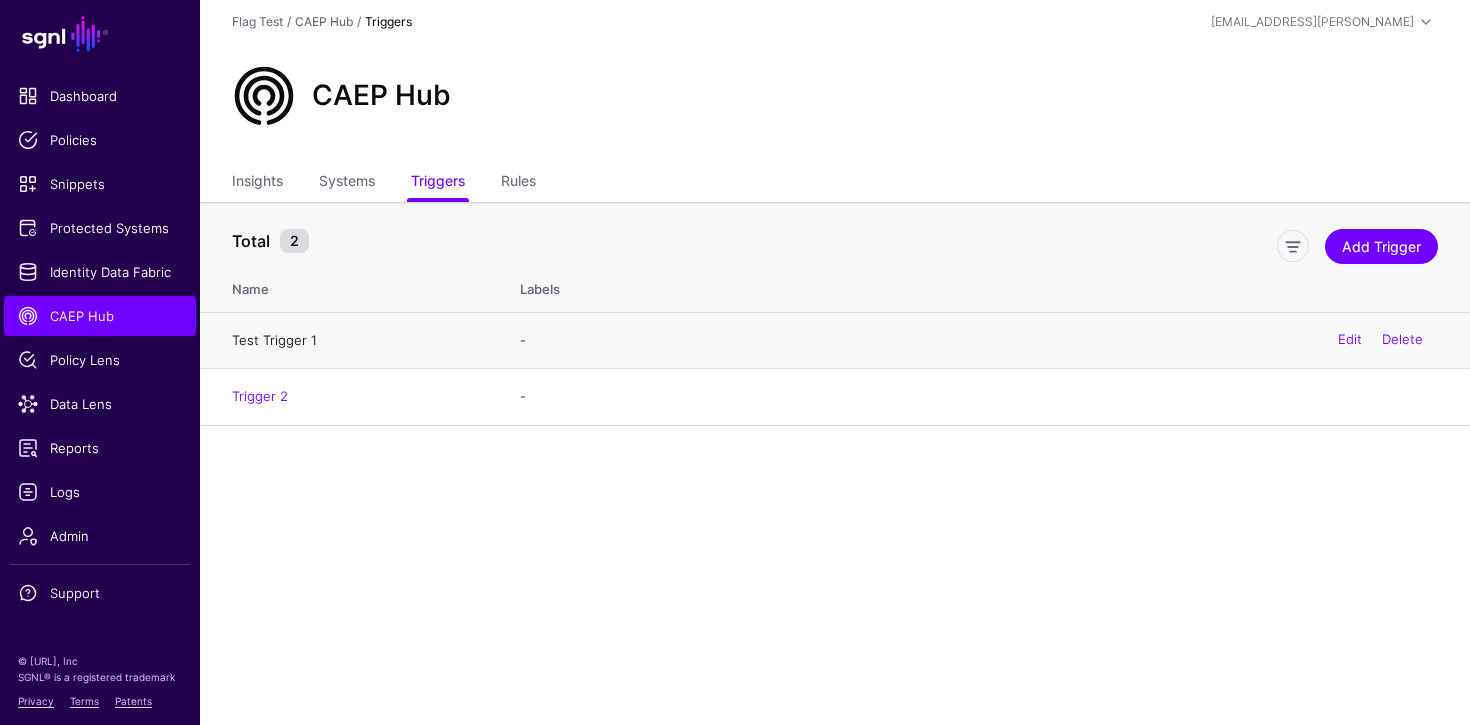 click on "Test Trigger 1" 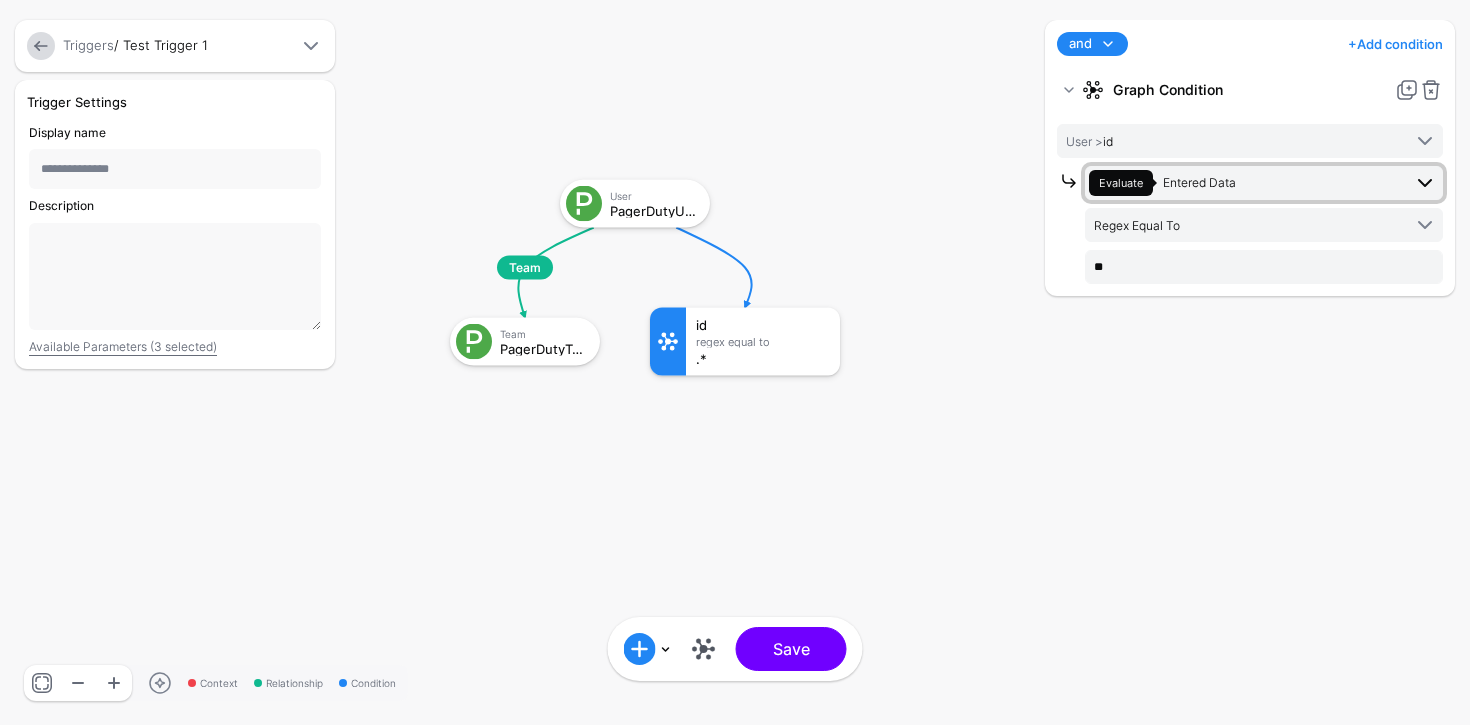 click on "Entered Data" at bounding box center [1199, 182] 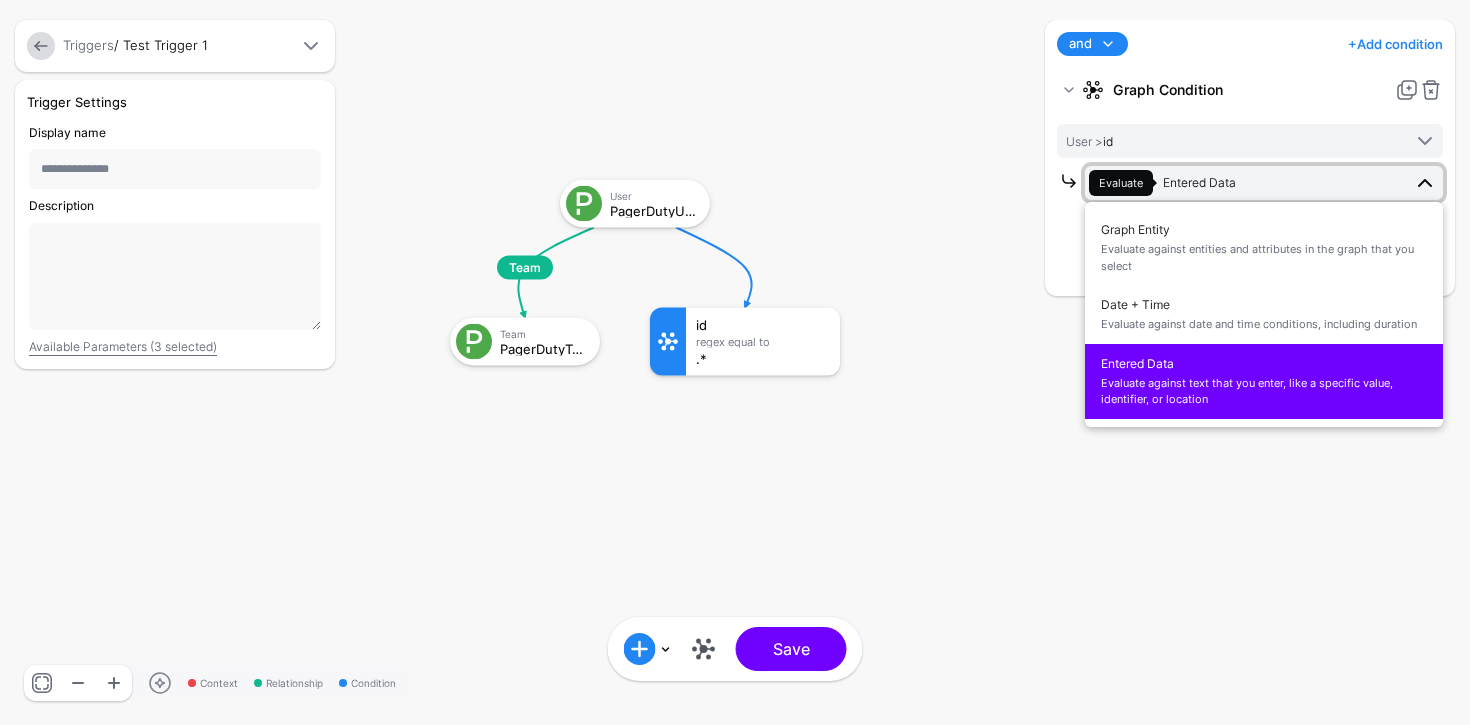 click on "Entered Data" at bounding box center (1199, 182) 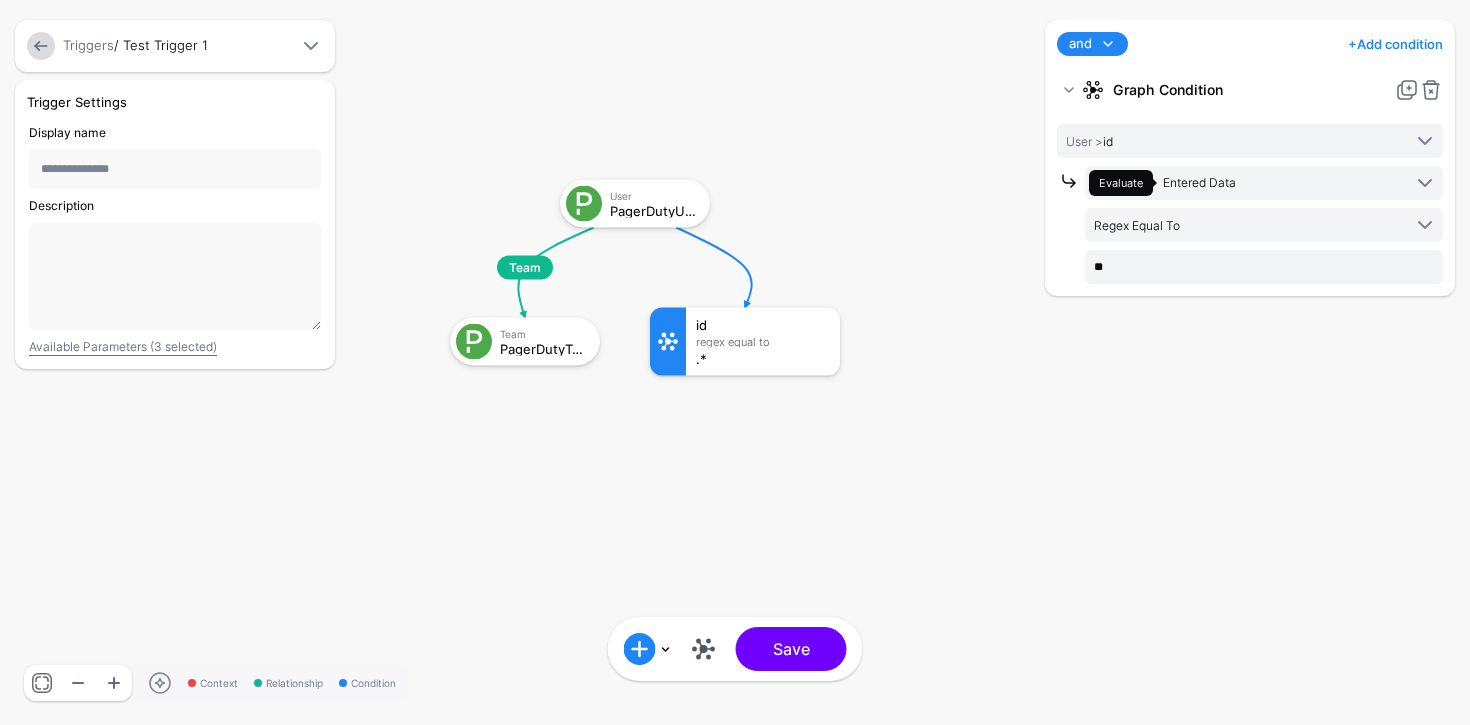 click on "Triggers  / Test Trigger 1" at bounding box center (175, 46) 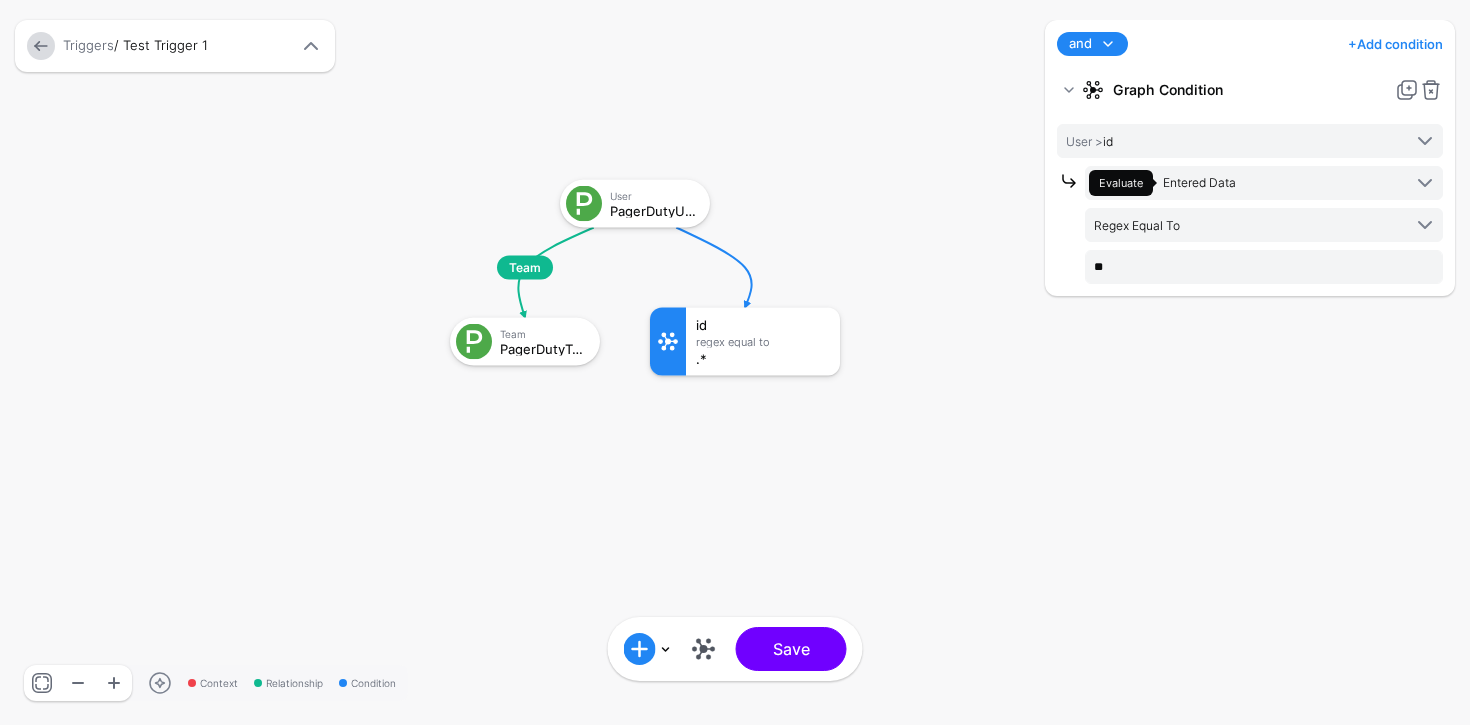 drag, startPoint x: 283, startPoint y: 59, endPoint x: 259, endPoint y: 59, distance: 24 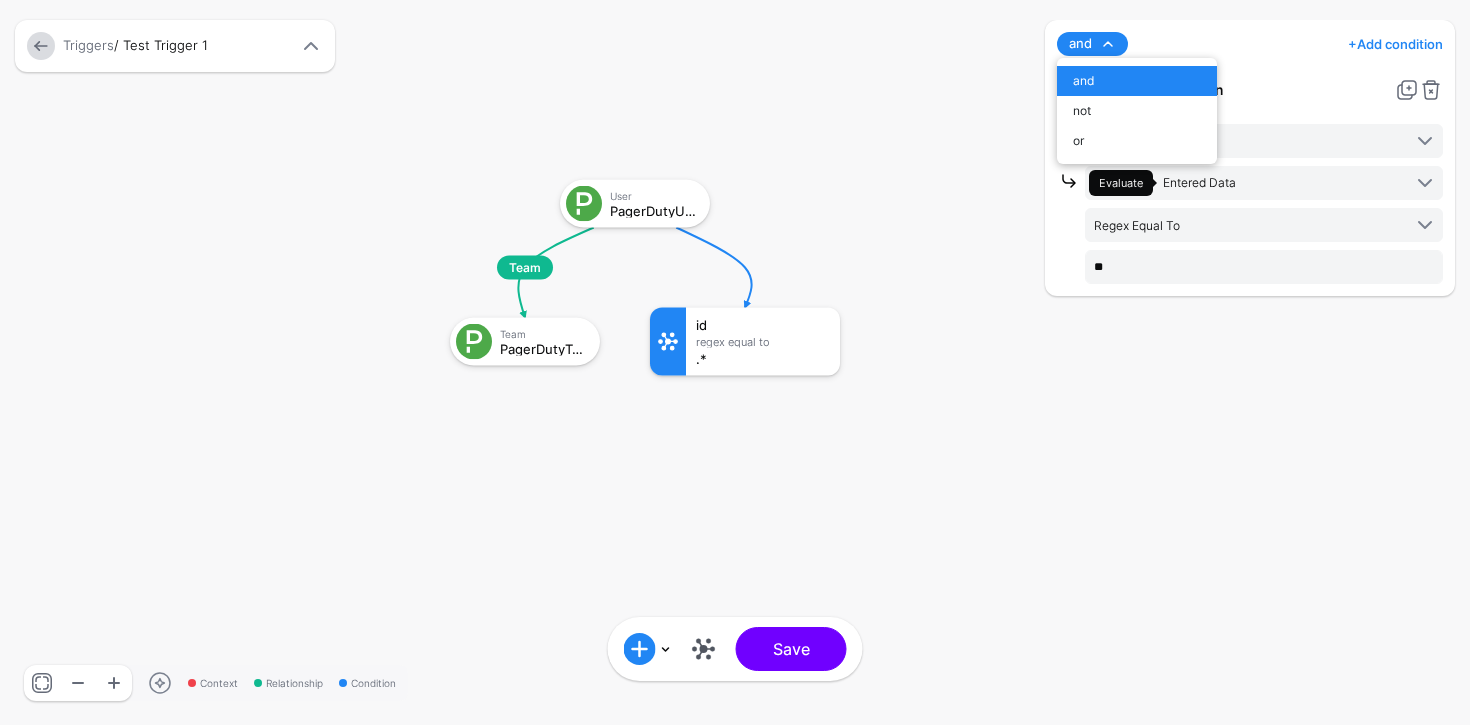click at bounding box center (1108, 44) 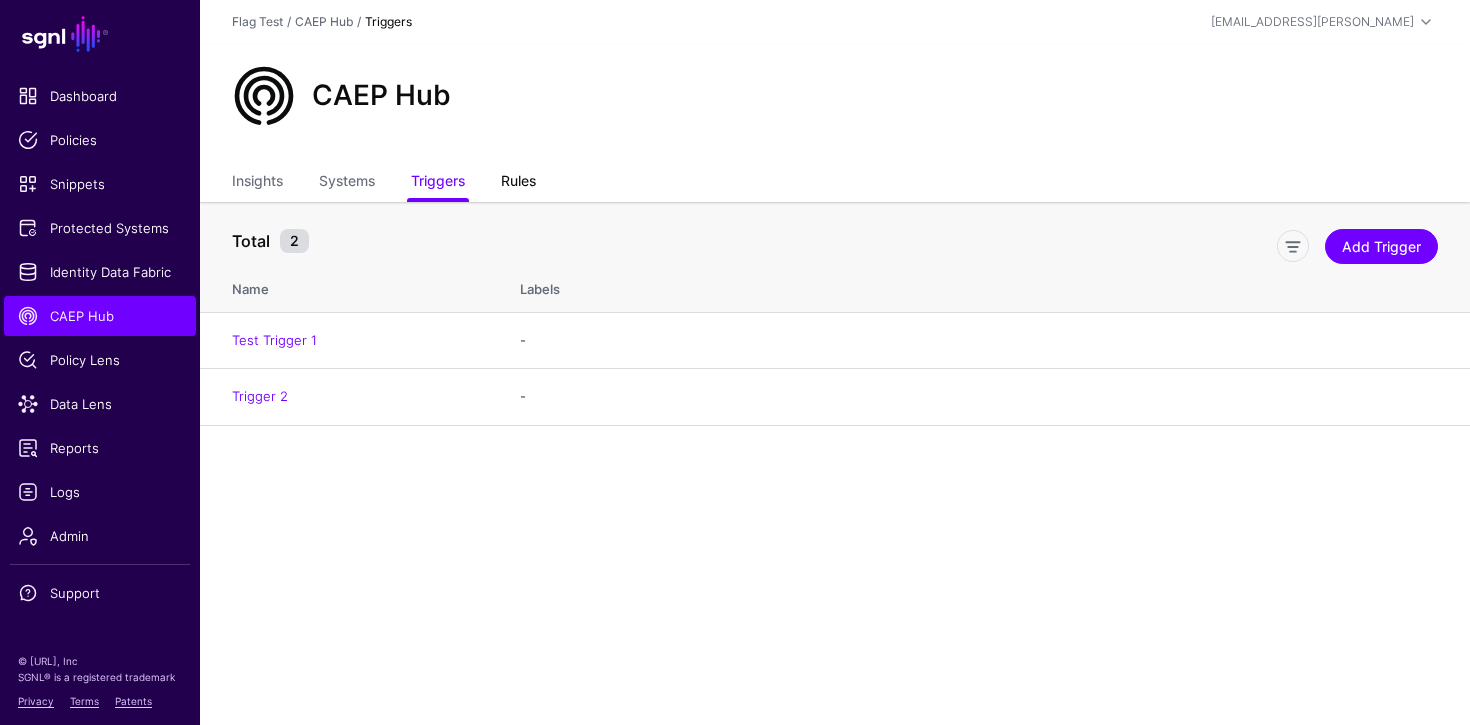 click on "Rules" 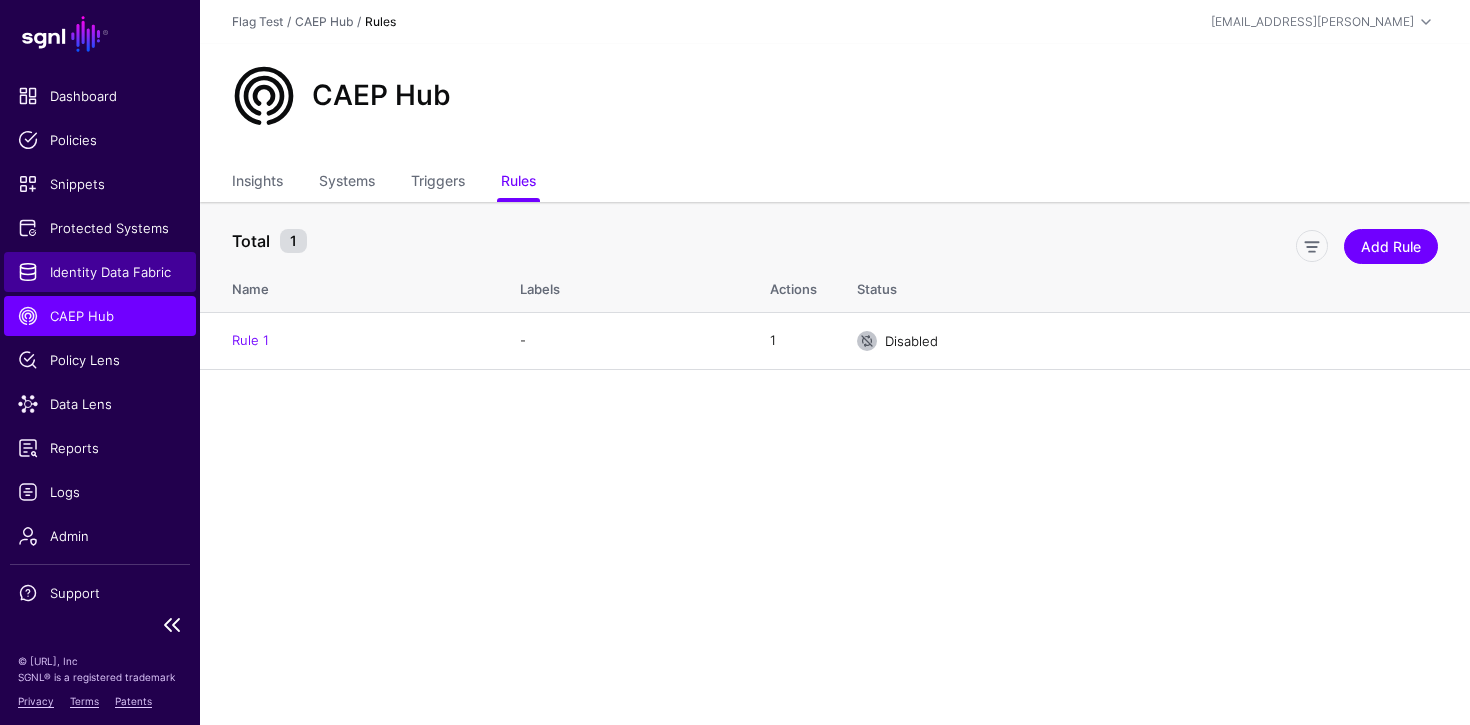 click on "Identity Data Fabric" 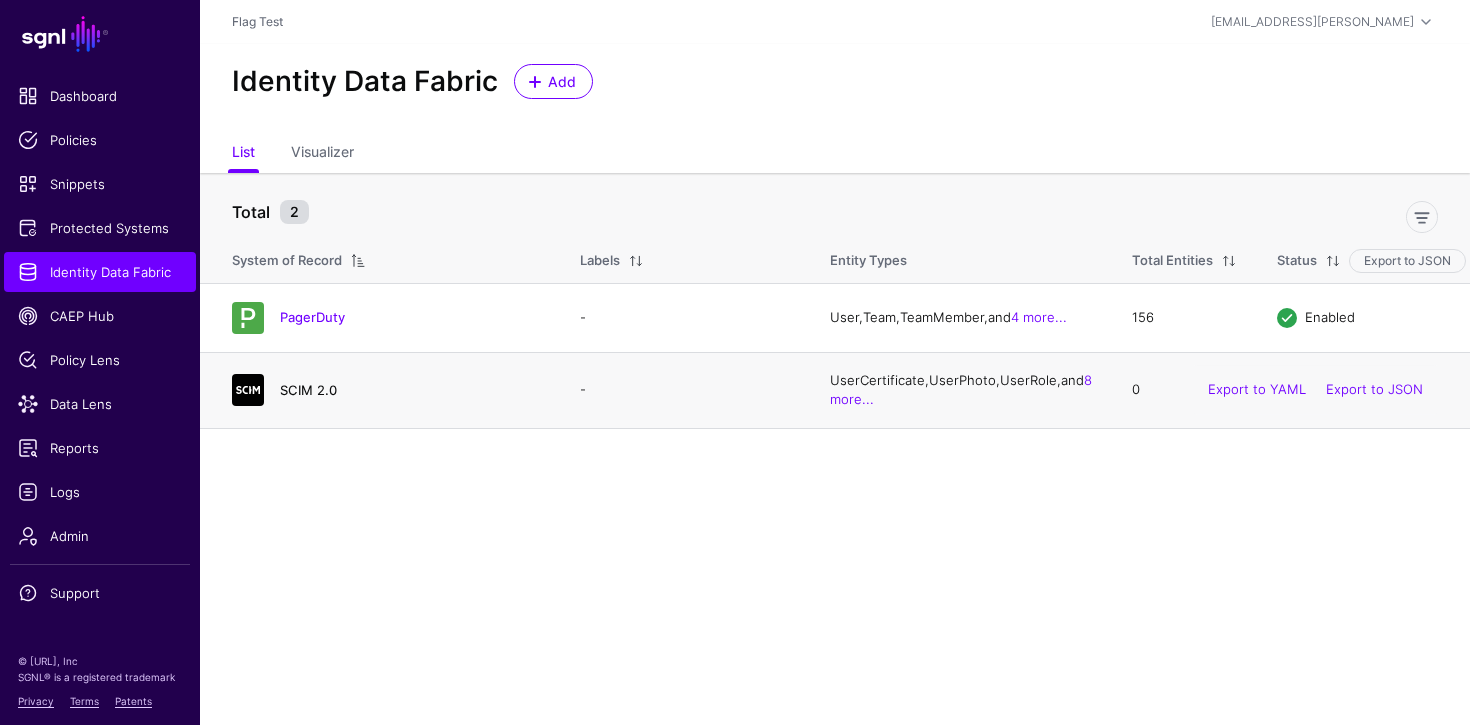 click on "SCIM 2.0" 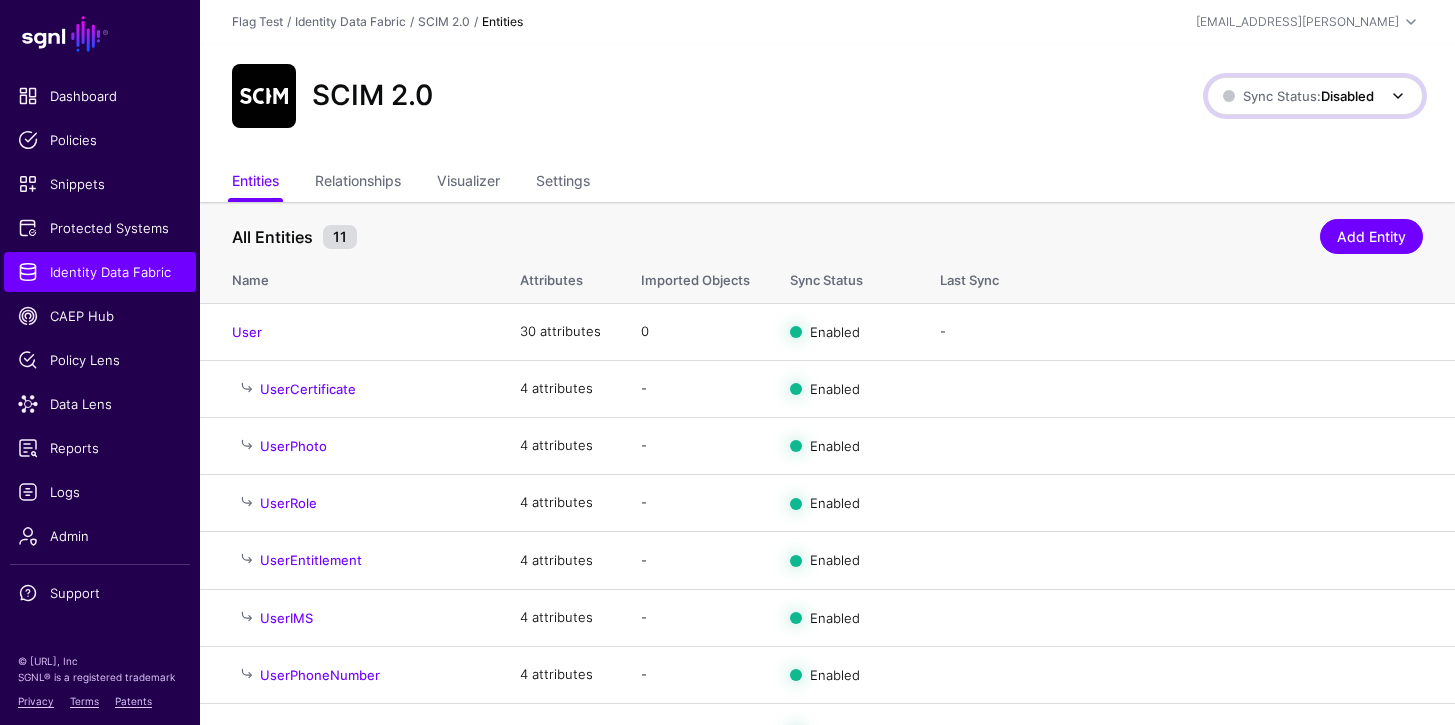 click on "Disabled" at bounding box center [1347, 96] 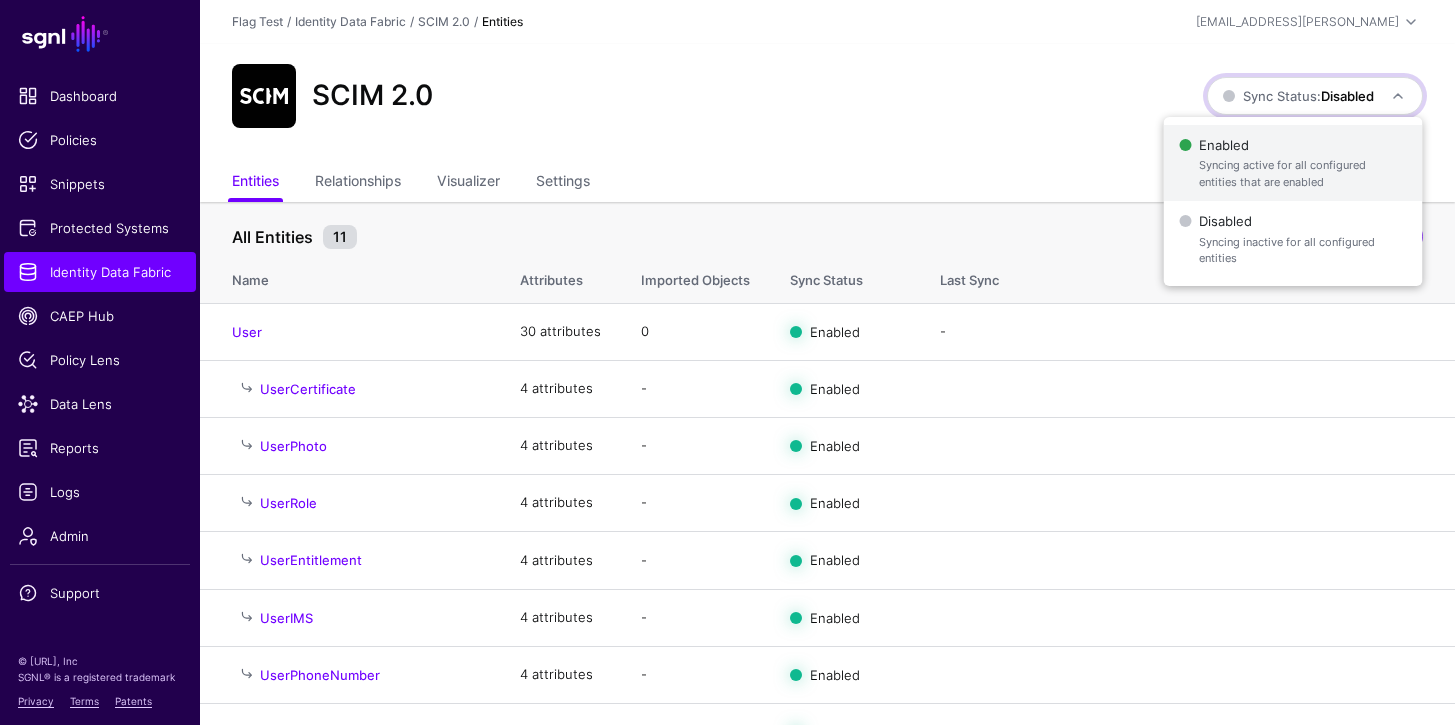 click on "Enabled   Syncing active for all configured entities that are enabled" 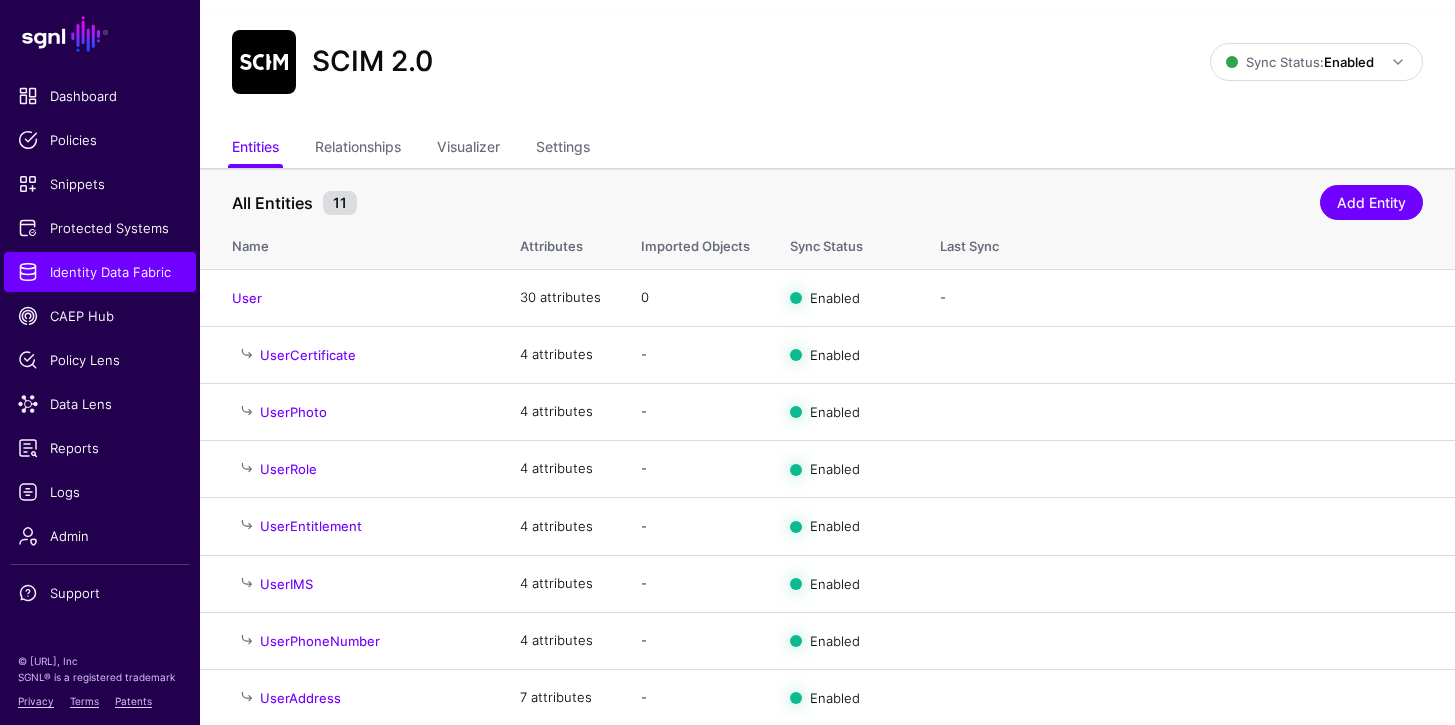 scroll, scrollTop: 21, scrollLeft: 0, axis: vertical 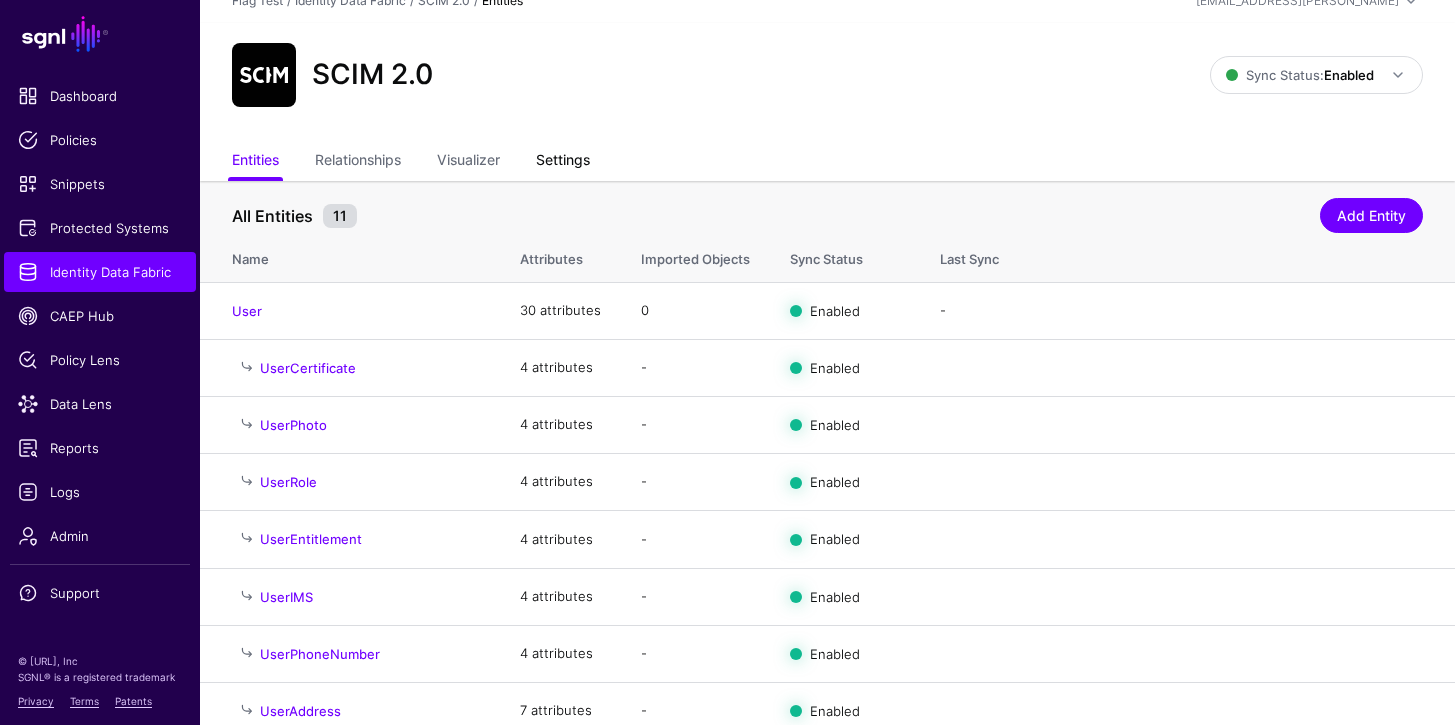 click on "Settings" 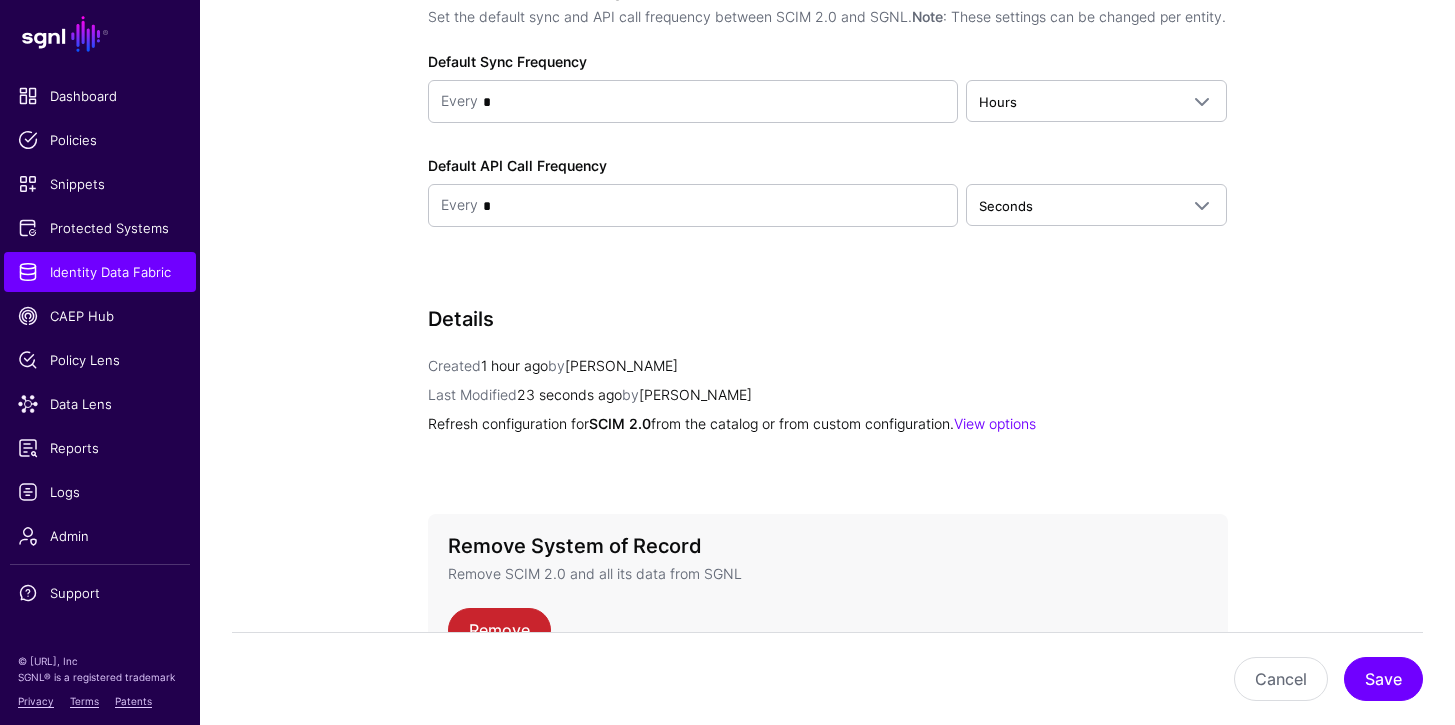 scroll, scrollTop: 1978, scrollLeft: 0, axis: vertical 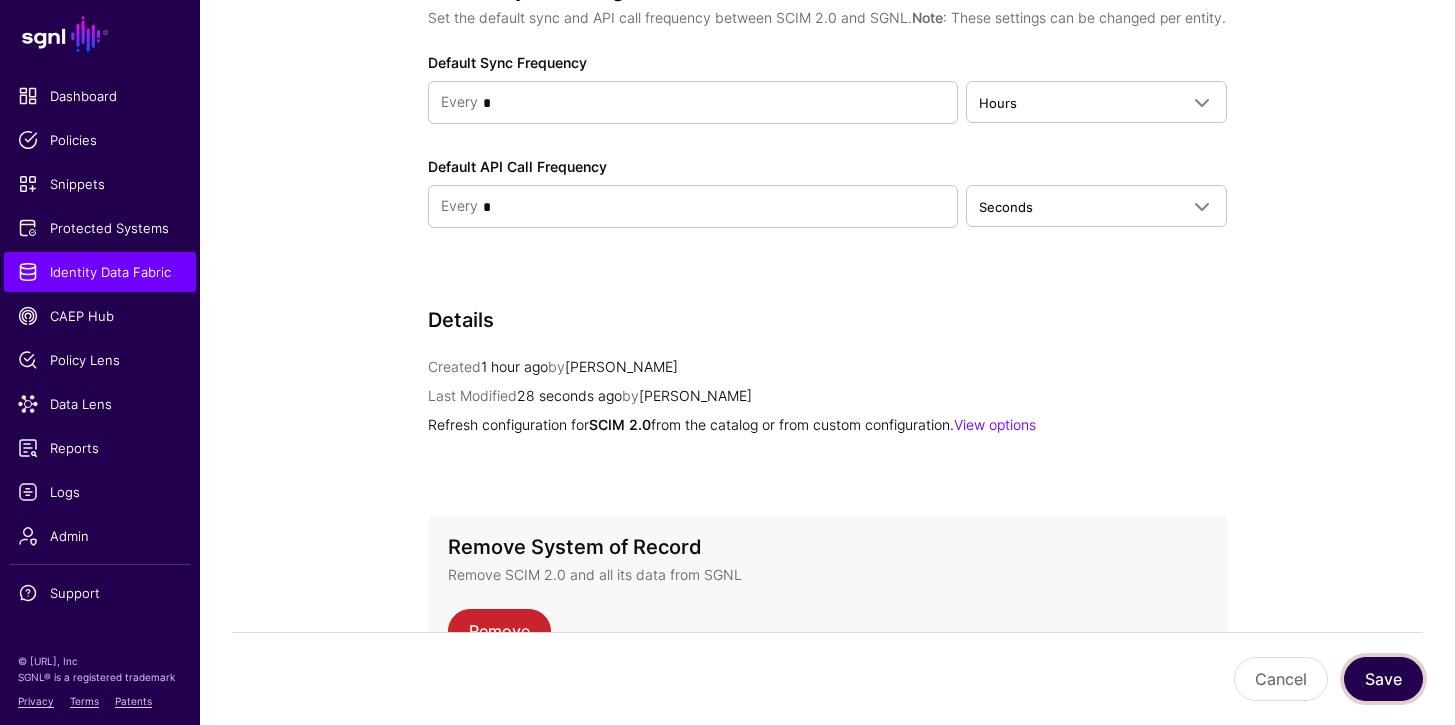 click on "Save" 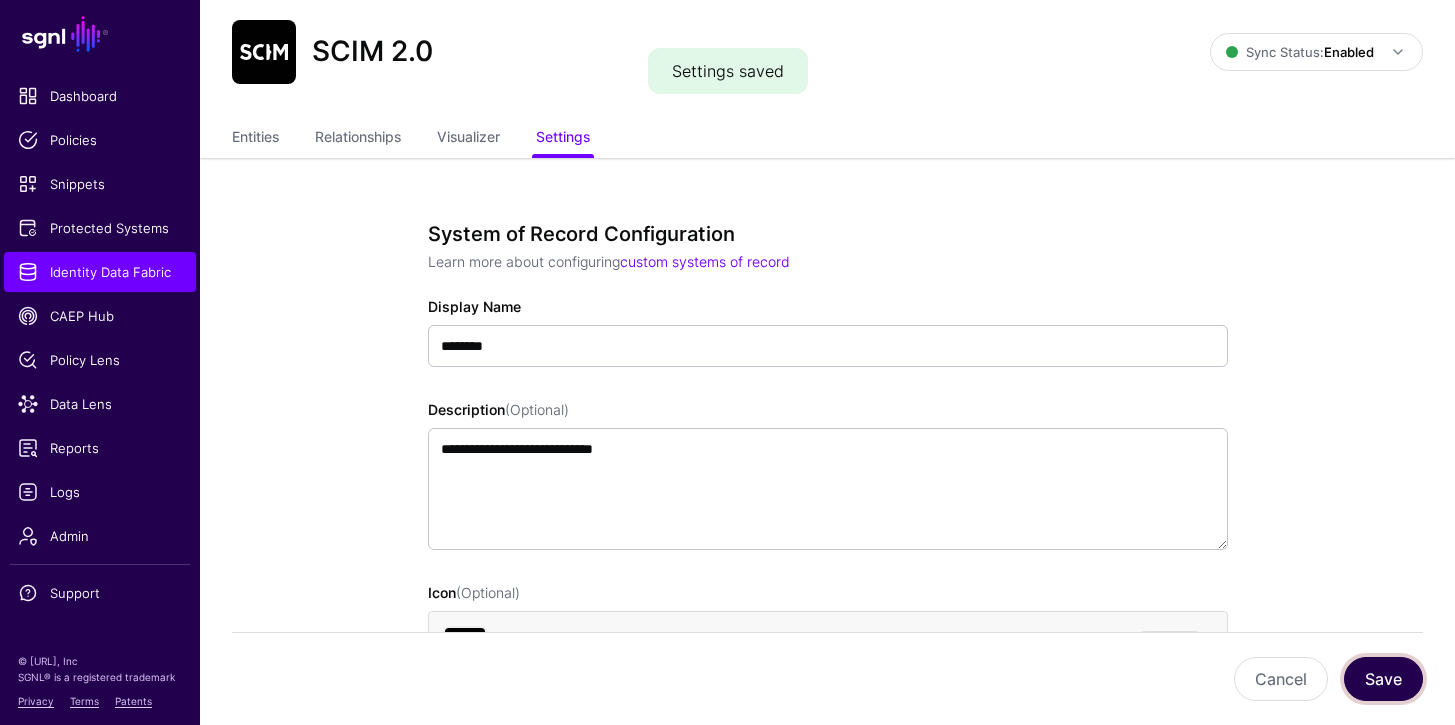 scroll, scrollTop: 0, scrollLeft: 0, axis: both 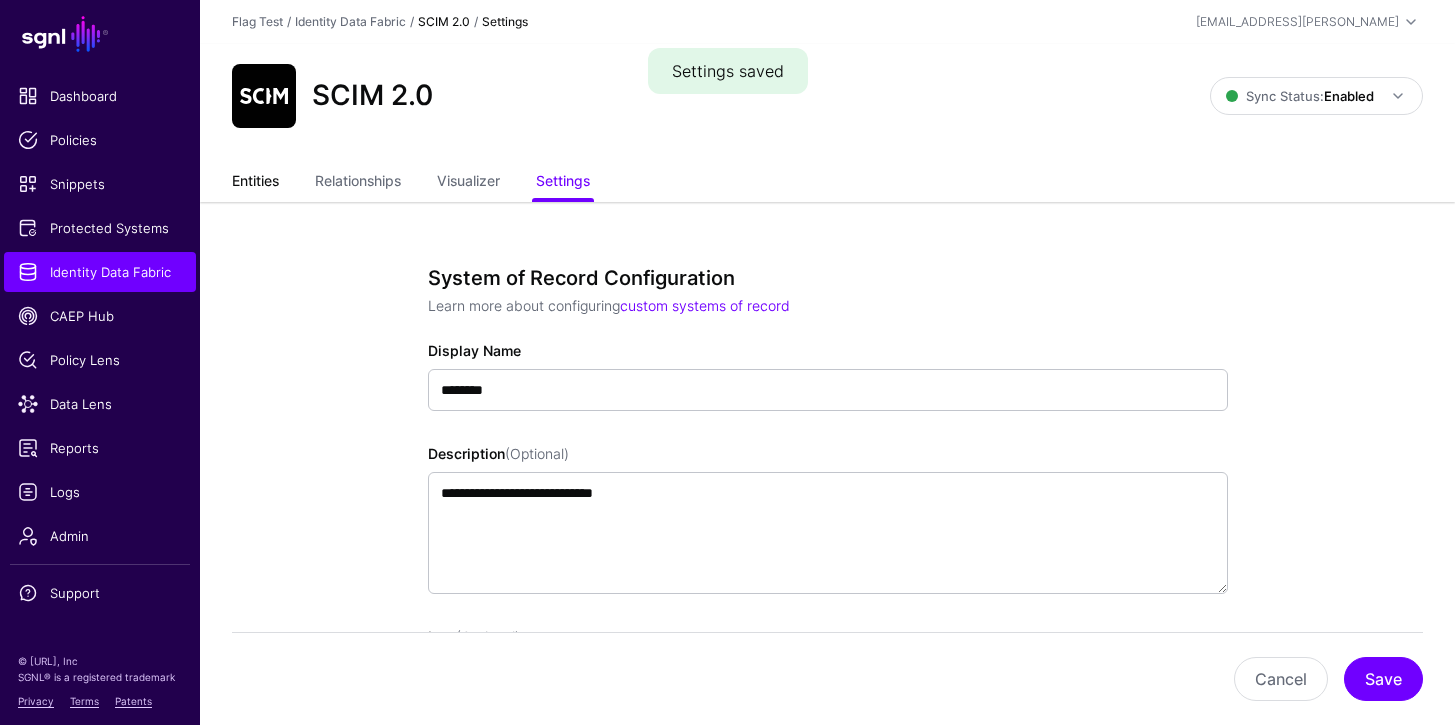 click on "Entities  Relationships Visualizer Settings" 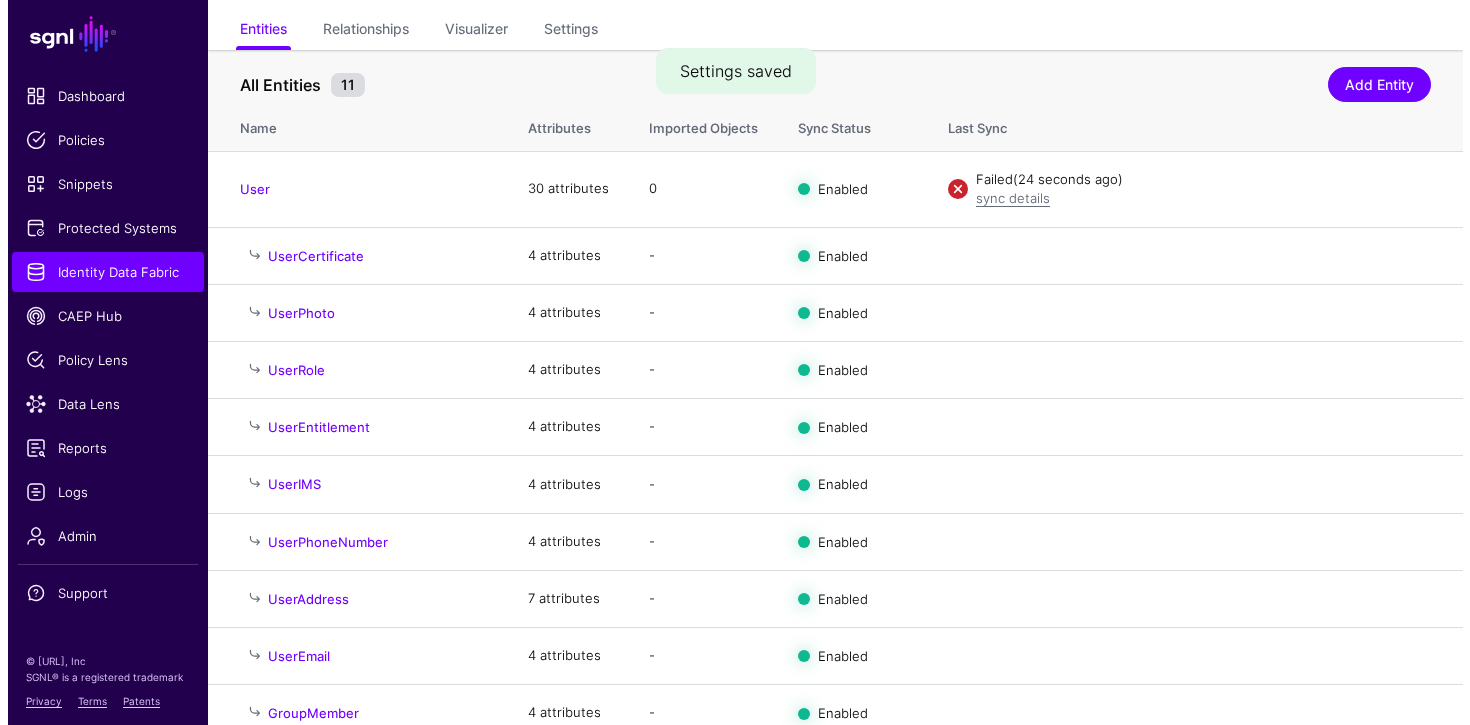 scroll, scrollTop: 250, scrollLeft: 0, axis: vertical 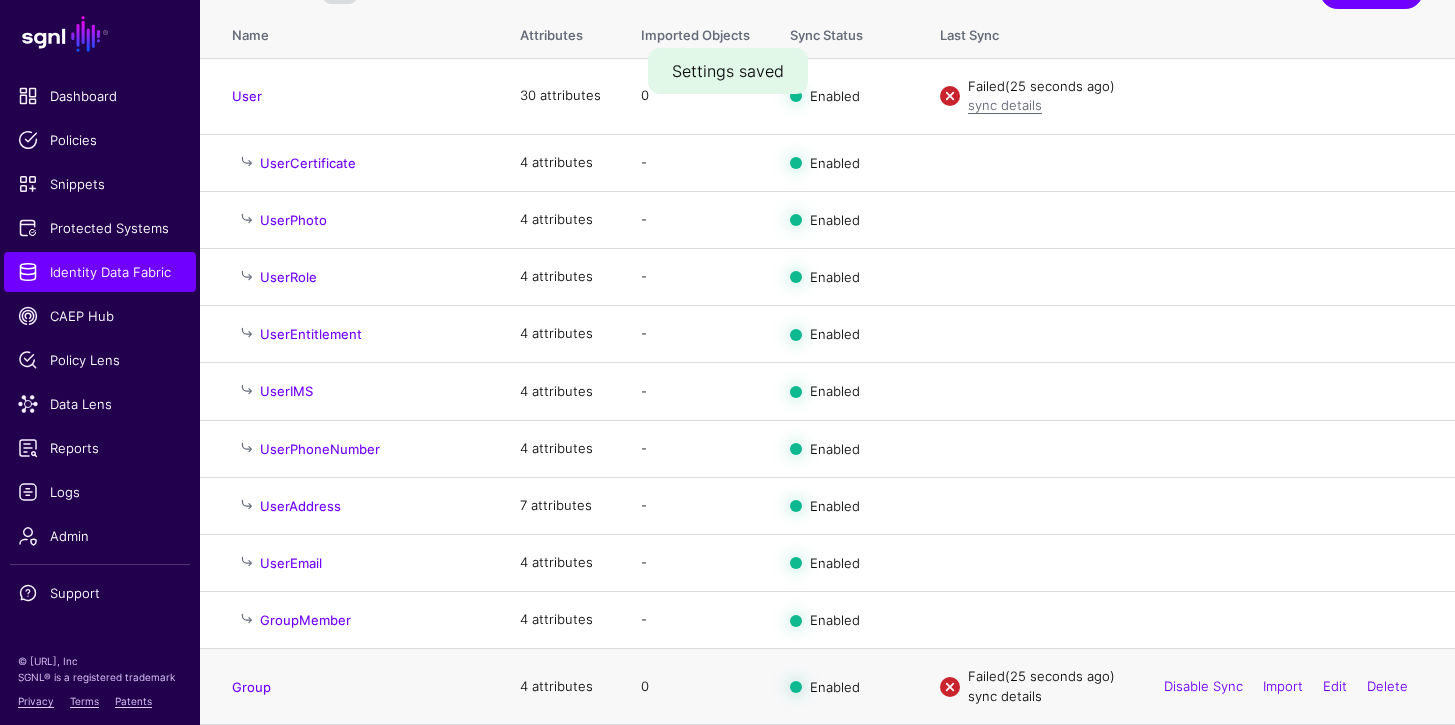 click on "sync details" 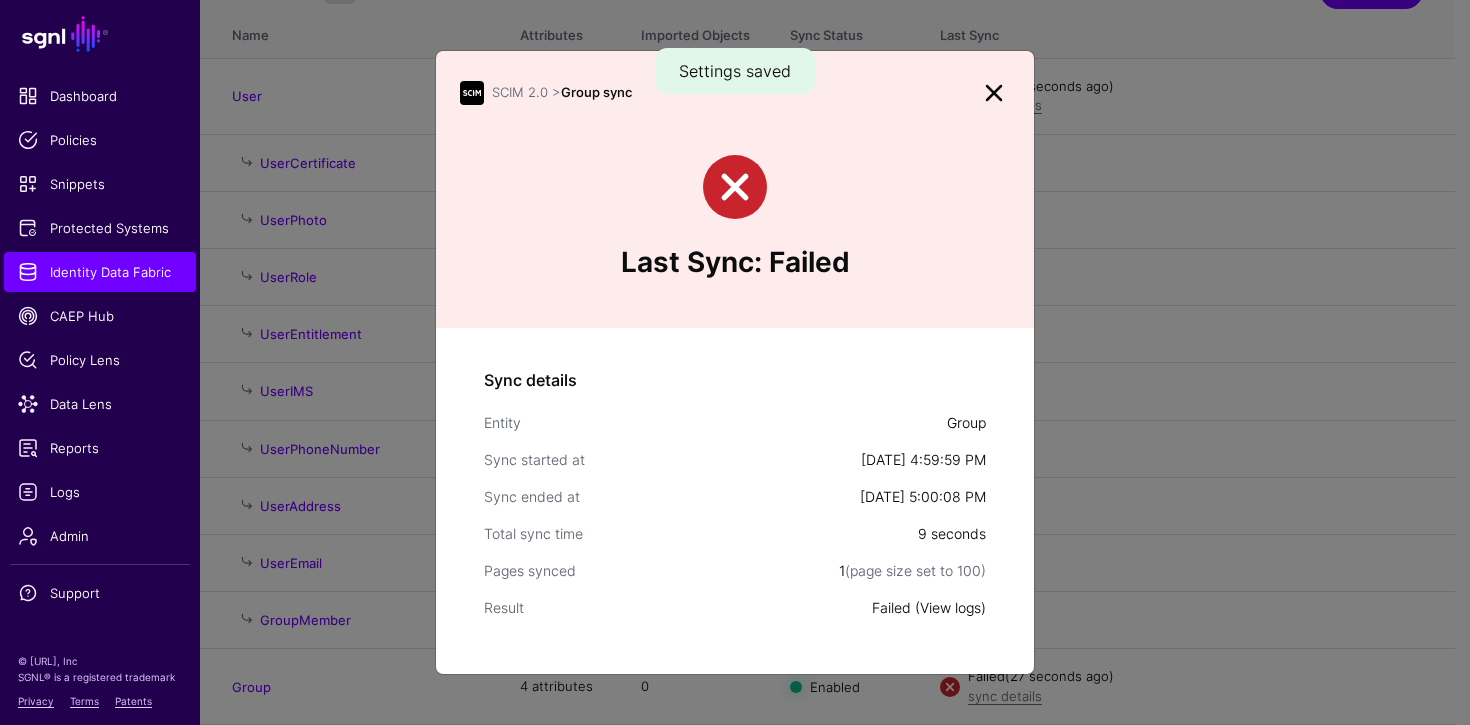 click on "View logs" 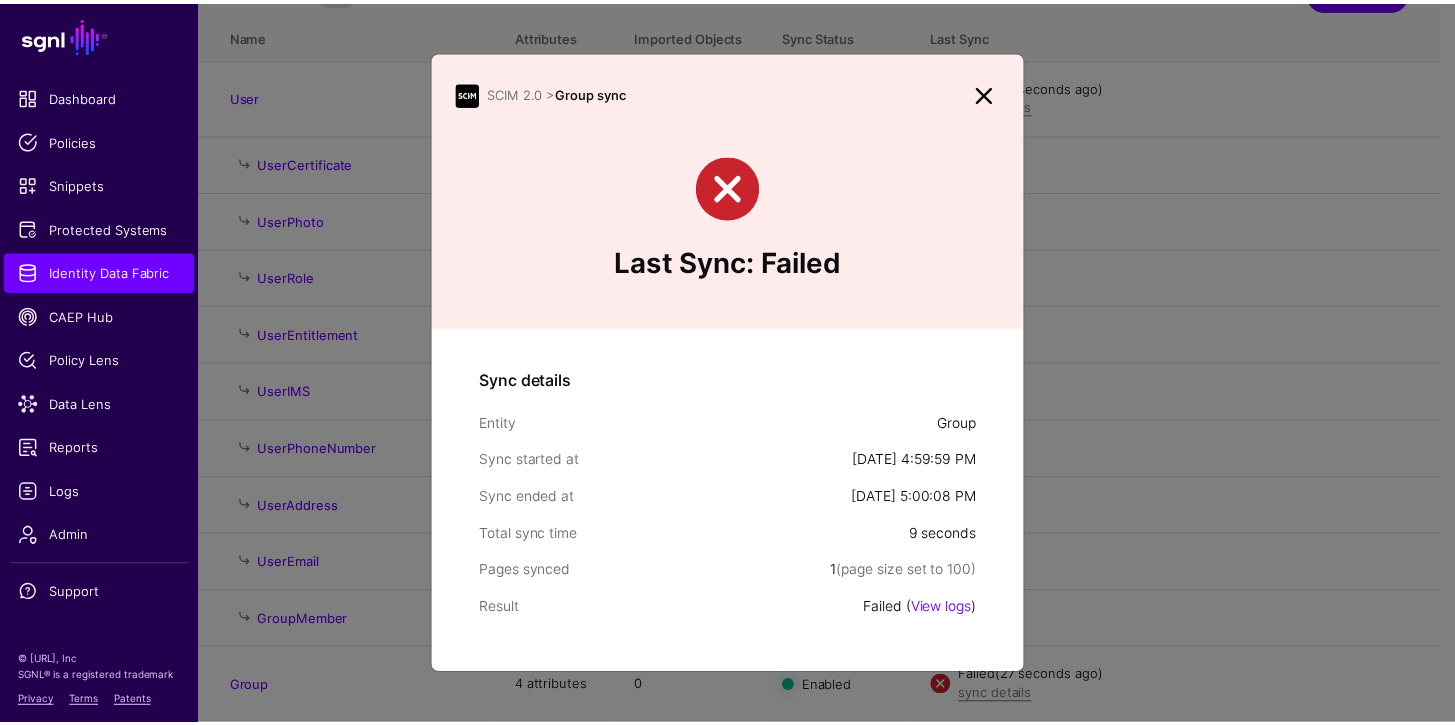 scroll, scrollTop: 0, scrollLeft: 0, axis: both 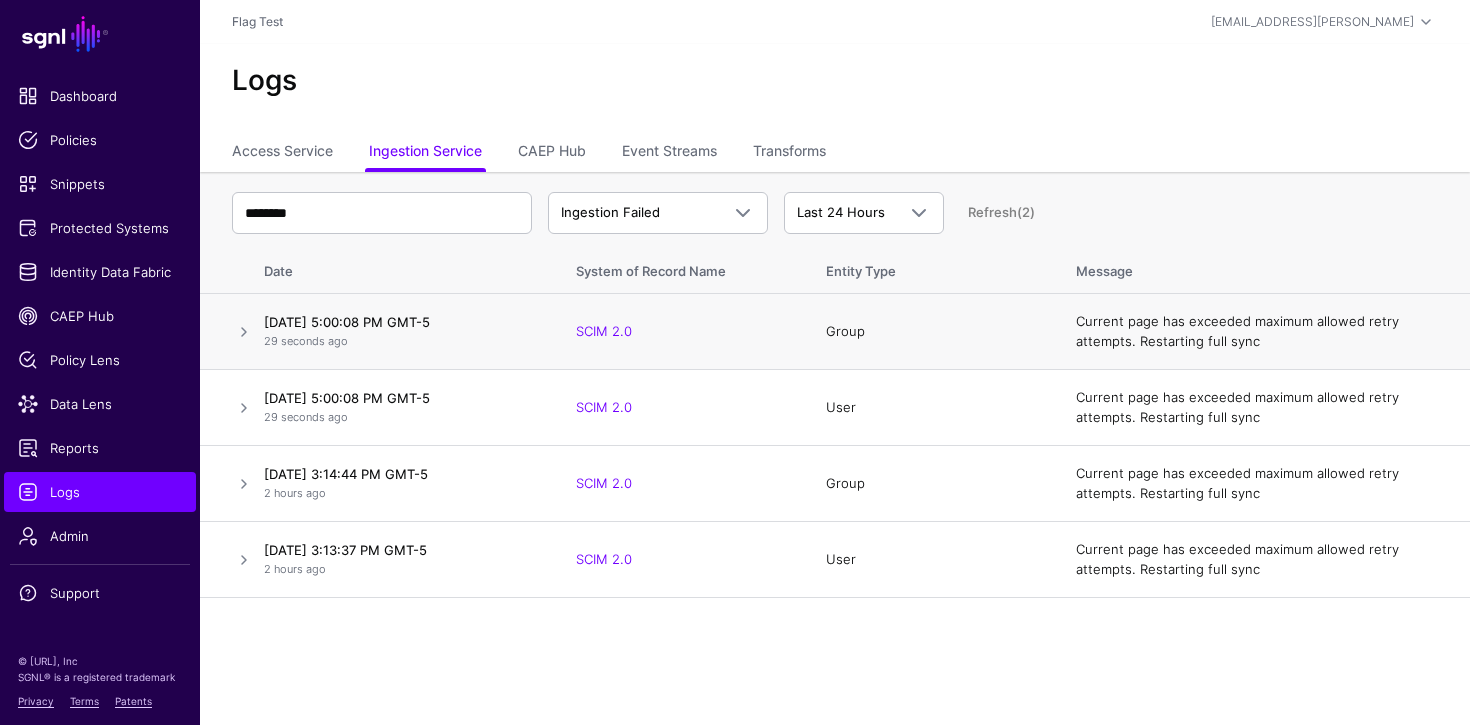 click on "Group" at bounding box center [931, 332] 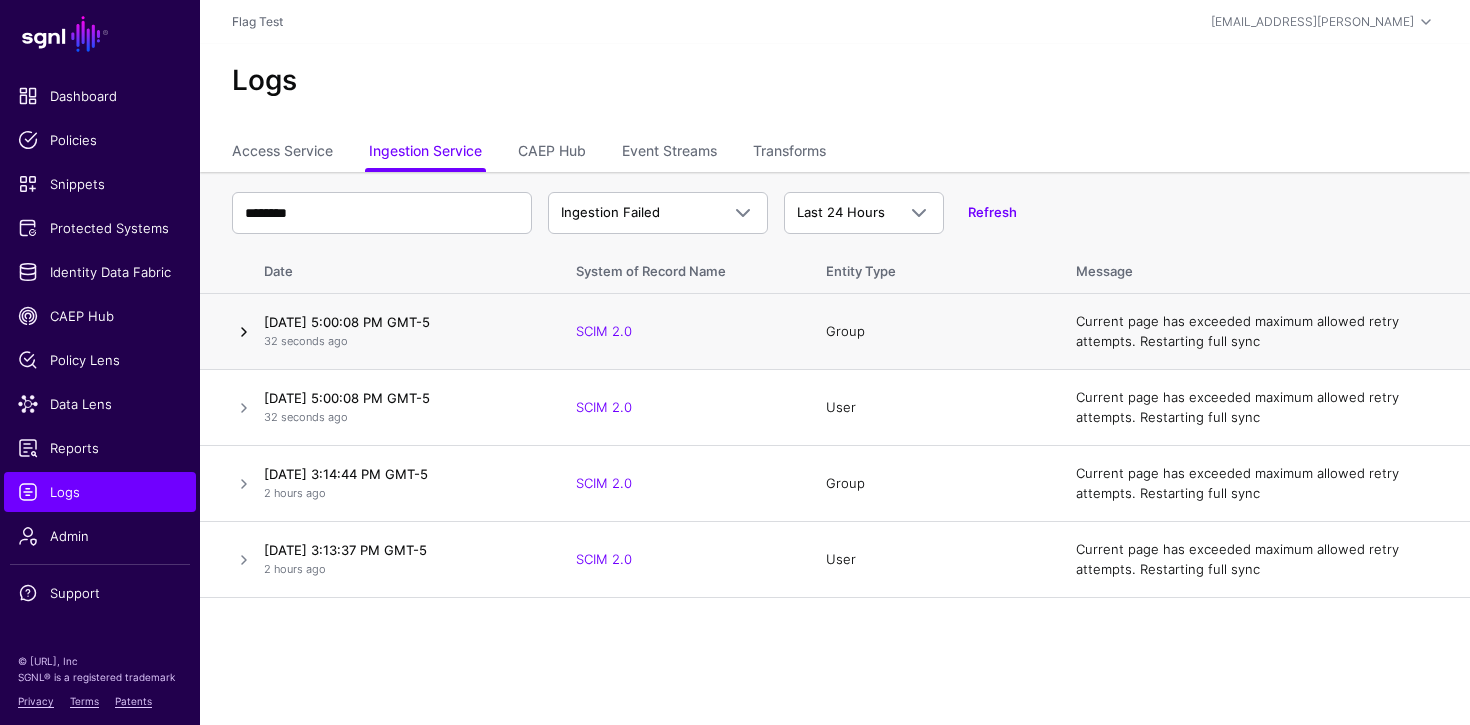 click at bounding box center (244, 332) 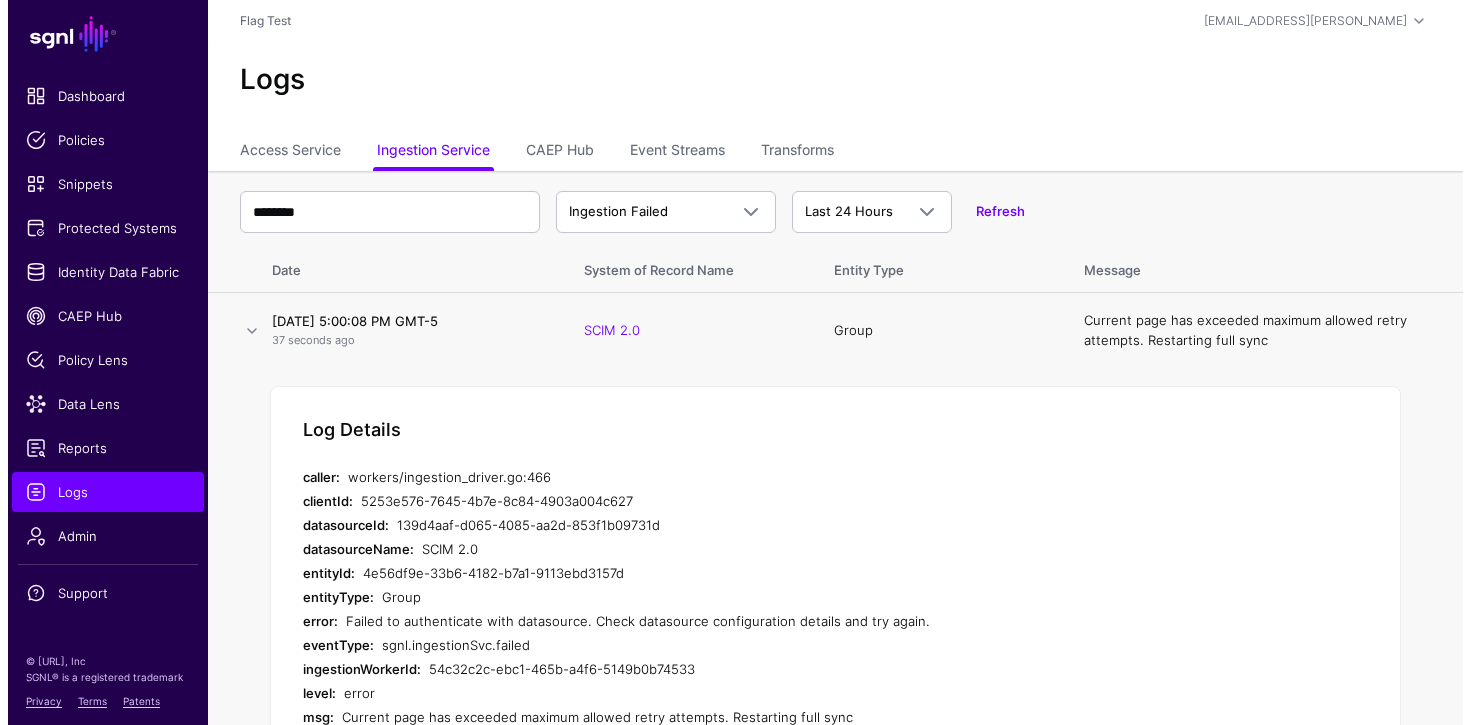 scroll, scrollTop: 0, scrollLeft: 0, axis: both 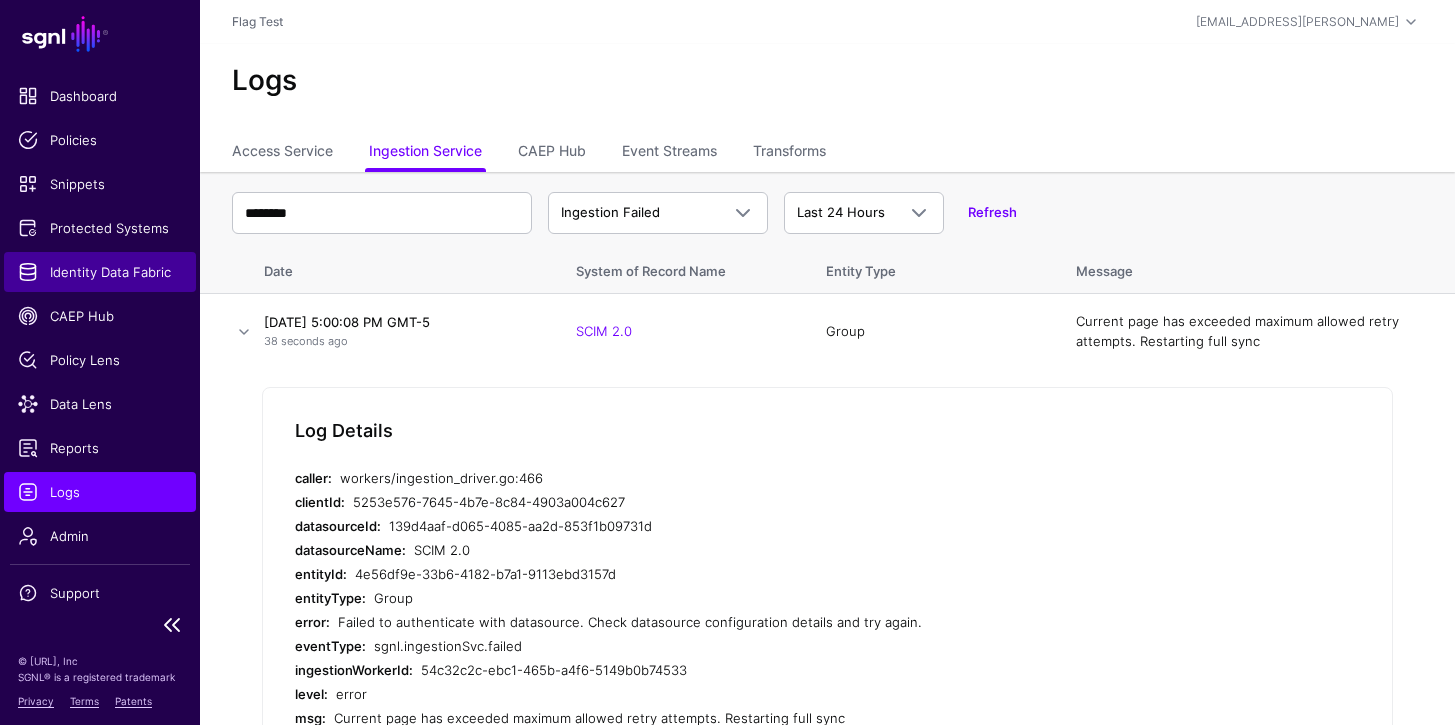 click on "Identity Data Fabric" 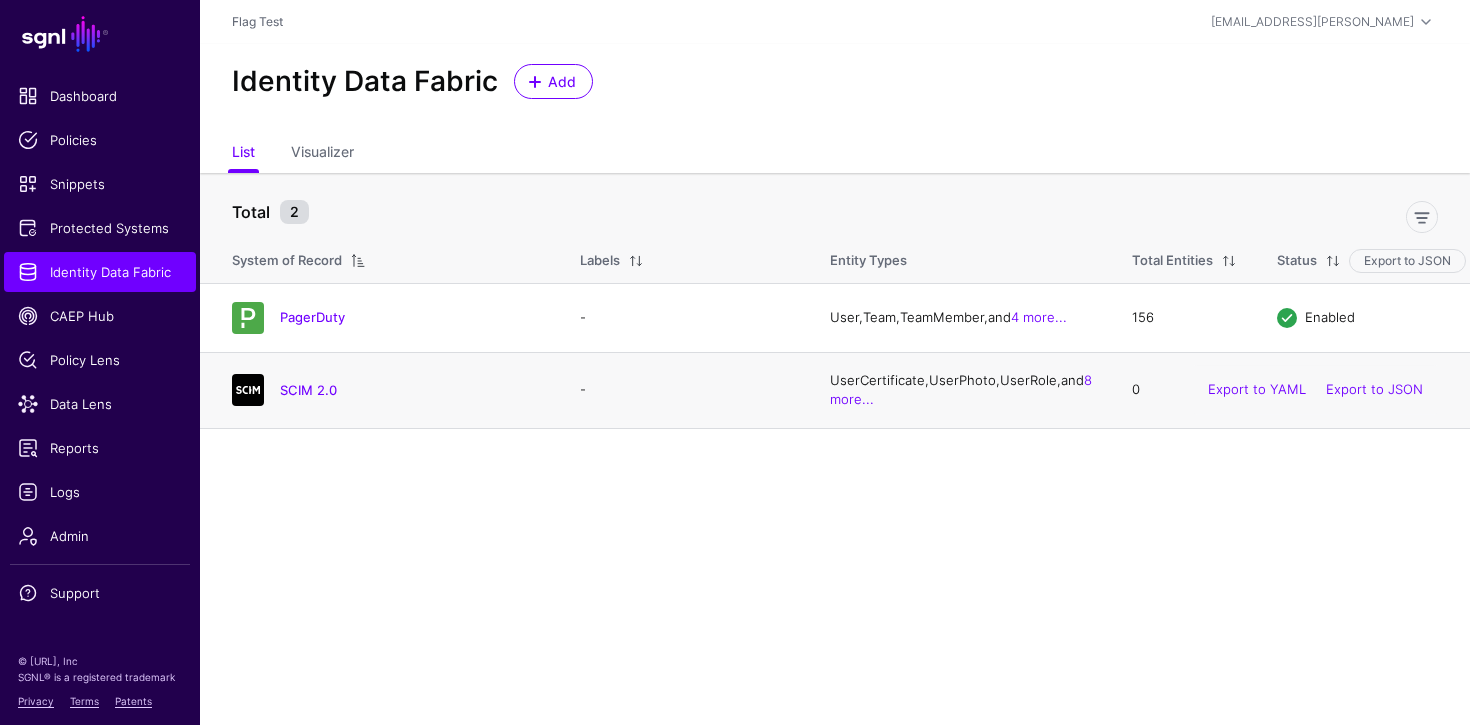 click on "SCIM 2.0" 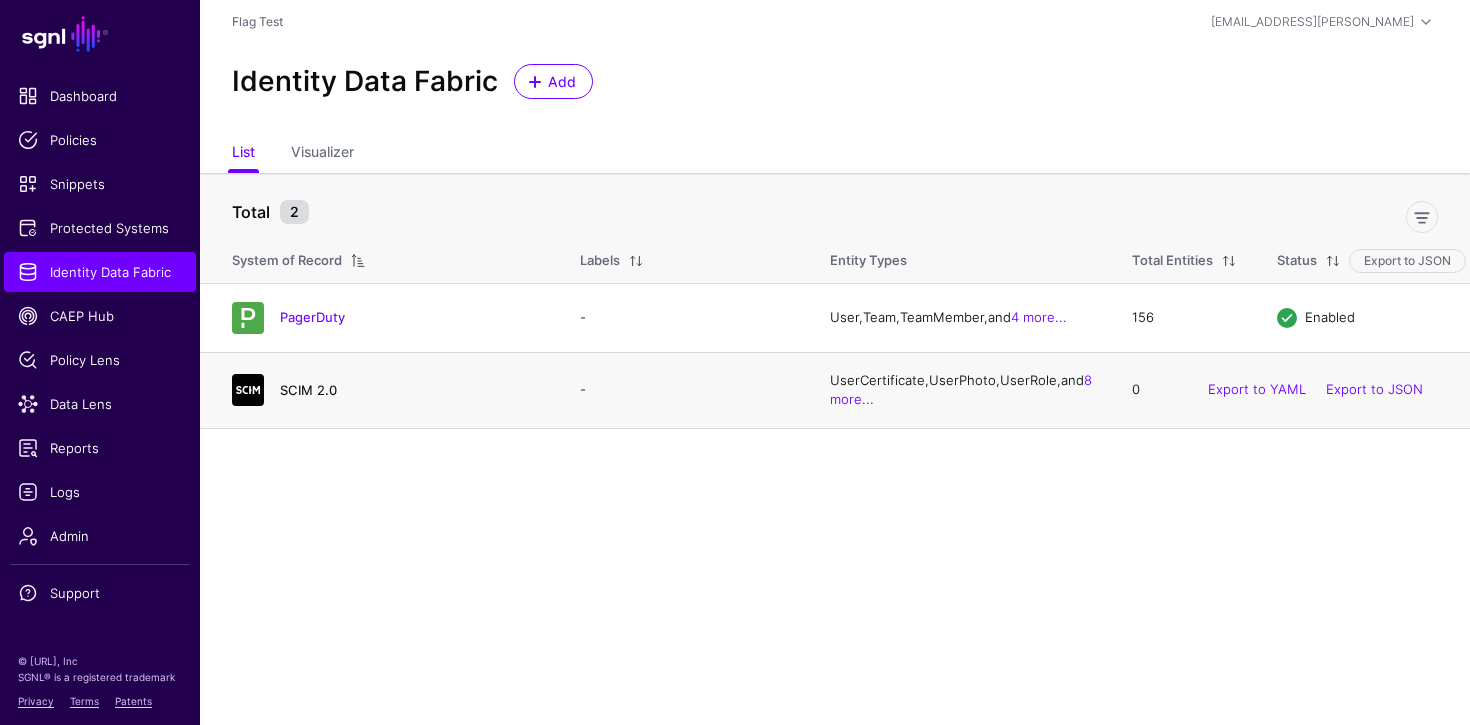 click on "SCIM 2.0" 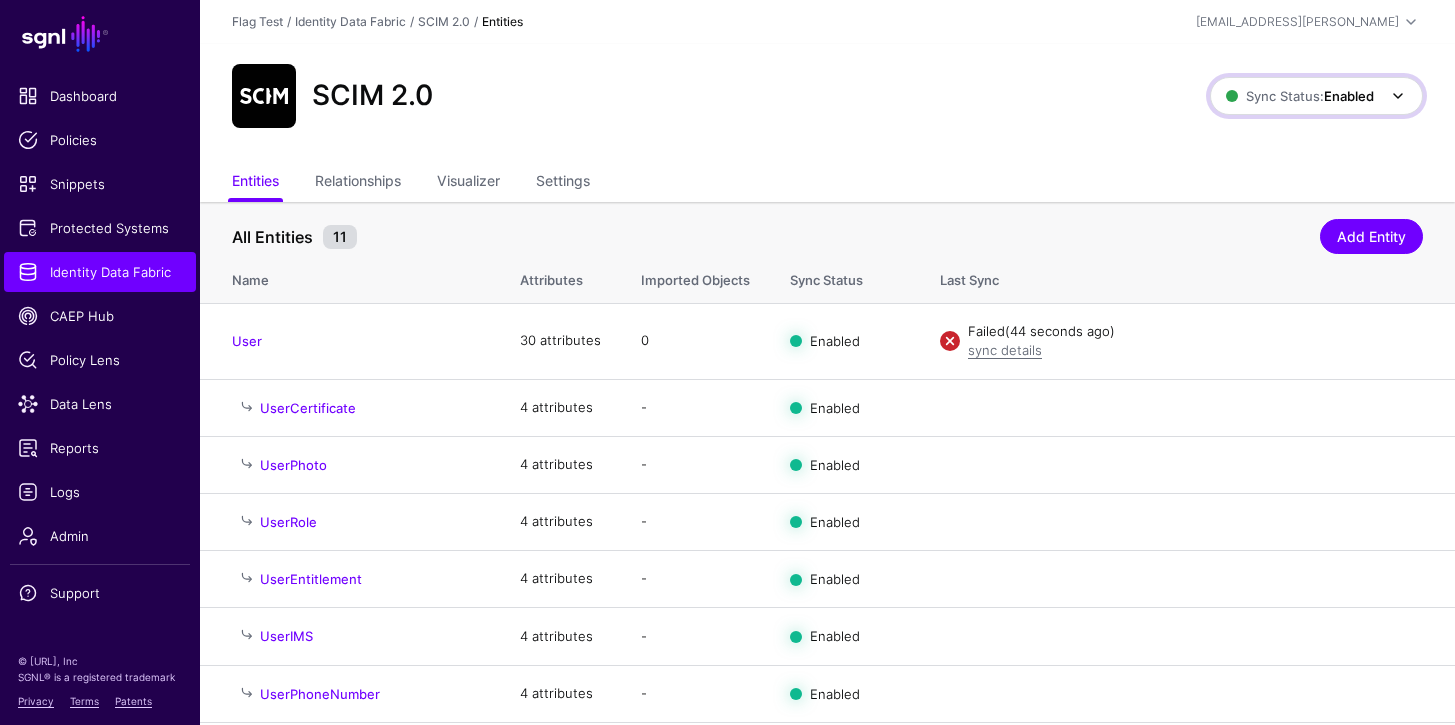 click on "Enabled" at bounding box center [1349, 96] 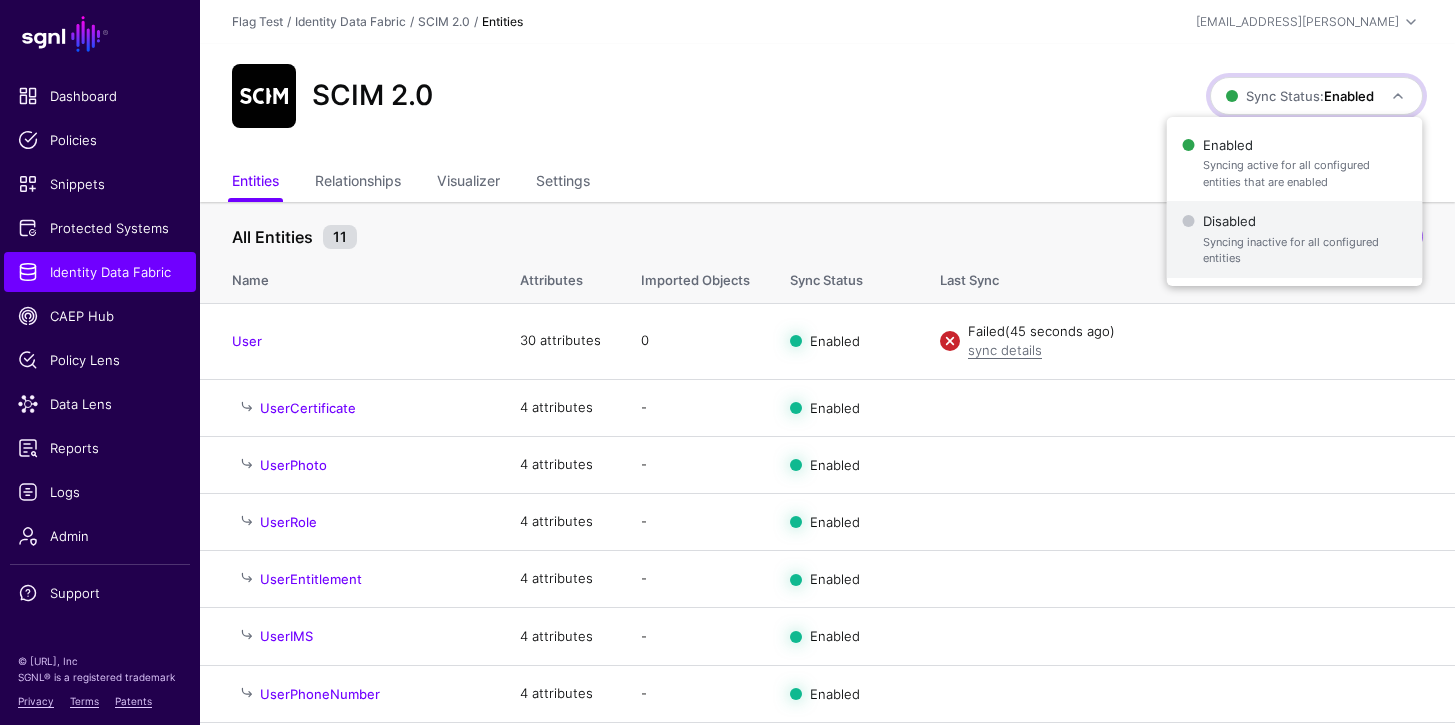 click on "Disabled   Syncing inactive for all configured entities" 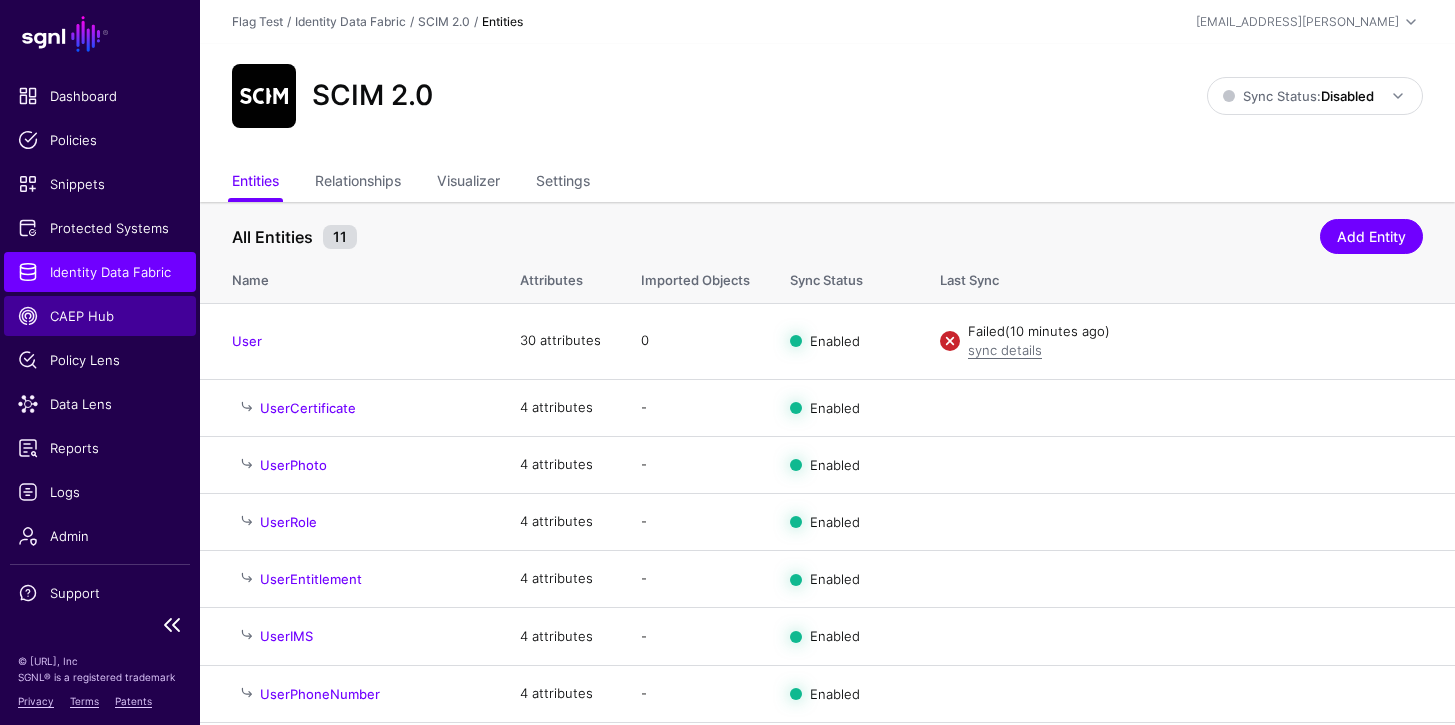 click on "CAEP Hub" 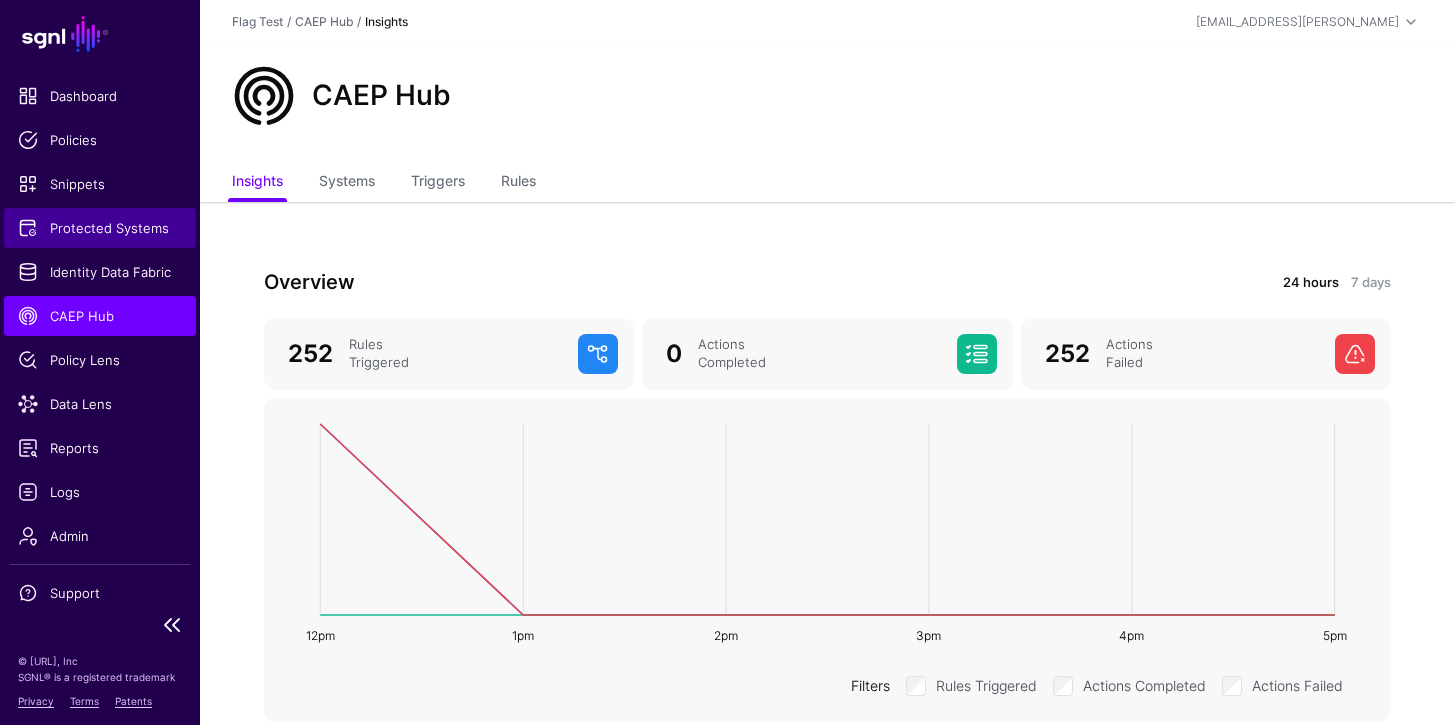 click on "Protected Systems" 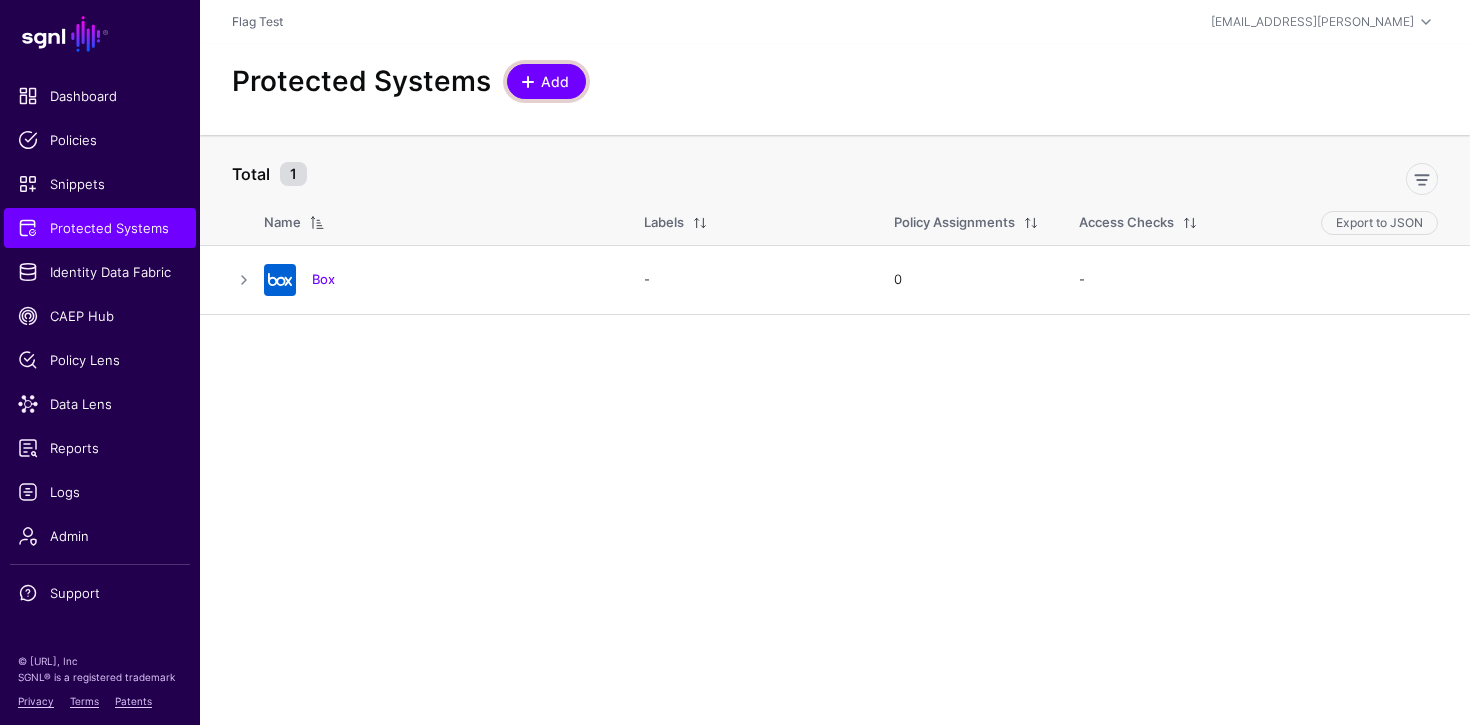 click on "Add" 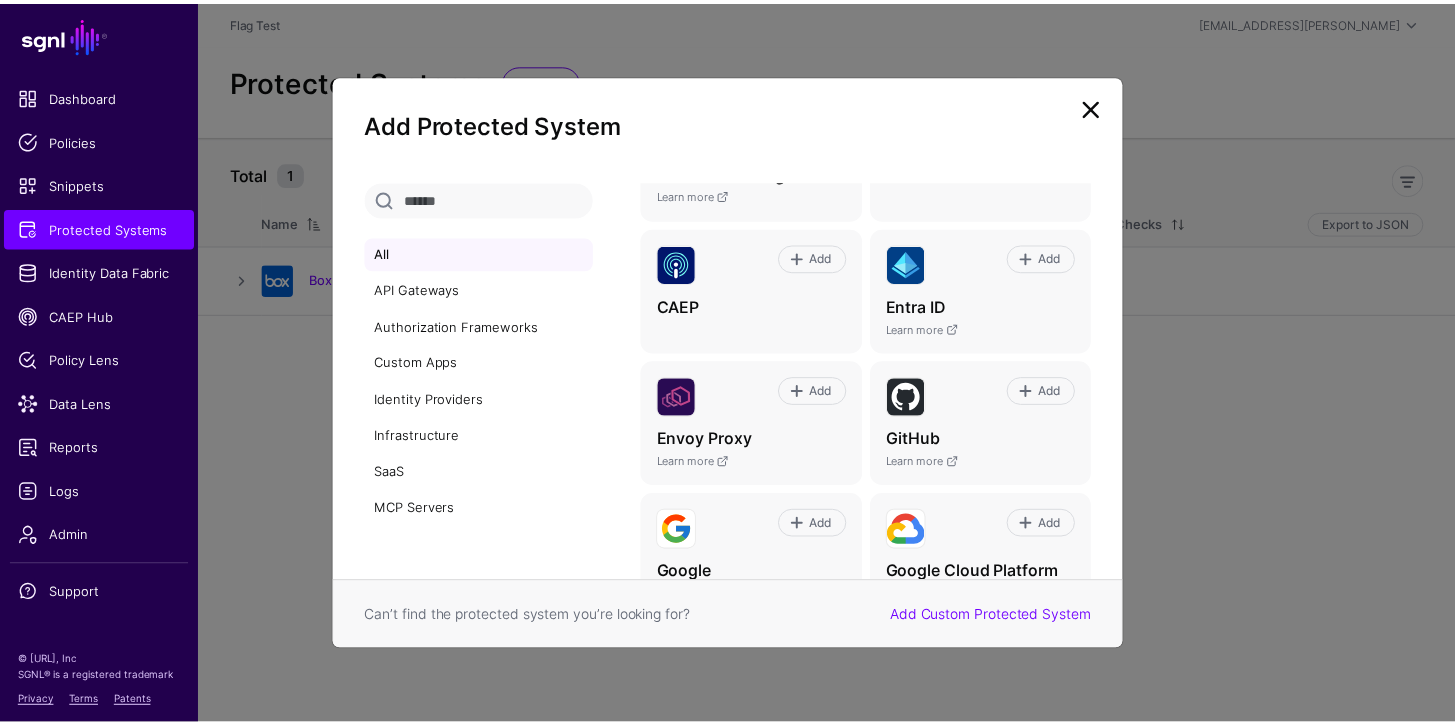 scroll, scrollTop: 356, scrollLeft: 0, axis: vertical 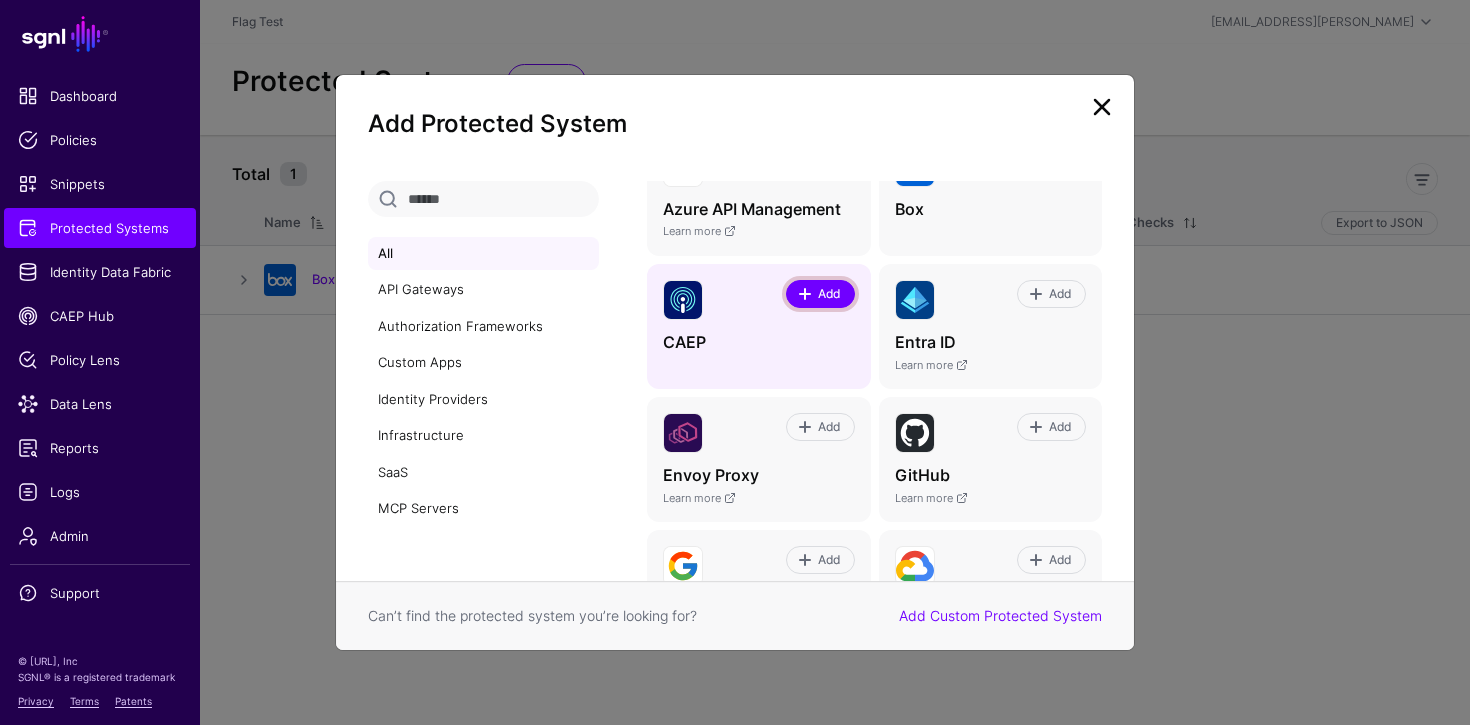 click 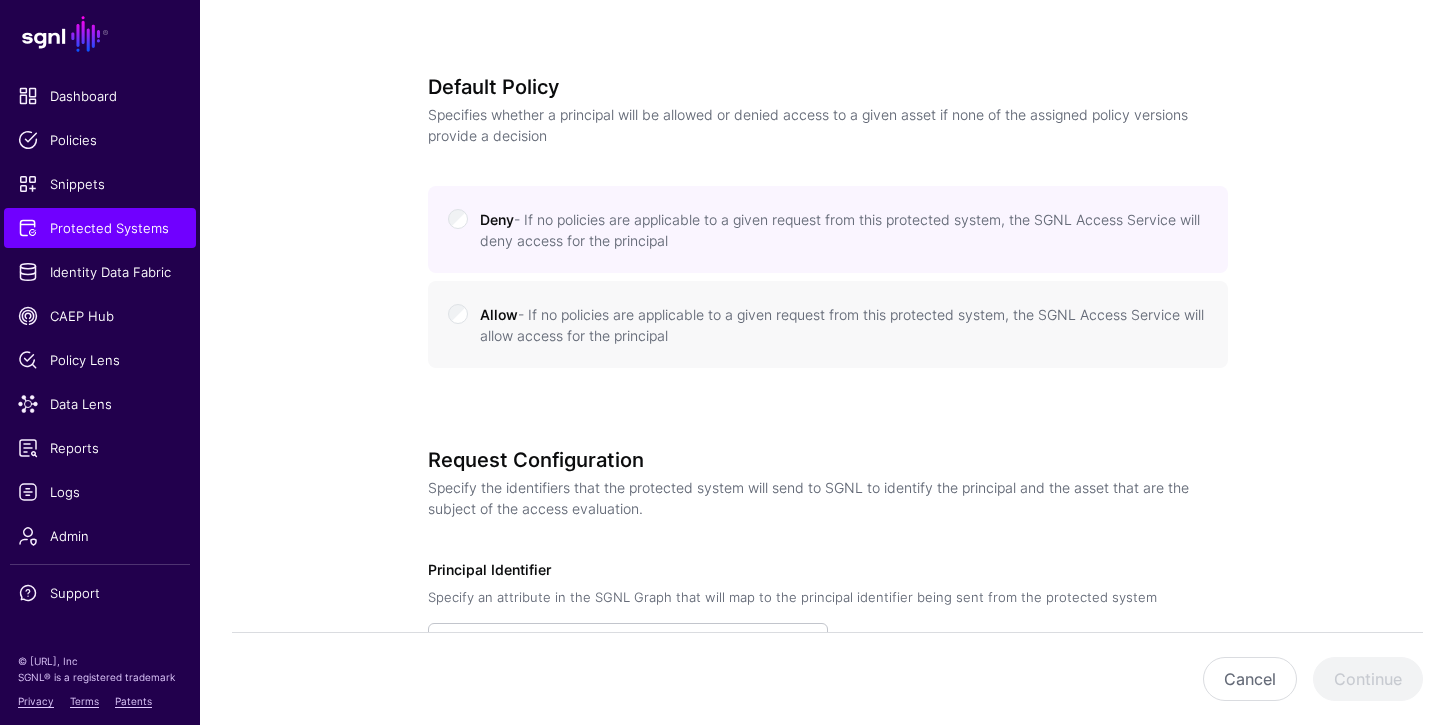 scroll, scrollTop: 835, scrollLeft: 0, axis: vertical 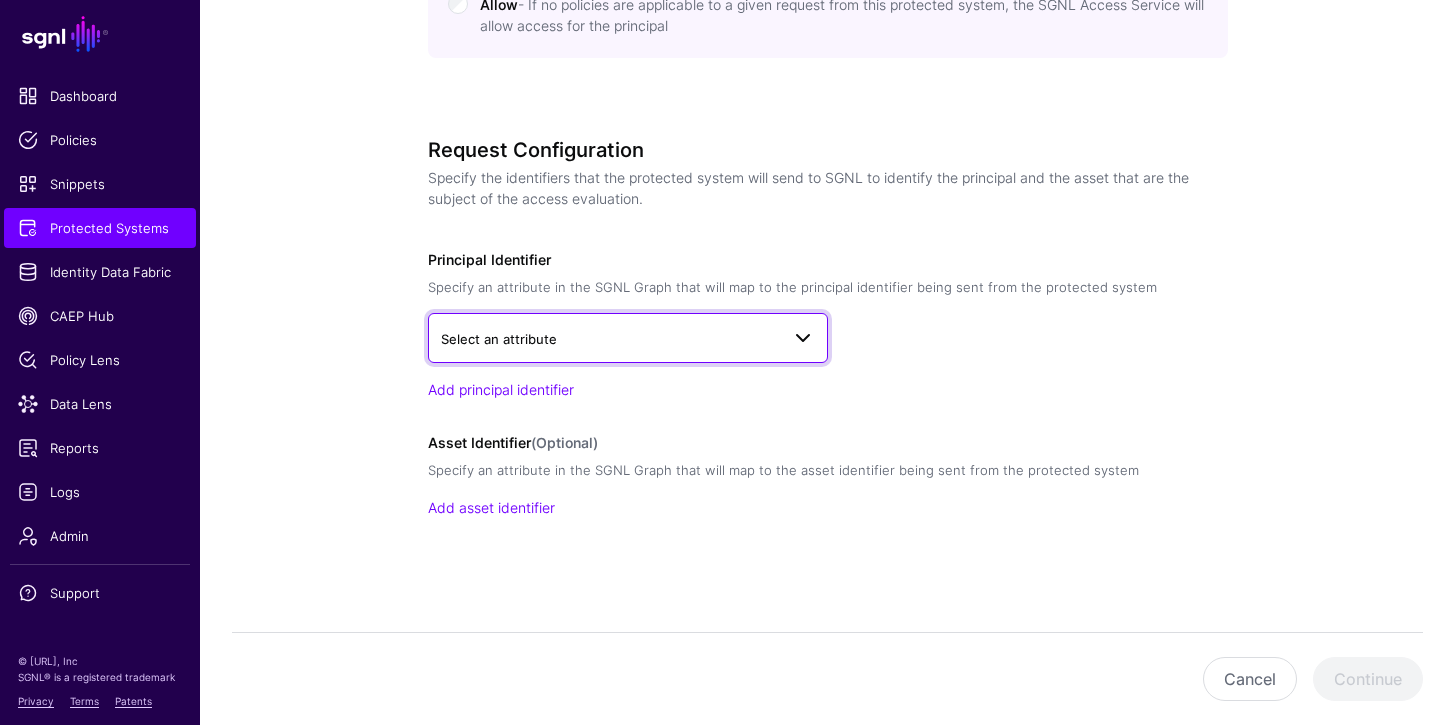 click on "Select an attribute" at bounding box center [610, 339] 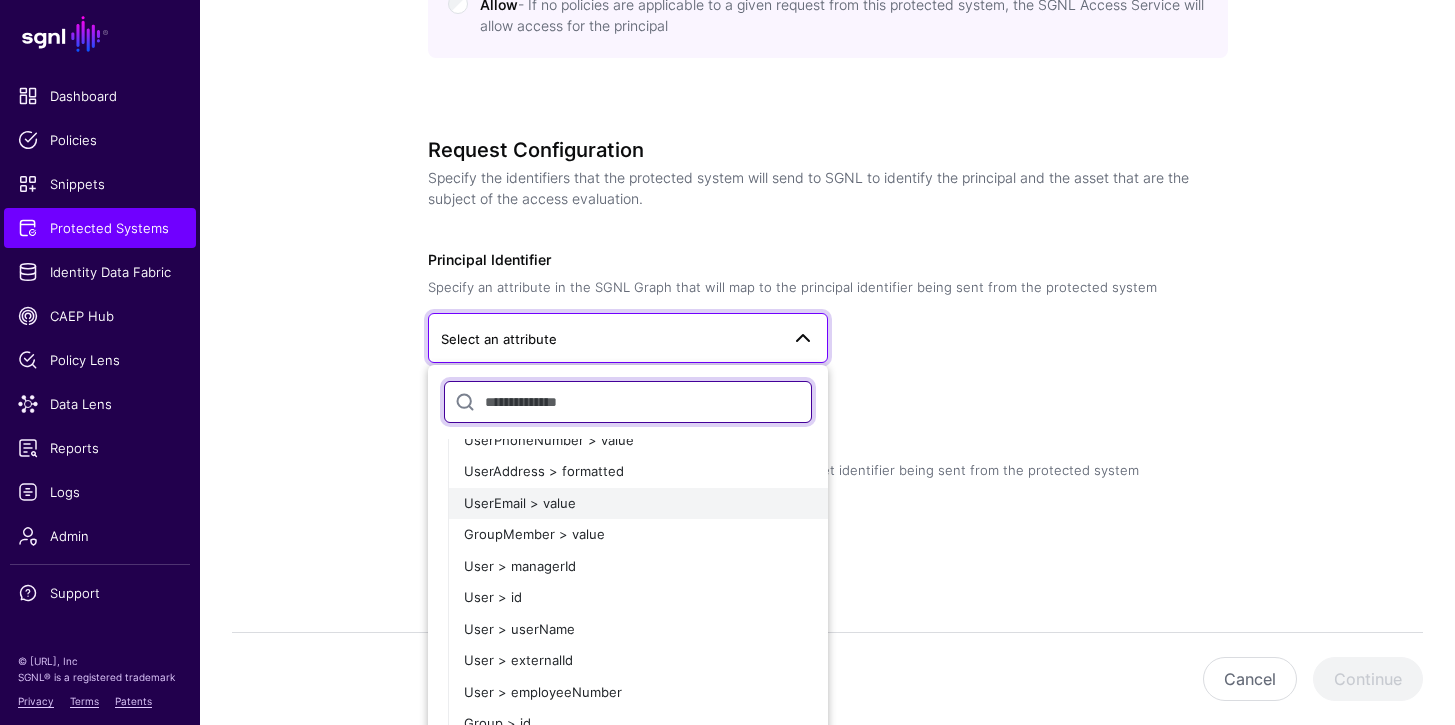 scroll, scrollTop: 0, scrollLeft: 0, axis: both 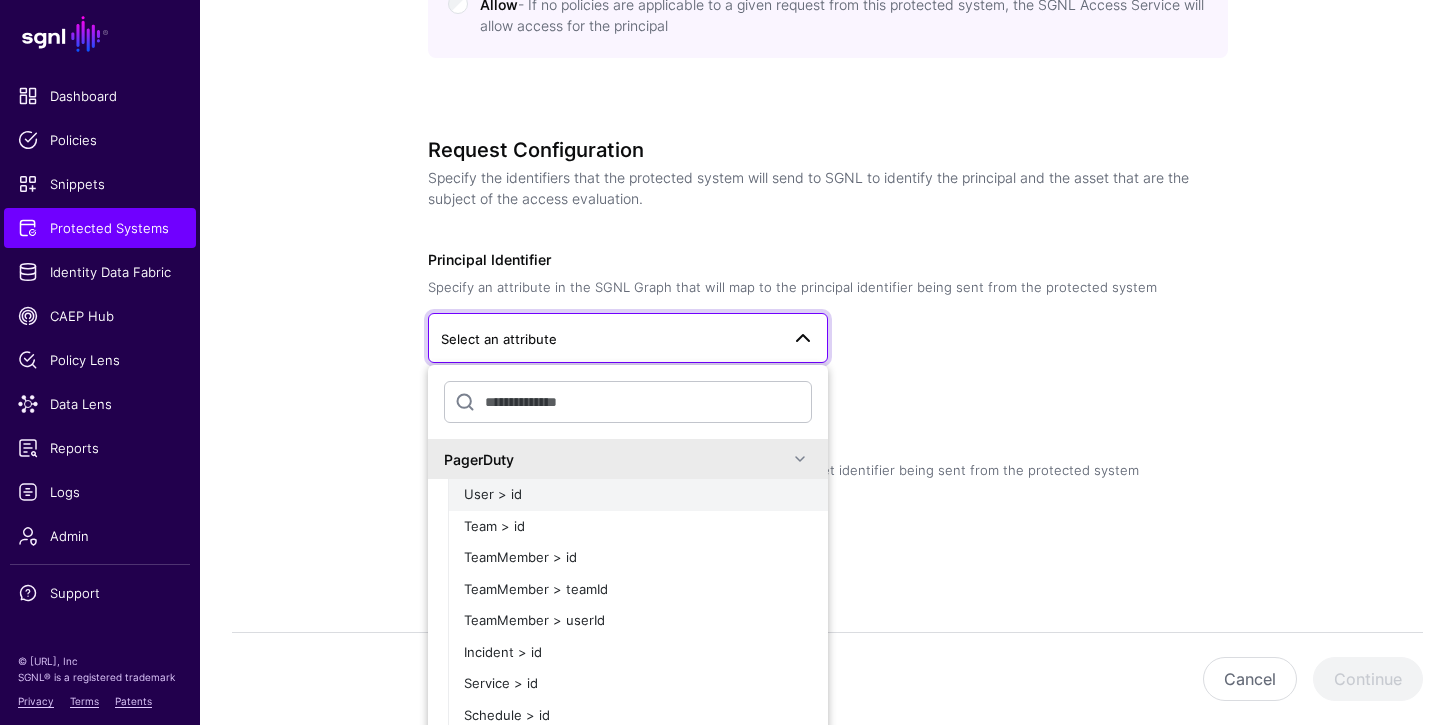 click on "User > id" 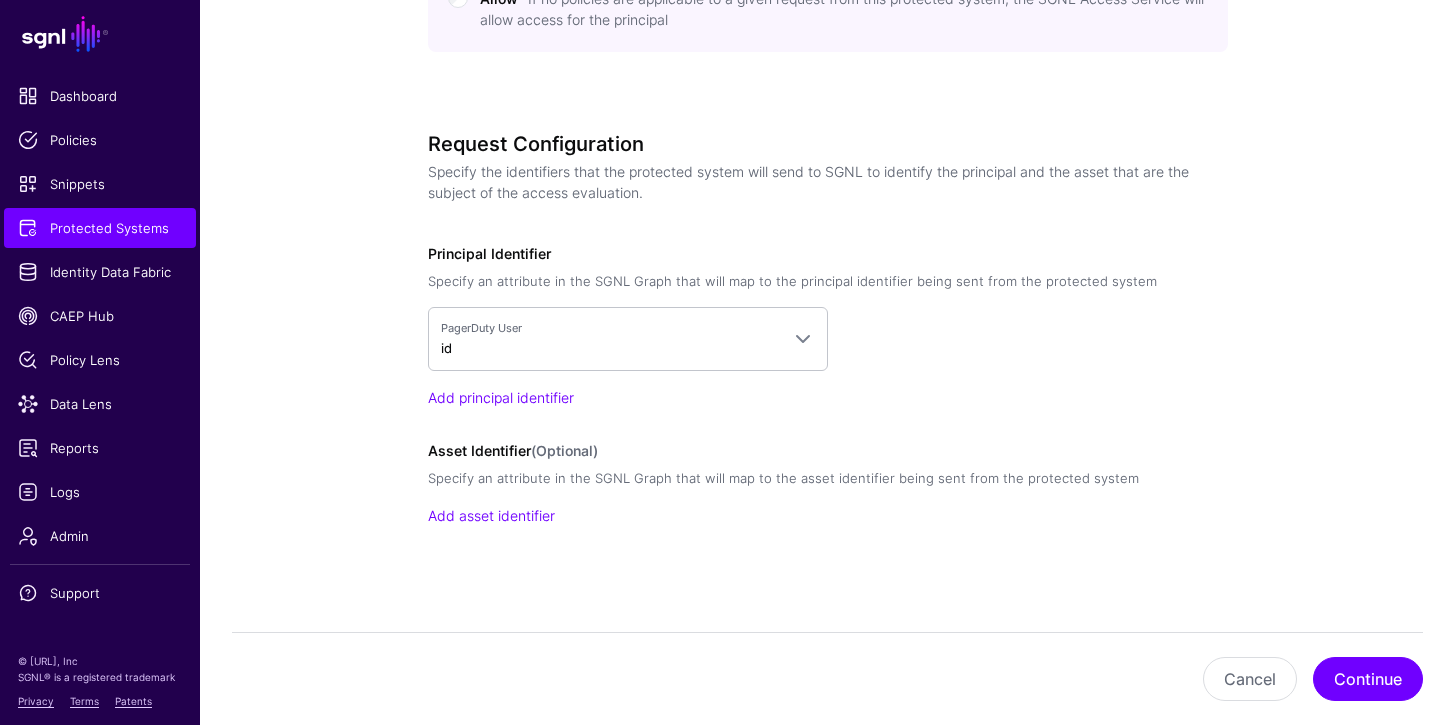scroll, scrollTop: 1159, scrollLeft: 0, axis: vertical 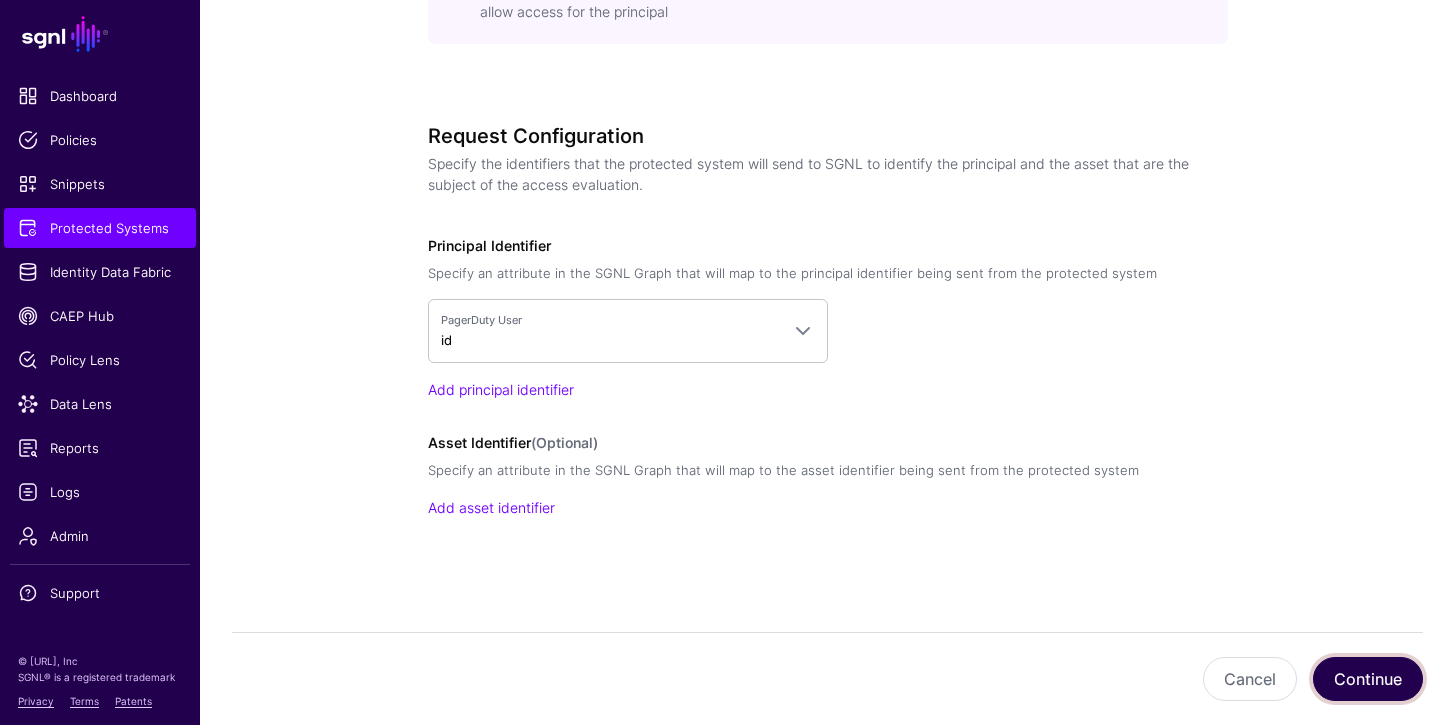 click on "Continue" 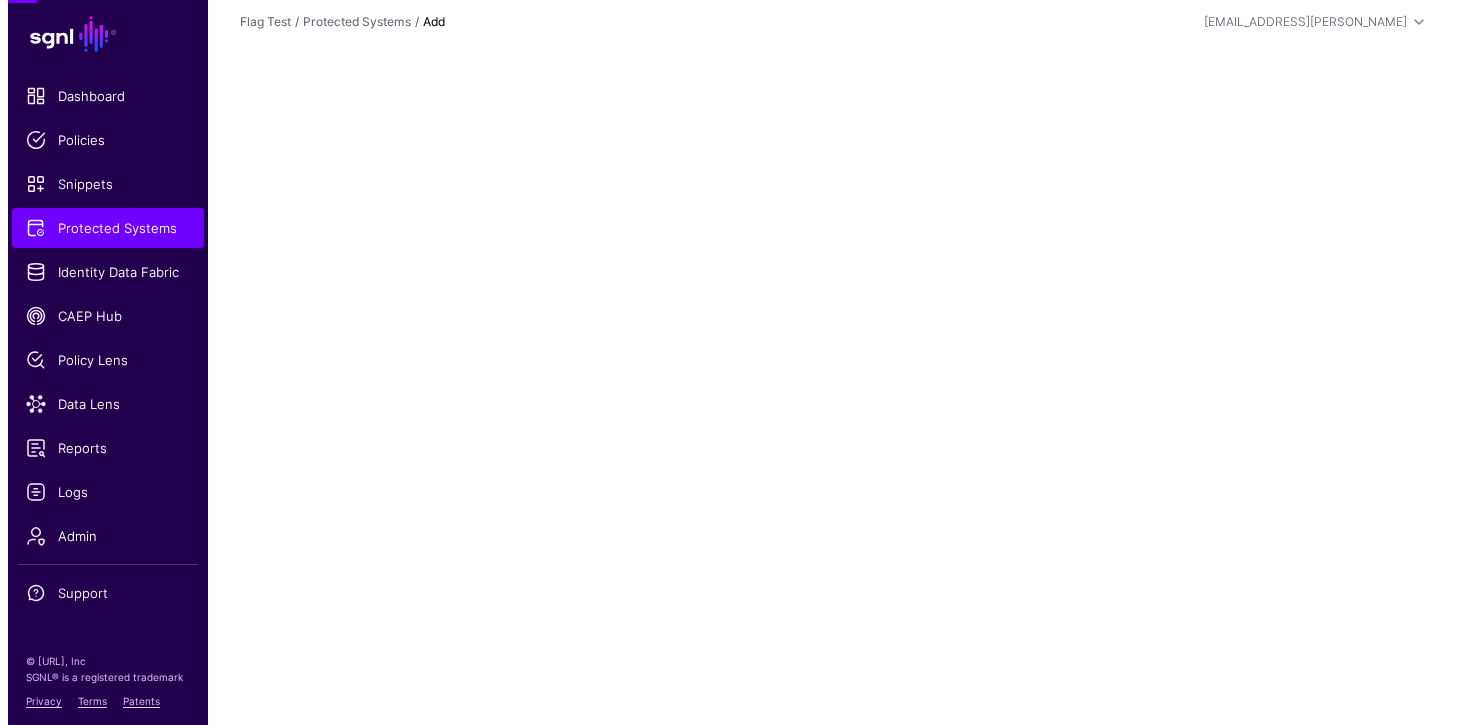 scroll, scrollTop: 0, scrollLeft: 0, axis: both 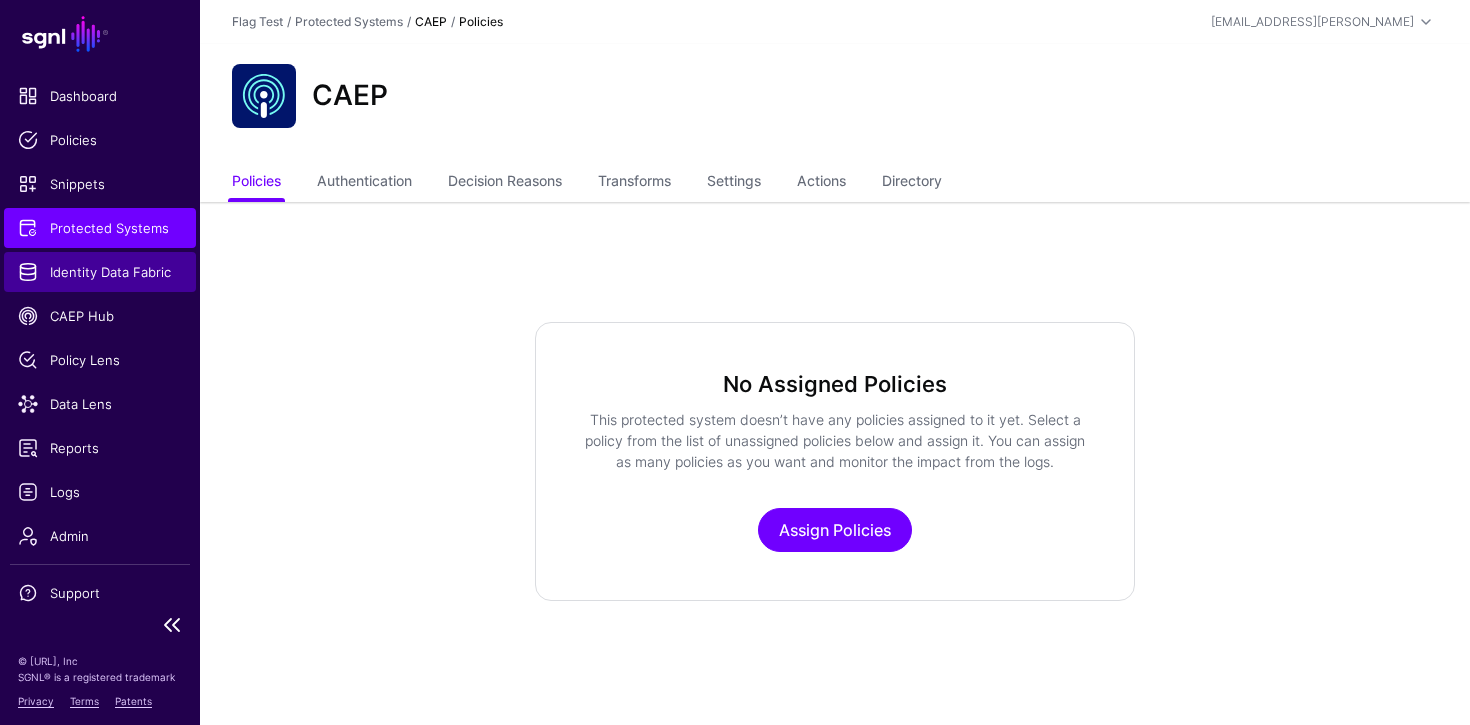 click on "Identity Data Fabric" 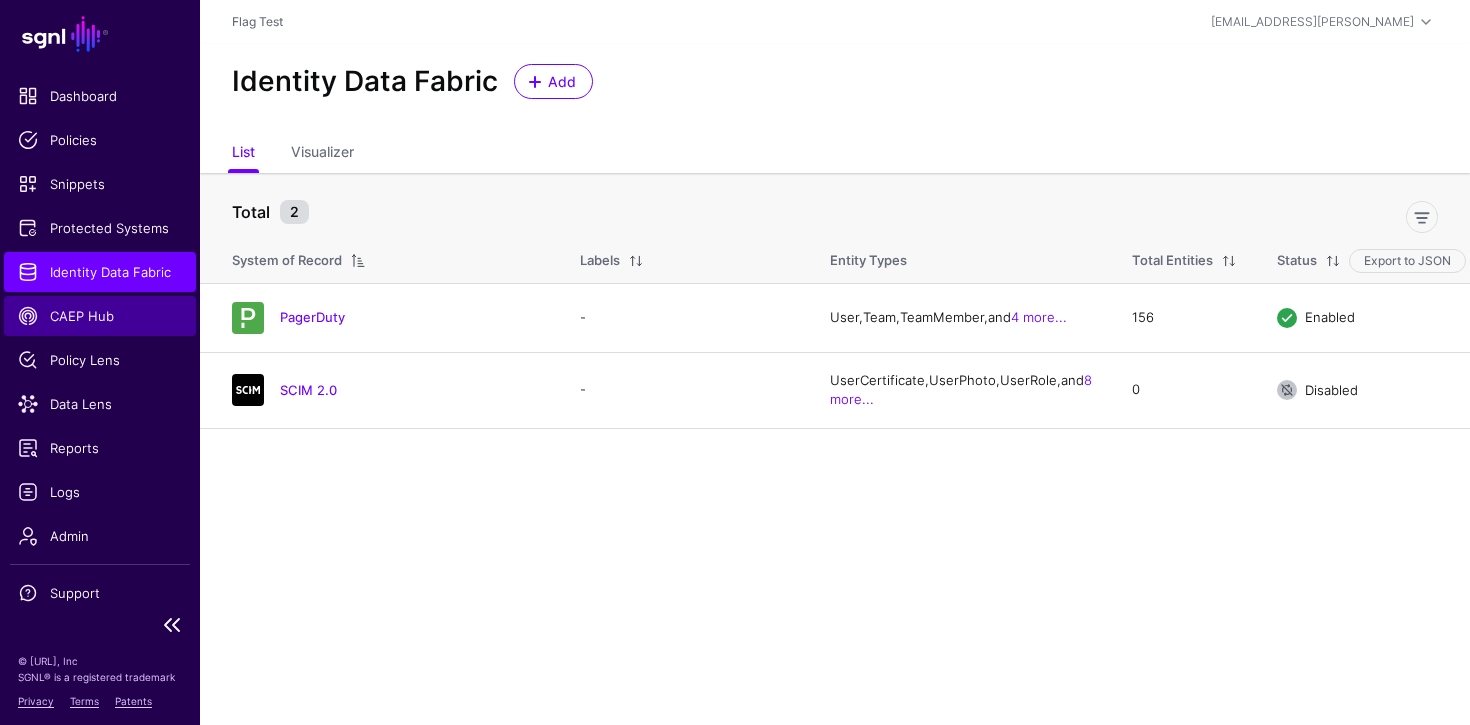 click on "CAEP Hub" 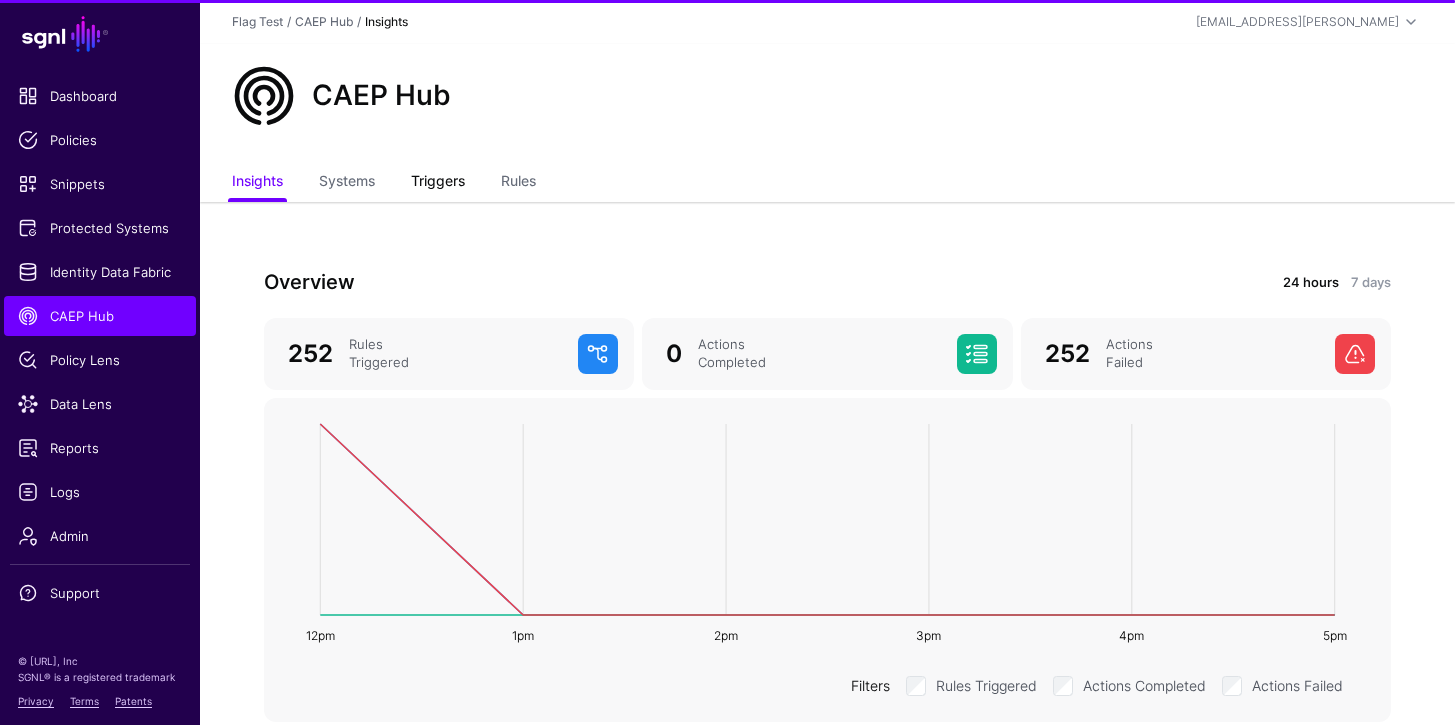 click on "Triggers" 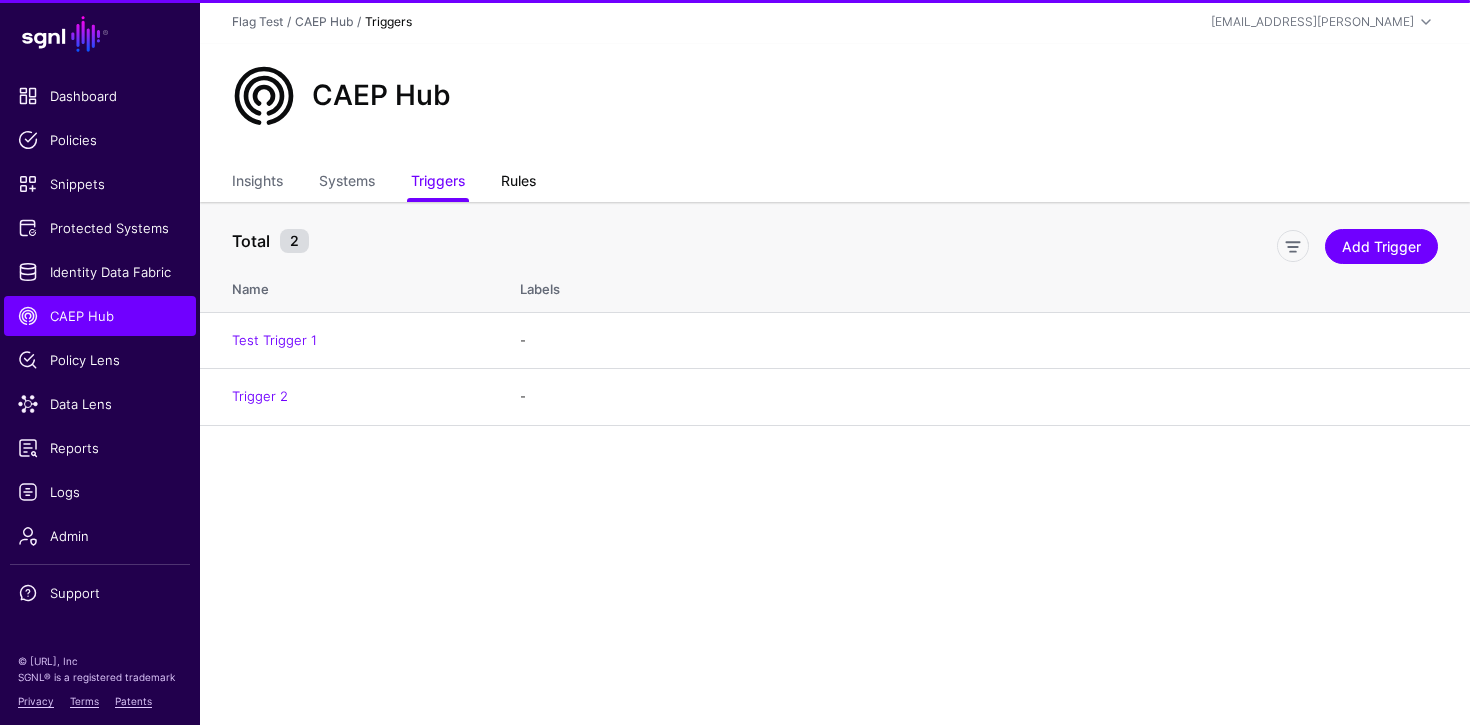 click on "Rules" 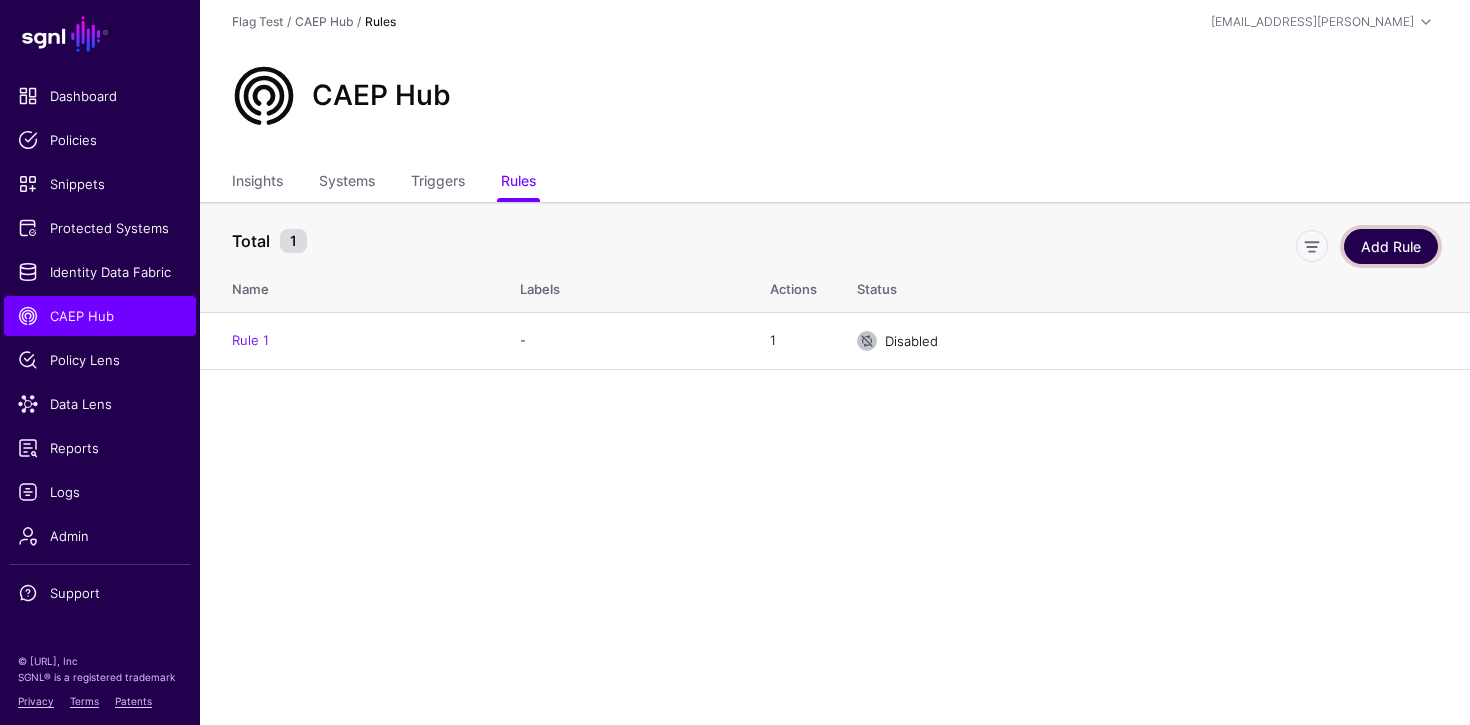 click on "Add Rule" 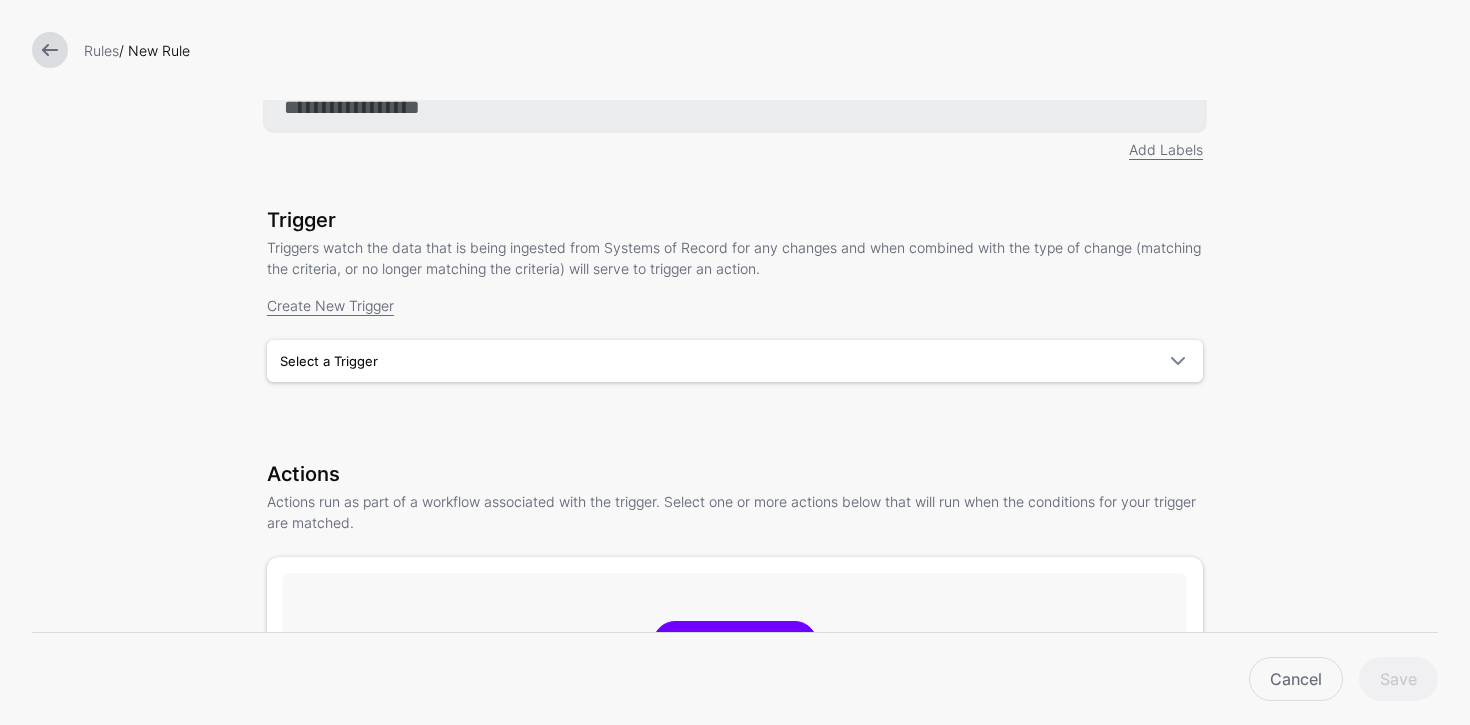 scroll, scrollTop: 21, scrollLeft: 0, axis: vertical 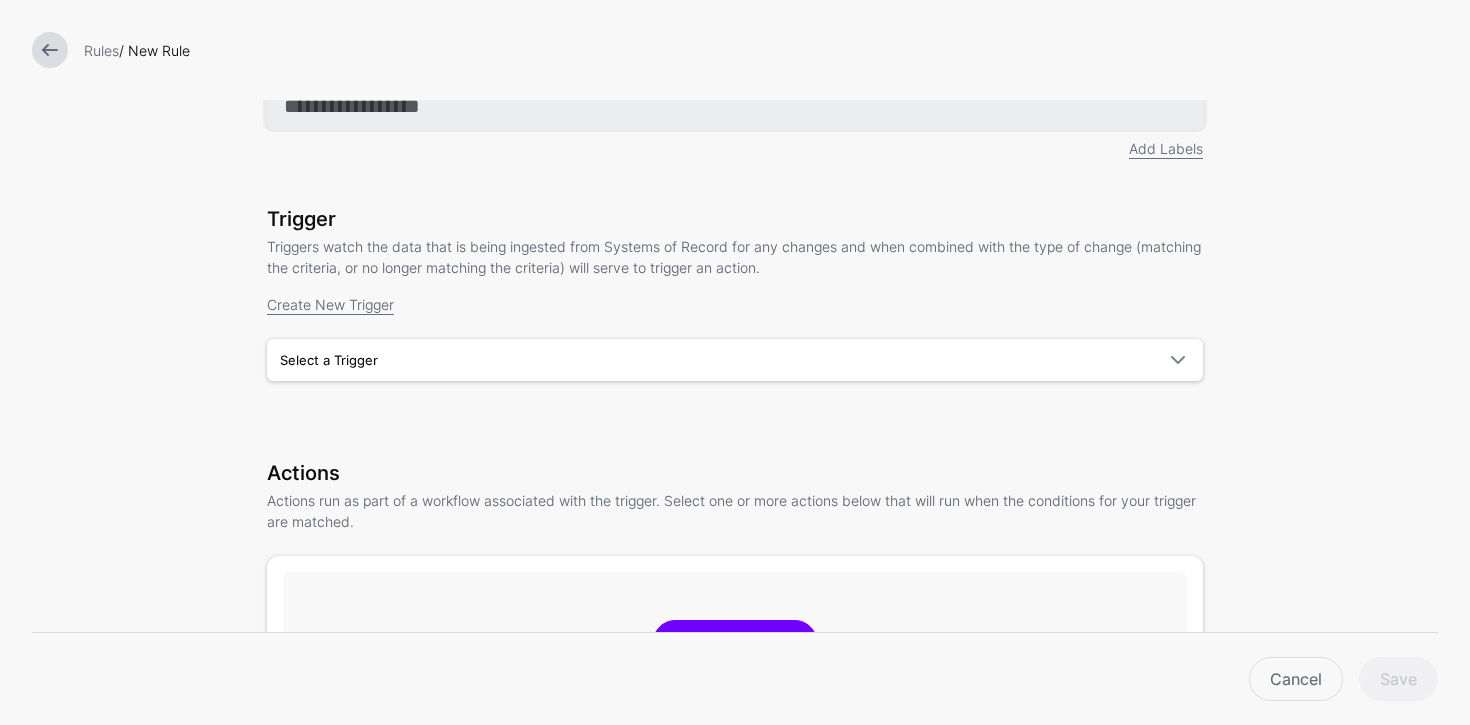 click at bounding box center (735, 106) 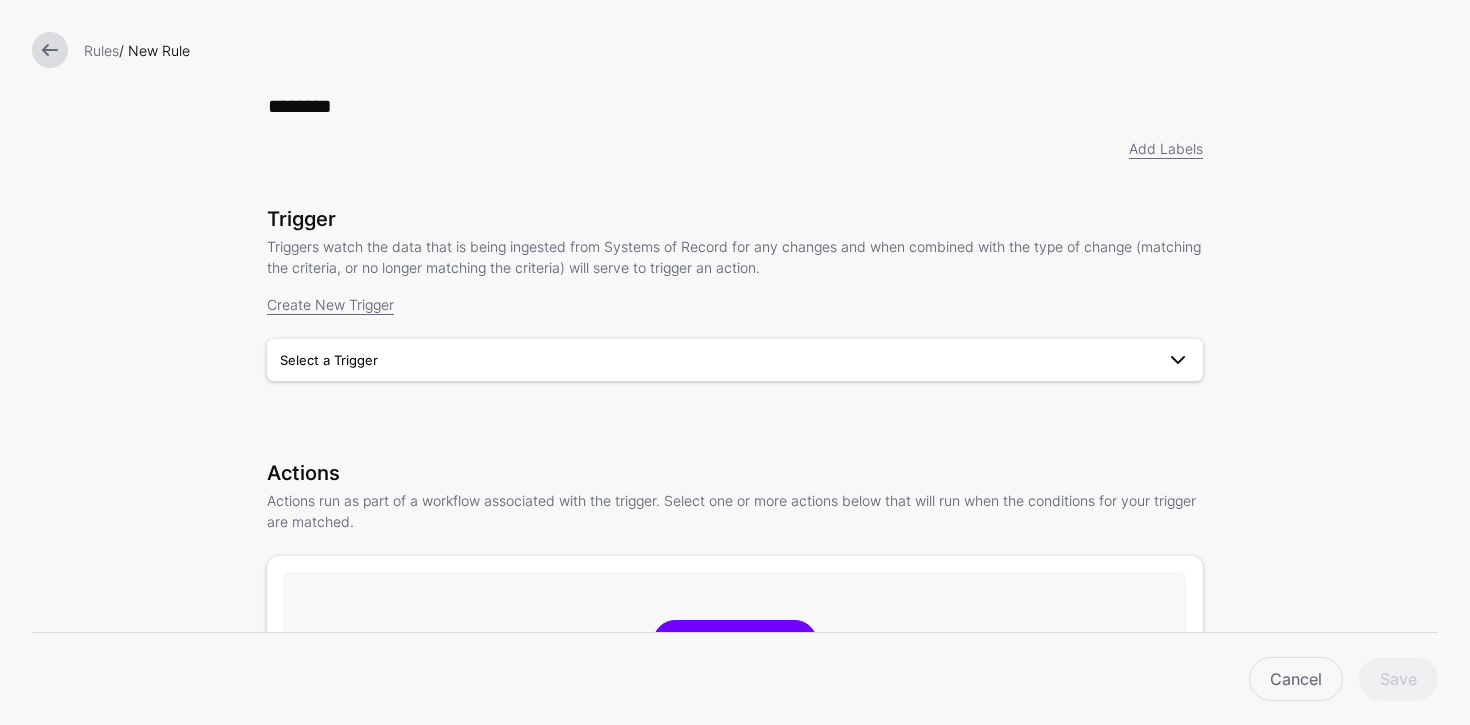 click on "Select a Trigger" at bounding box center [717, 360] 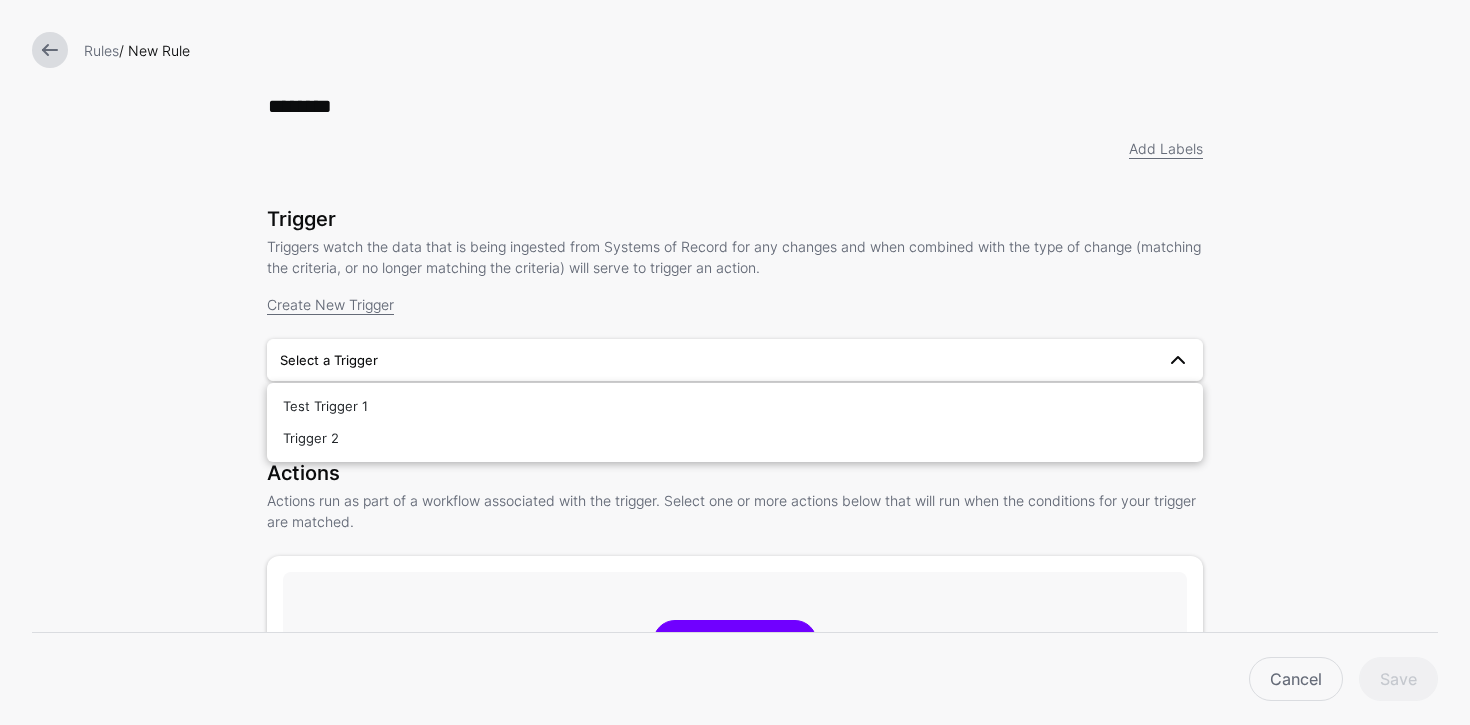 click on "Select a Trigger" at bounding box center (735, 360) 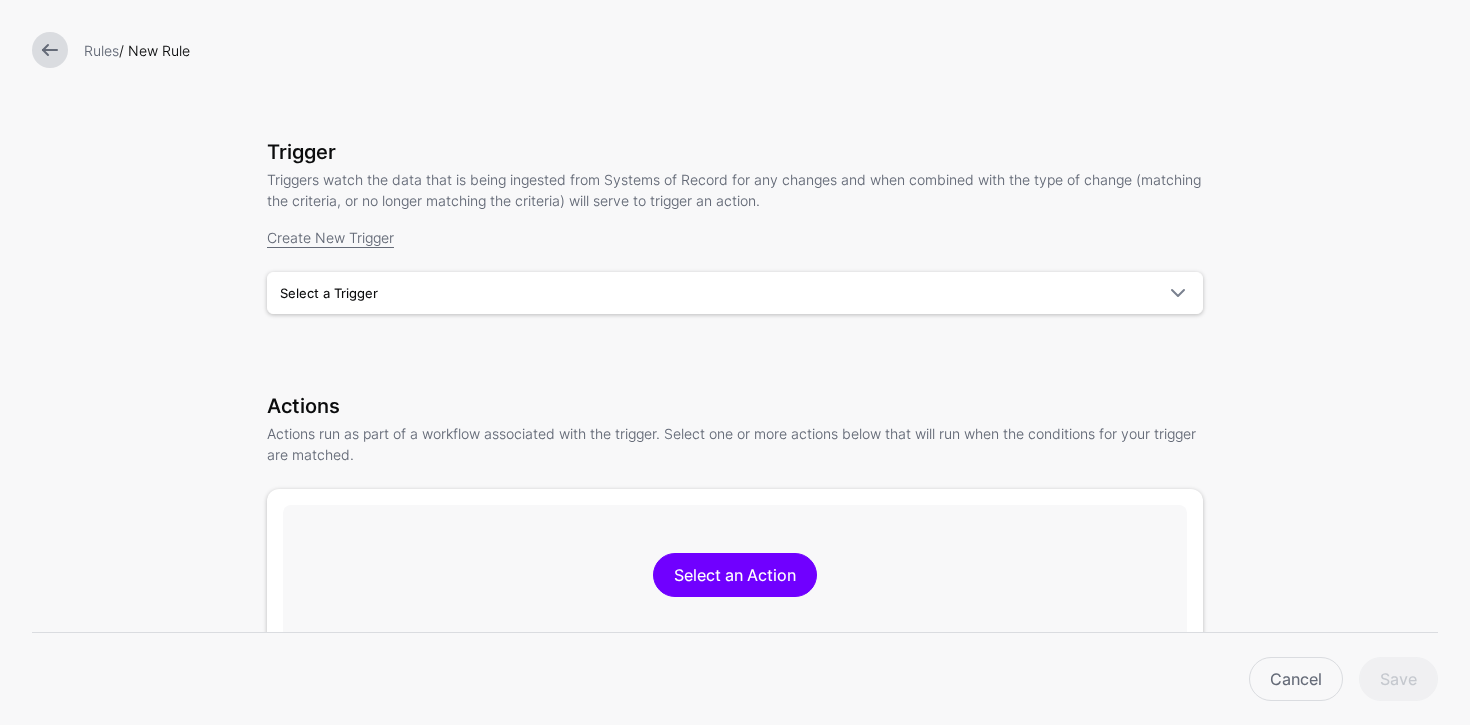 scroll, scrollTop: 357, scrollLeft: 0, axis: vertical 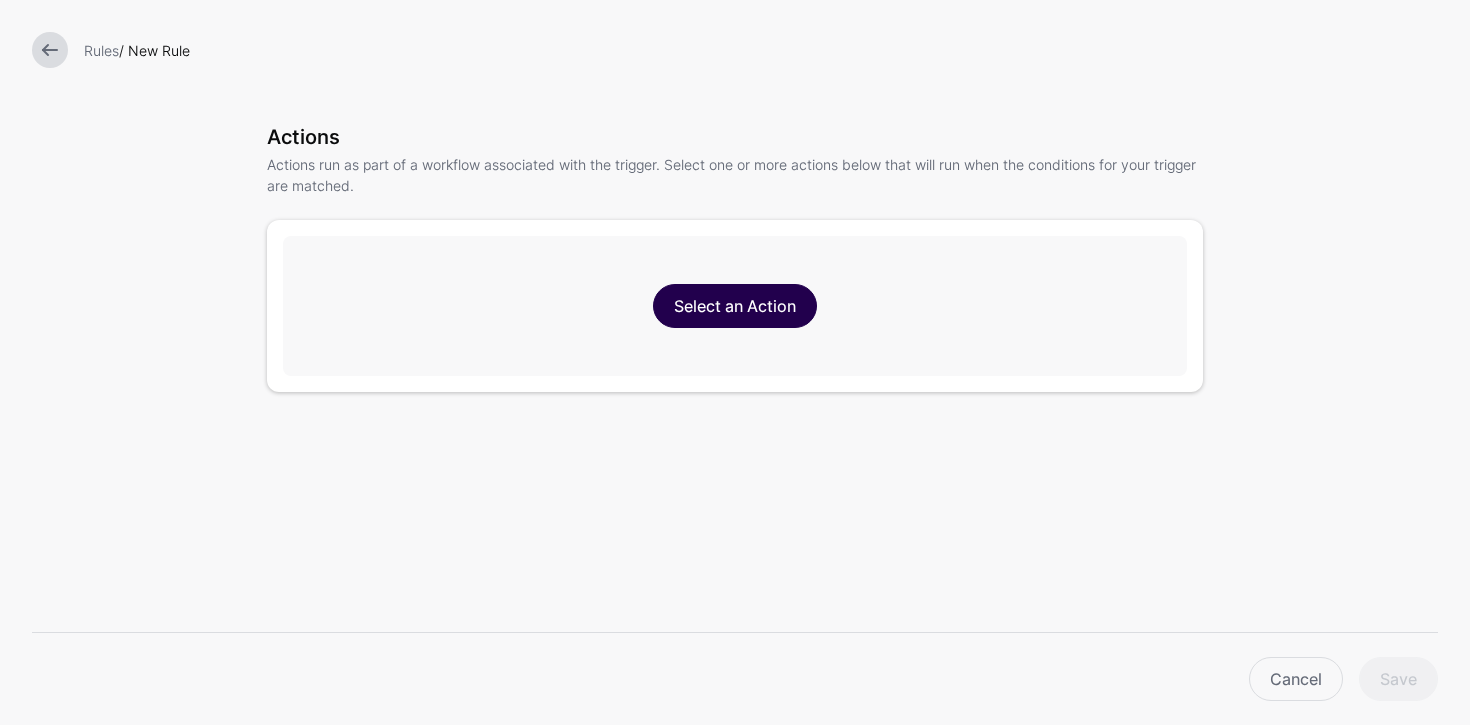 click on "Select an Action" at bounding box center [735, 306] 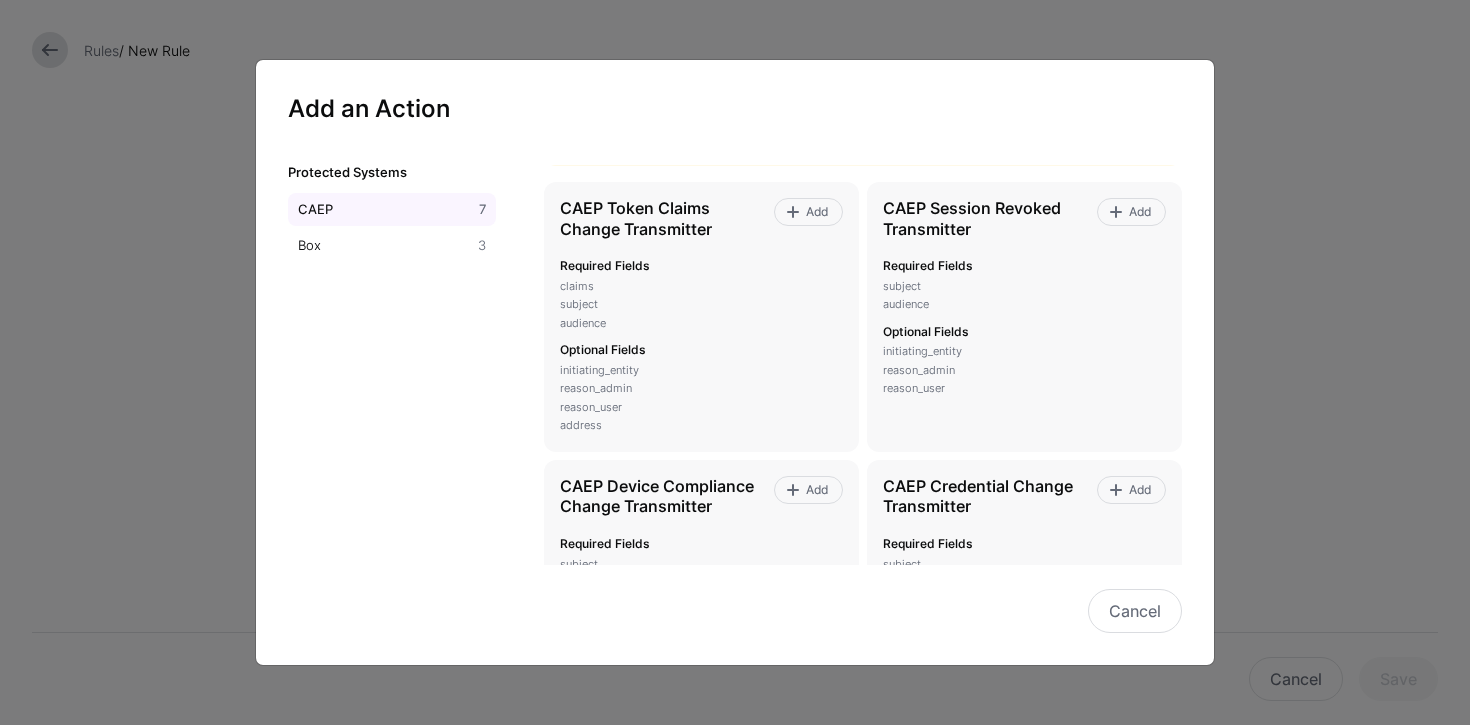 scroll, scrollTop: 58, scrollLeft: 0, axis: vertical 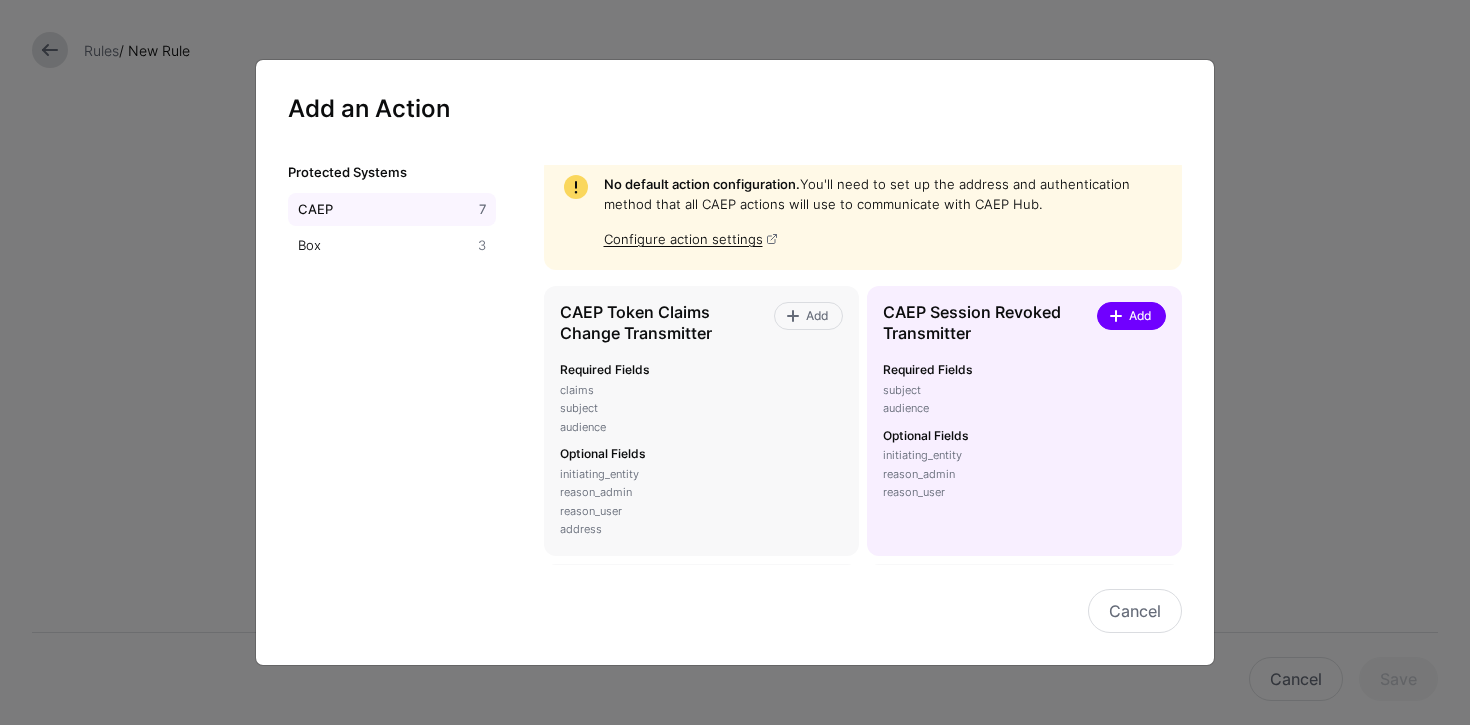 click 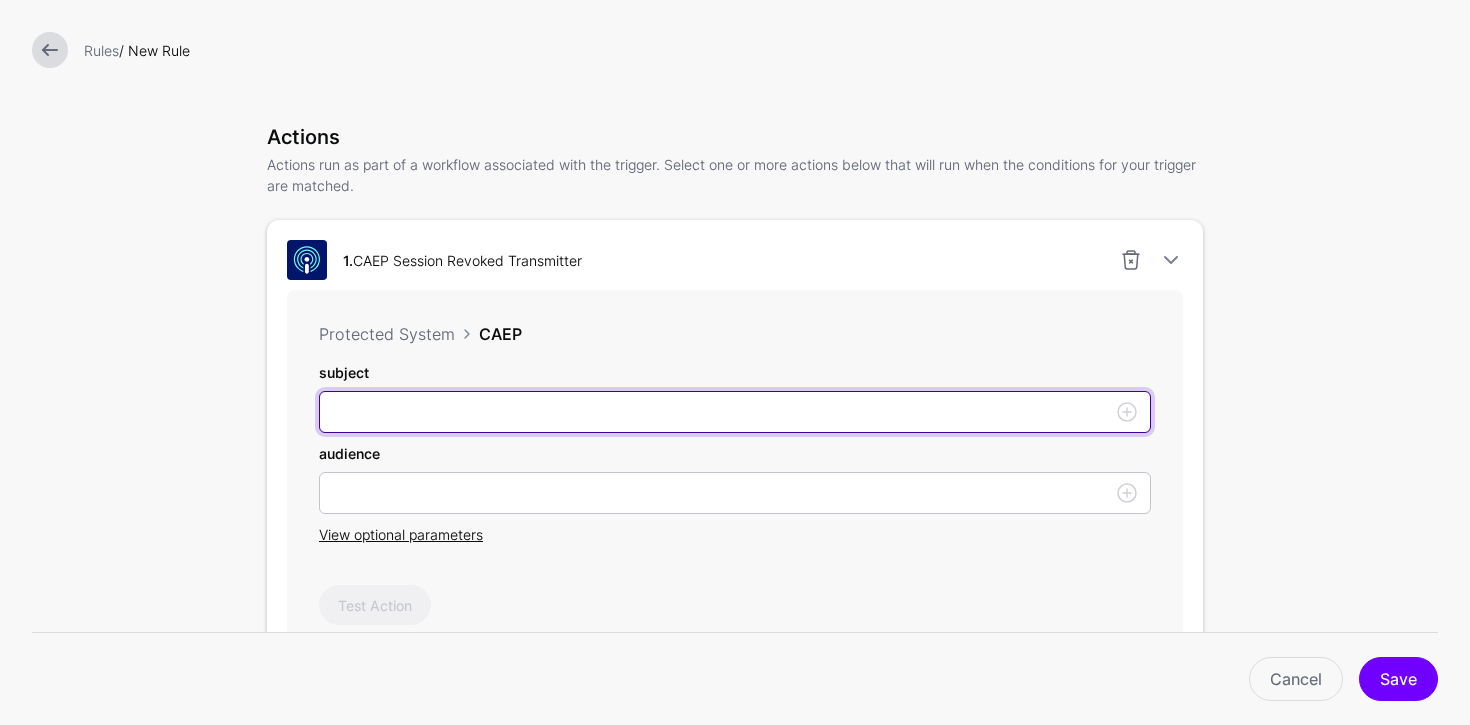 click on "subject" at bounding box center [735, 412] 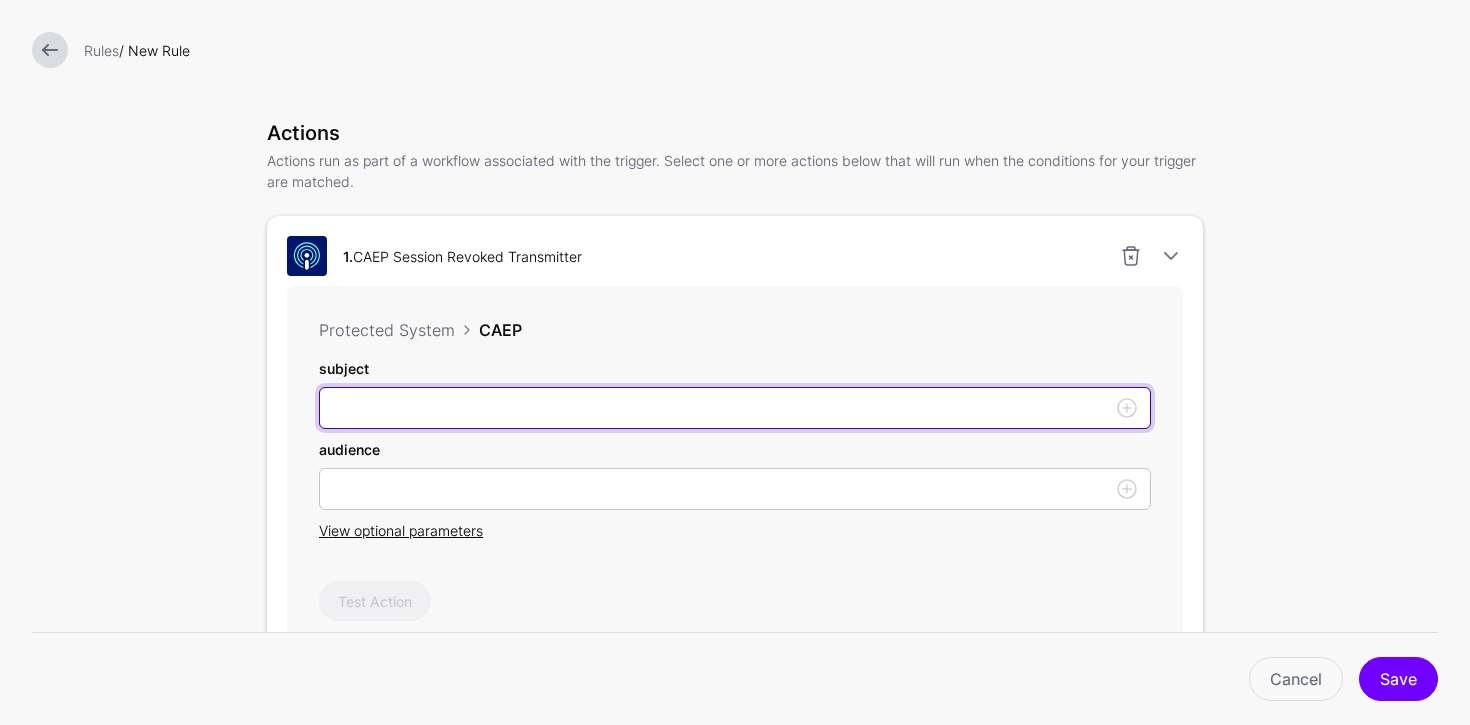click on "subject" at bounding box center (735, 408) 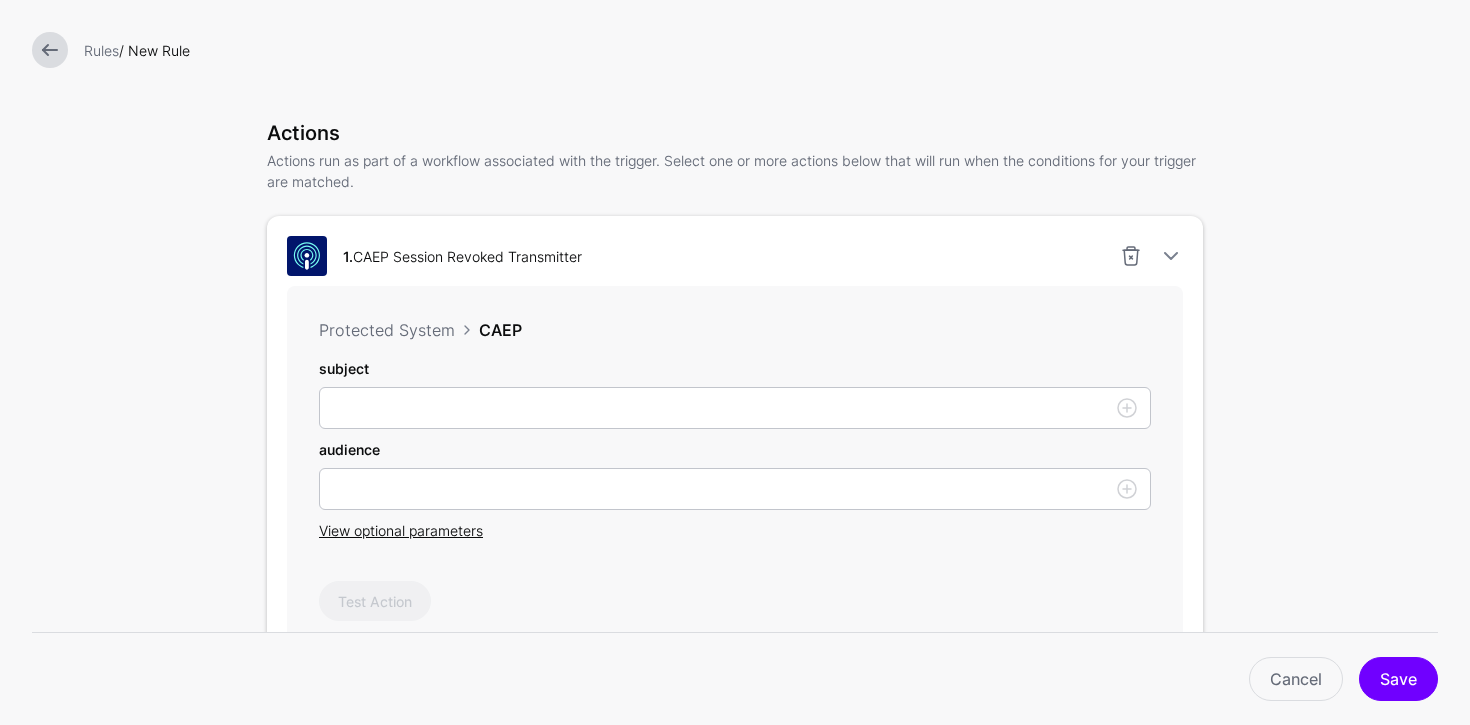click at bounding box center (50, 50) 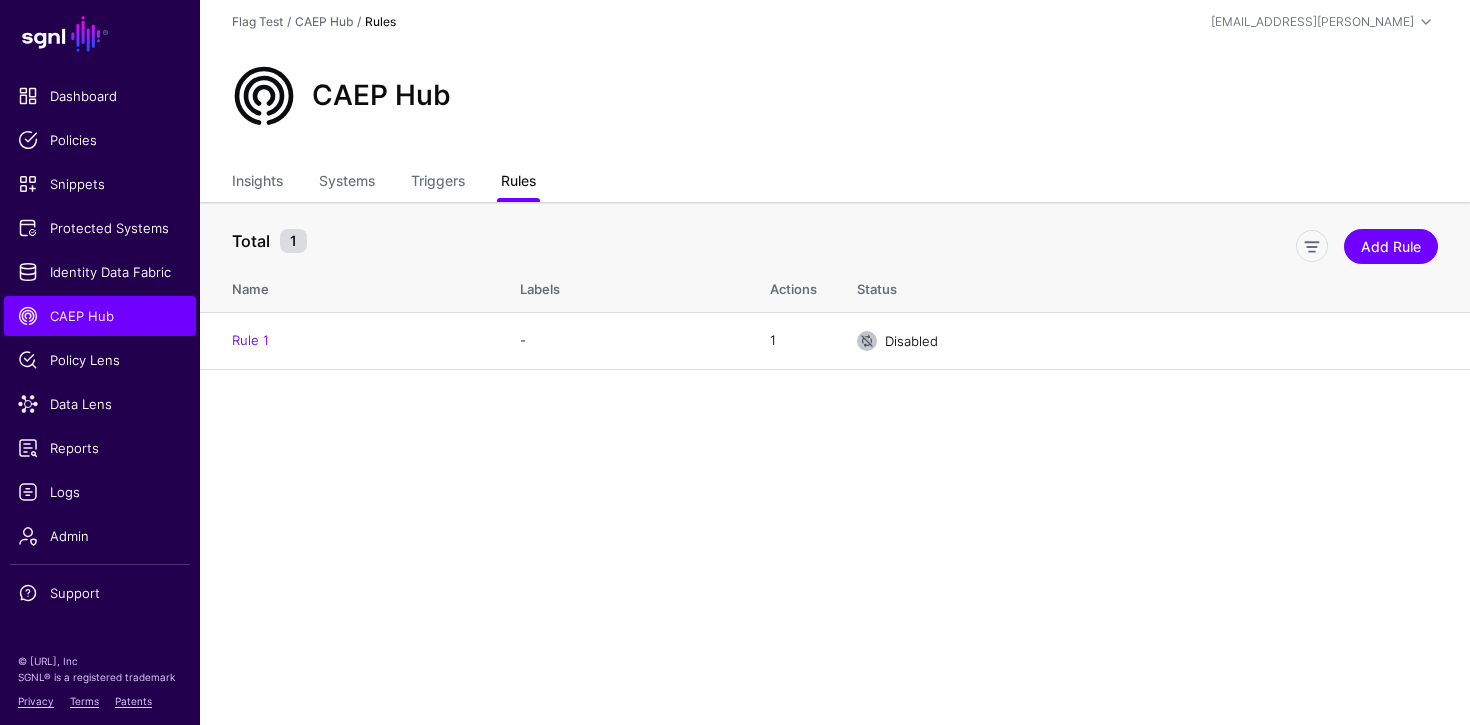 click on "Rules" 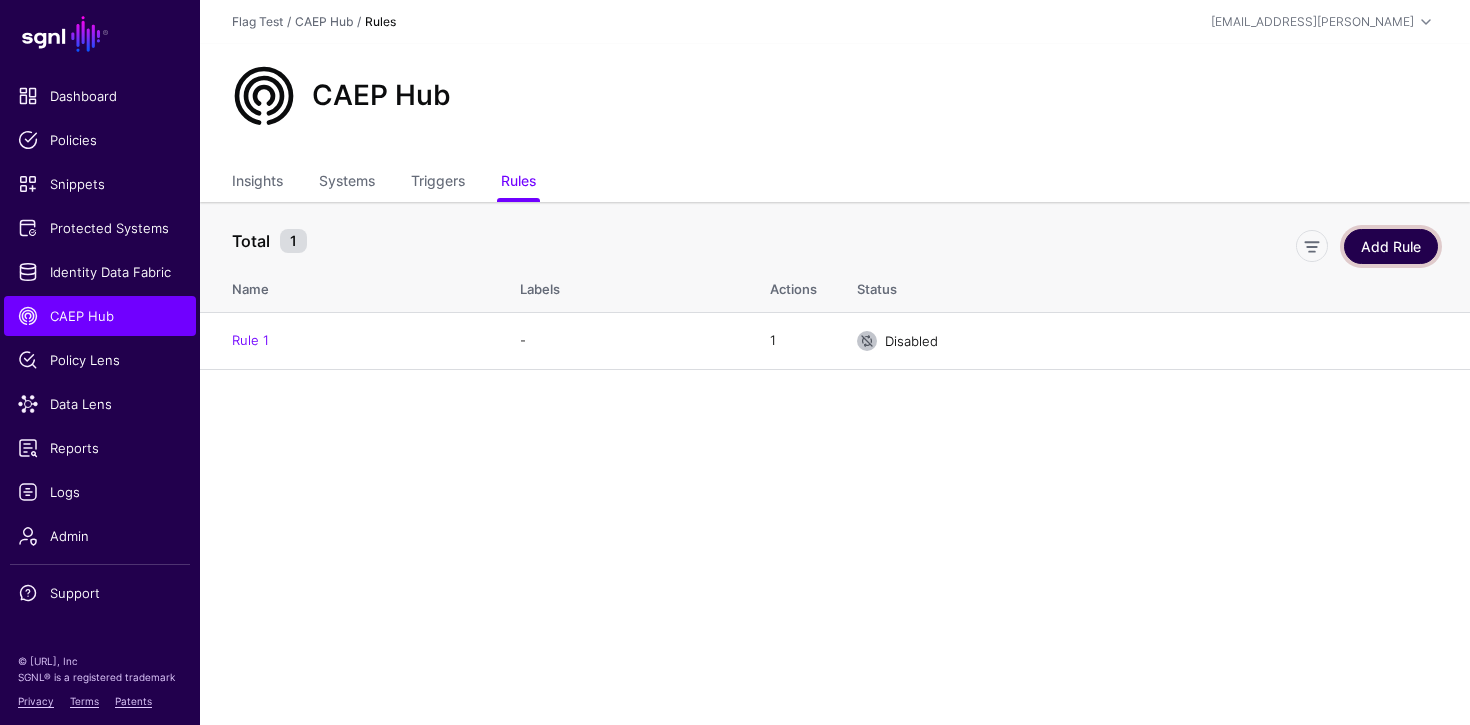 click on "Add Rule" 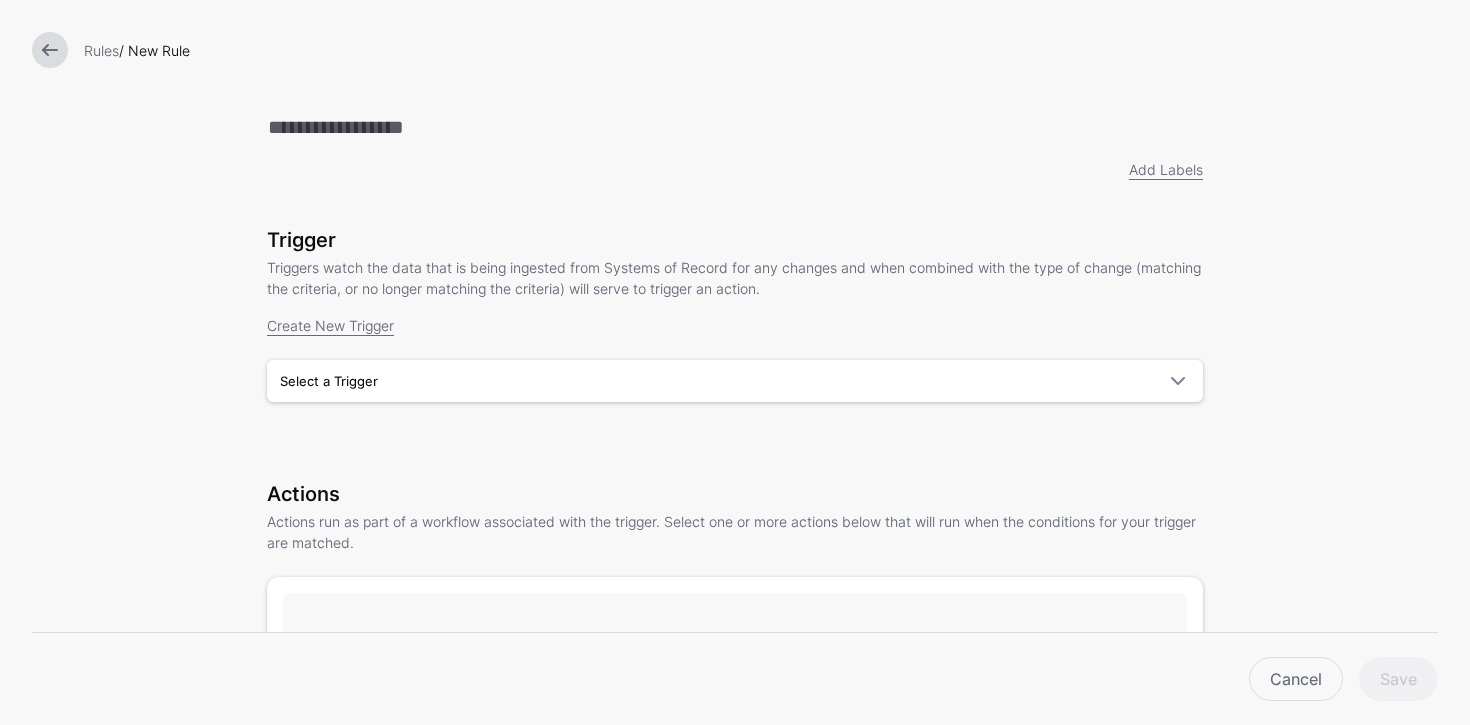 scroll, scrollTop: 4, scrollLeft: 0, axis: vertical 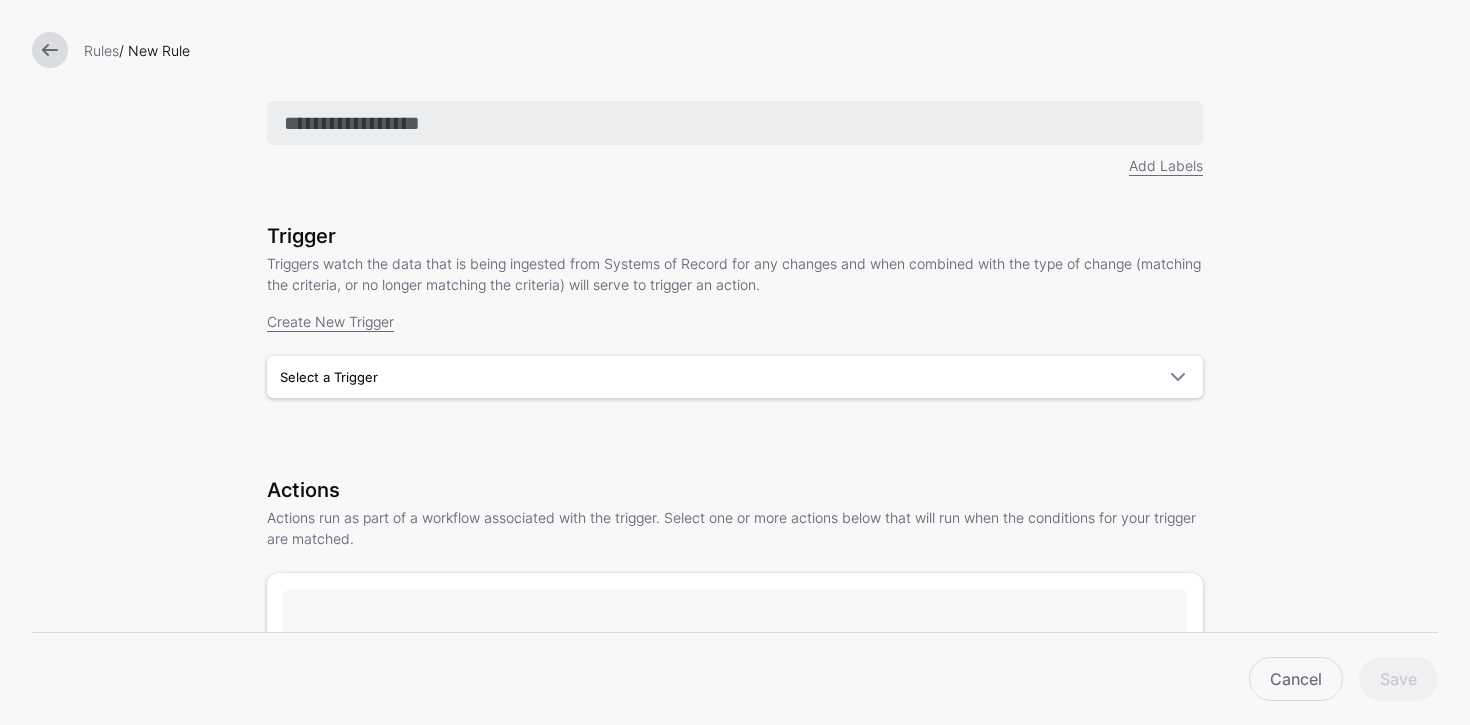 click at bounding box center (735, 123) 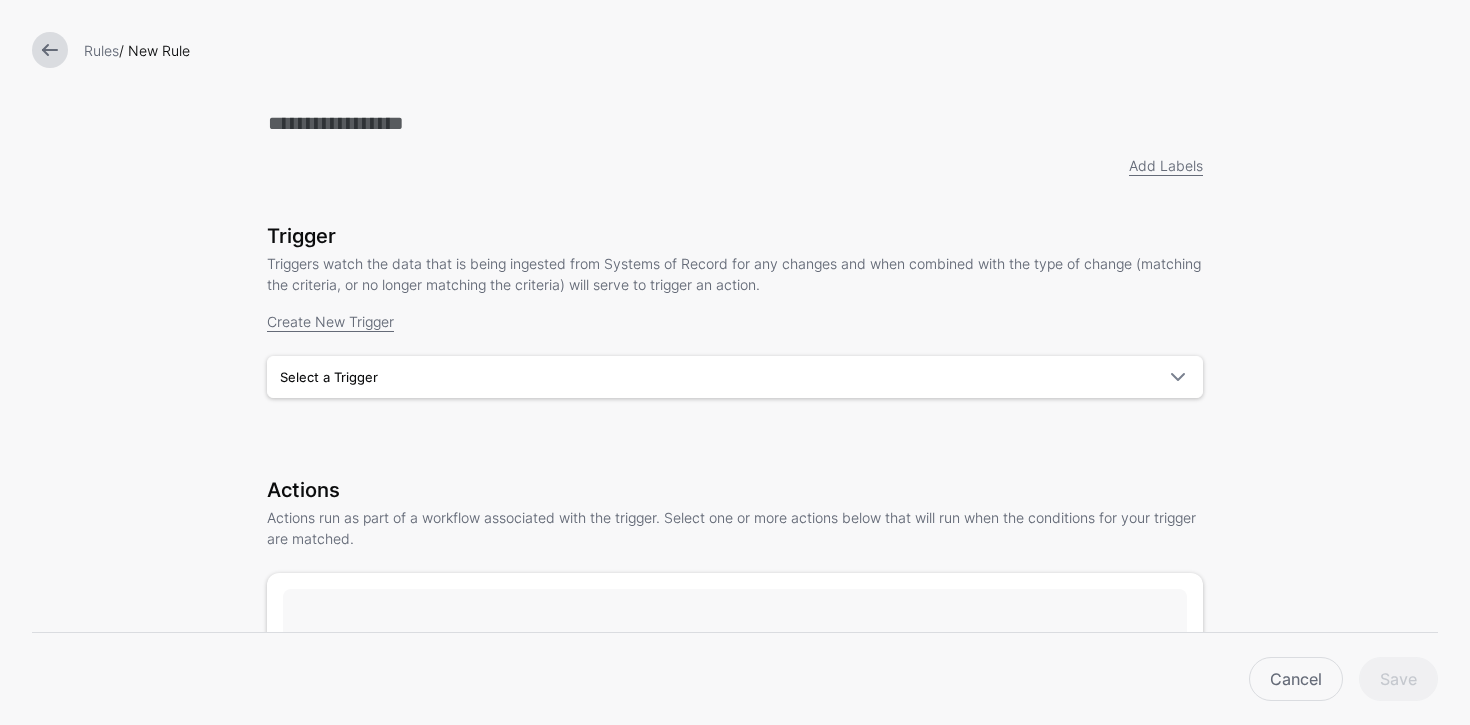 type on "**********" 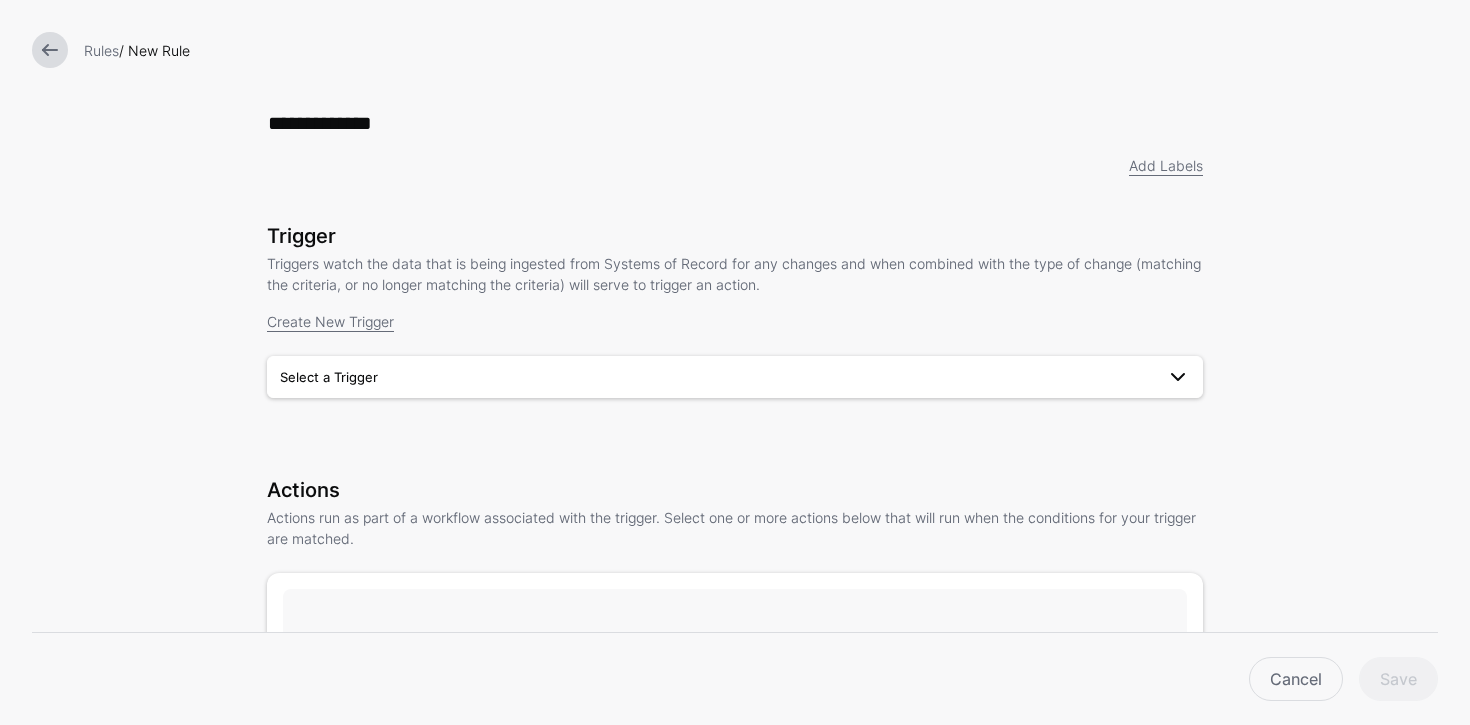 click on "Select a Trigger" at bounding box center [735, 377] 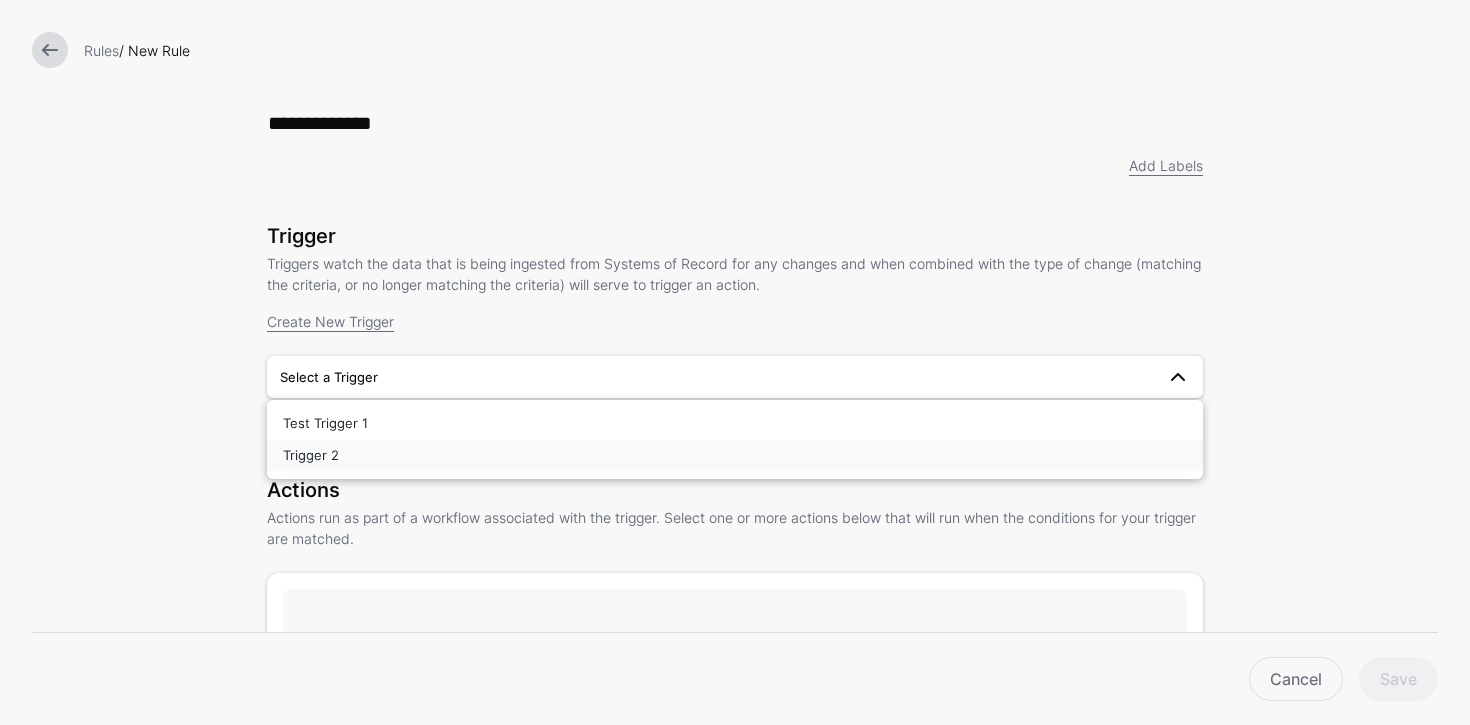 drag, startPoint x: 395, startPoint y: 448, endPoint x: 405, endPoint y: 416, distance: 33.526108 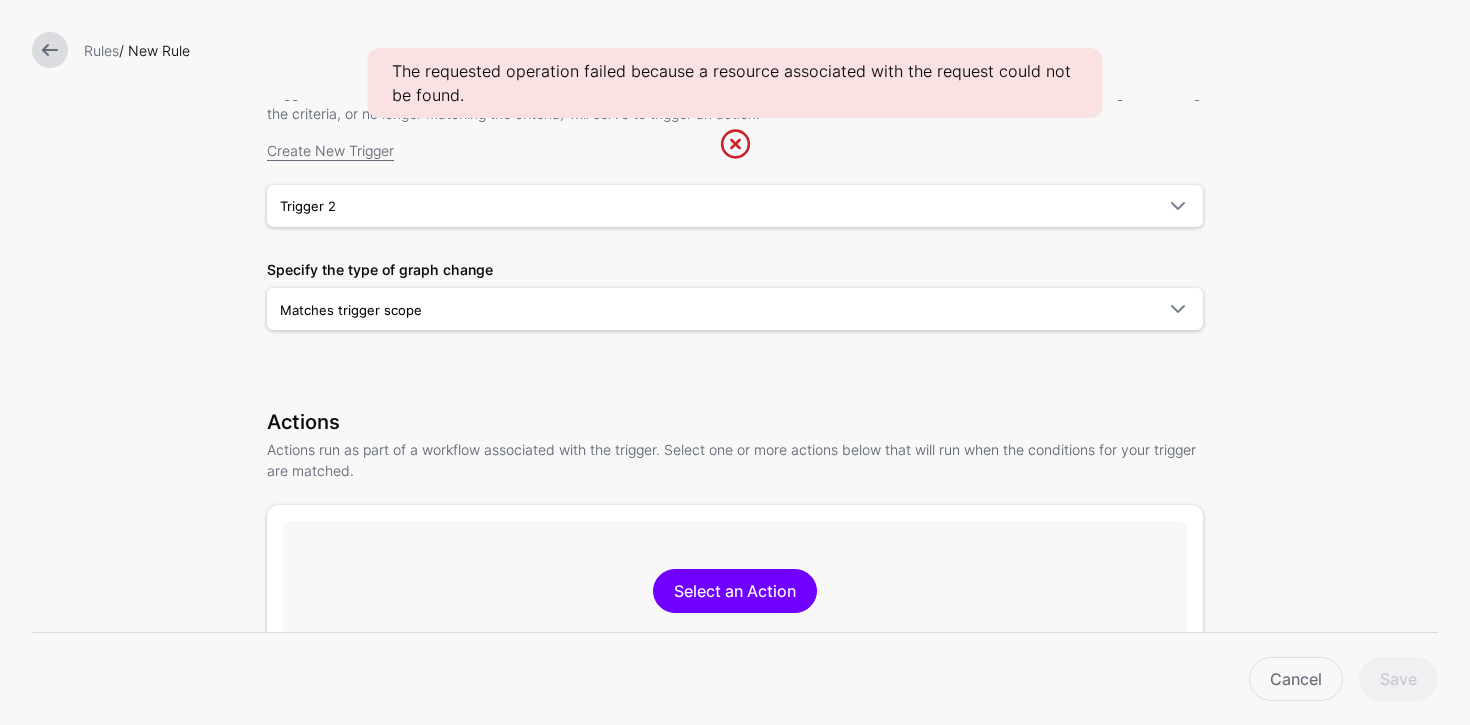 scroll, scrollTop: 537, scrollLeft: 0, axis: vertical 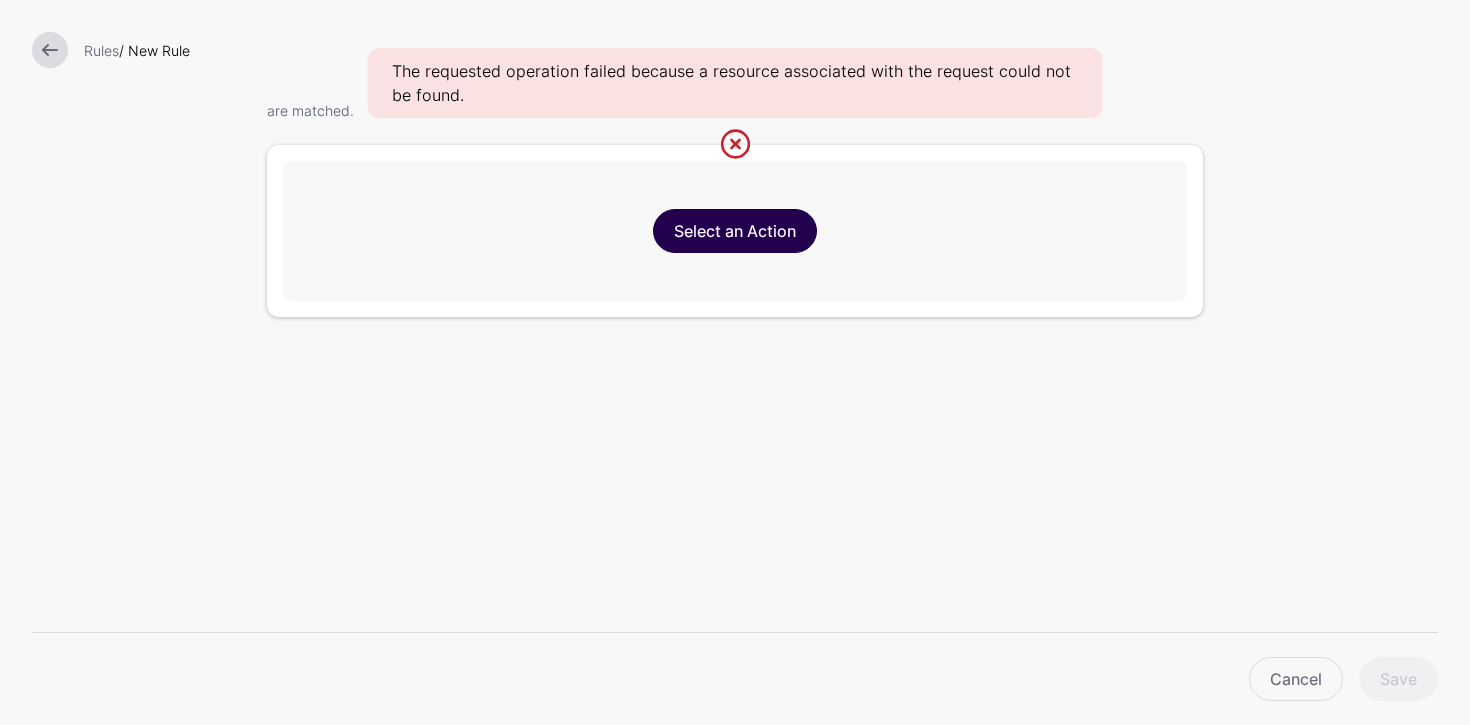 click on "Select an Action" at bounding box center [735, 231] 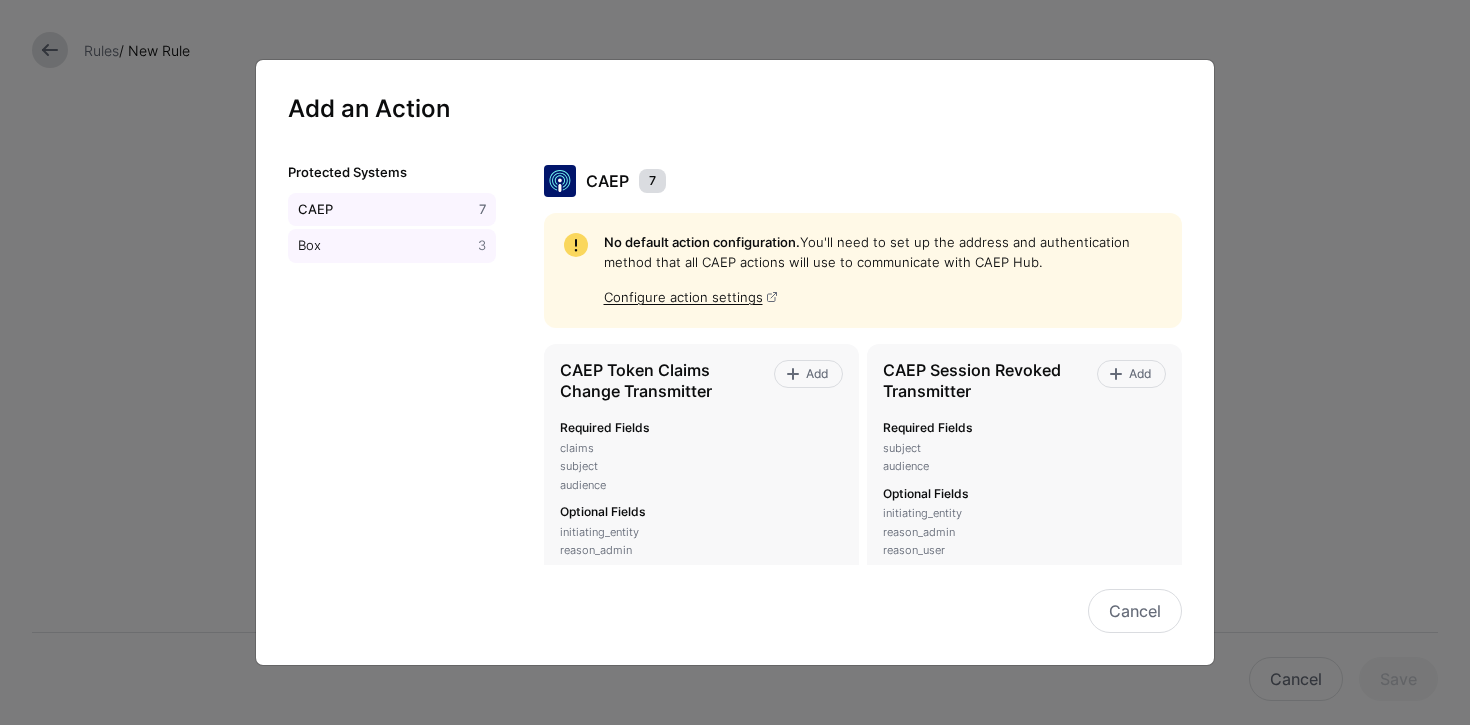 click on "3" 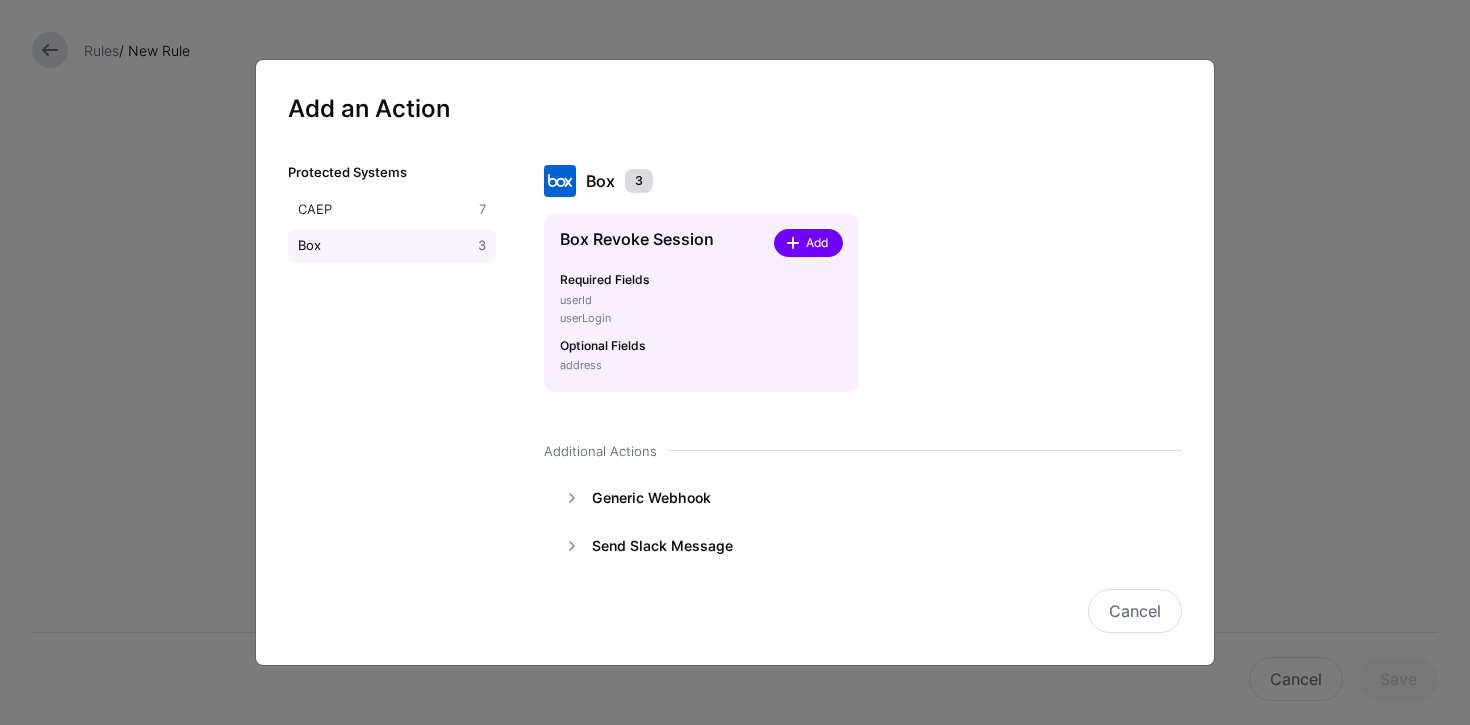 click 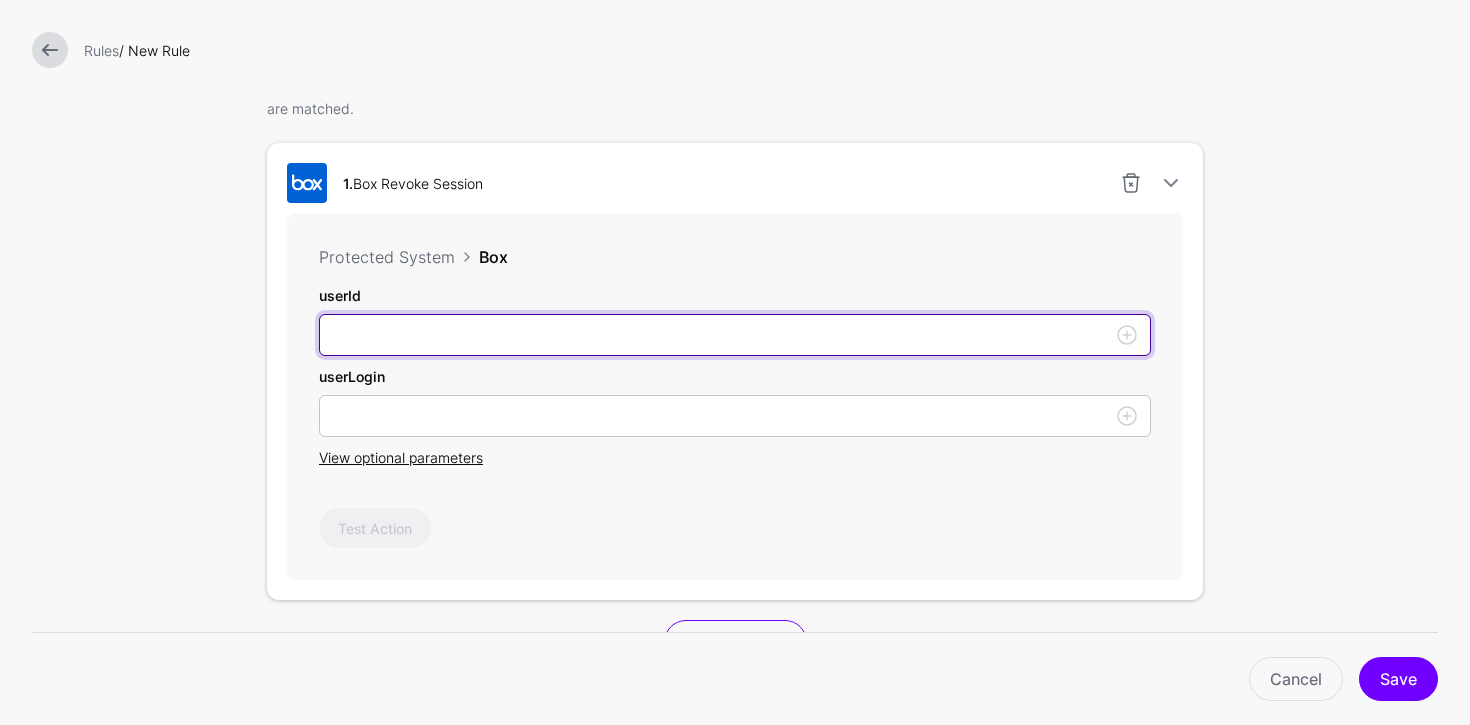click on "userId" at bounding box center [735, 335] 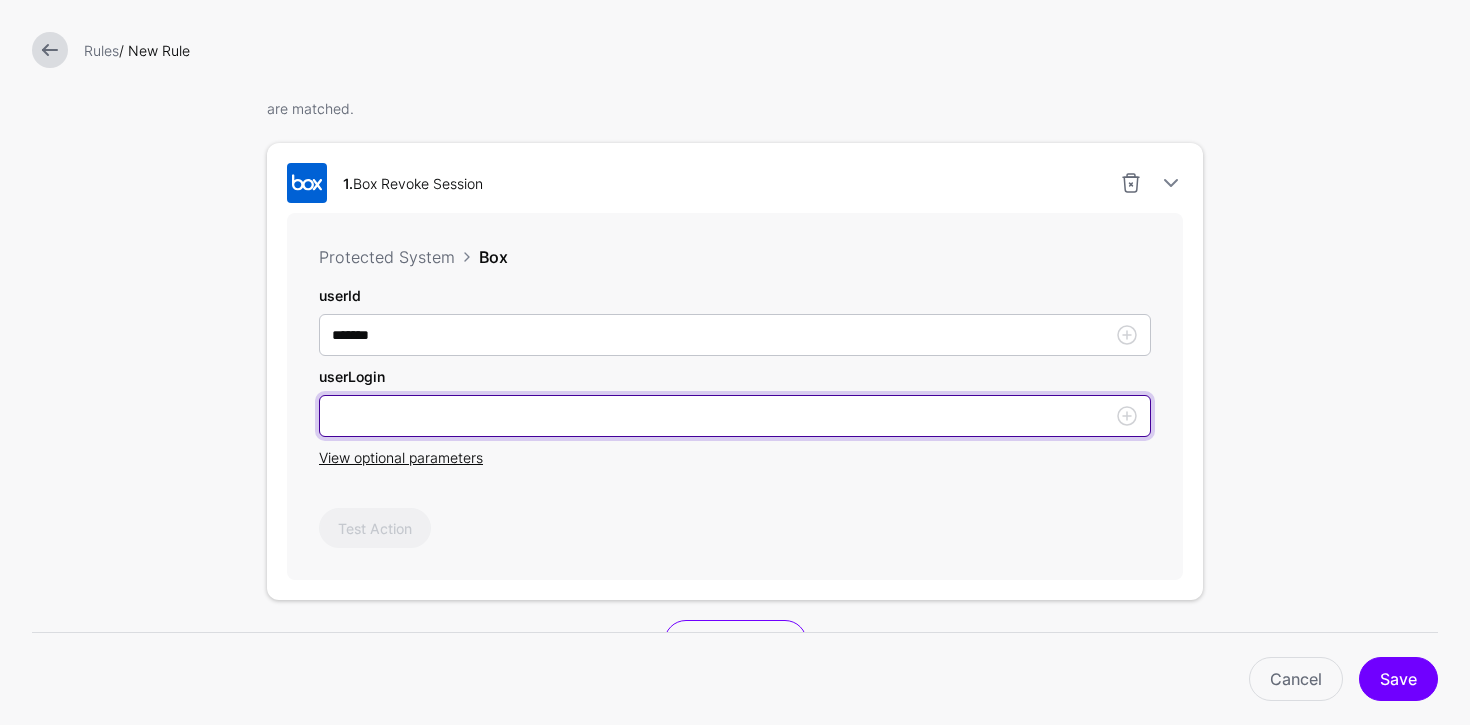click on "userId" at bounding box center [735, 416] 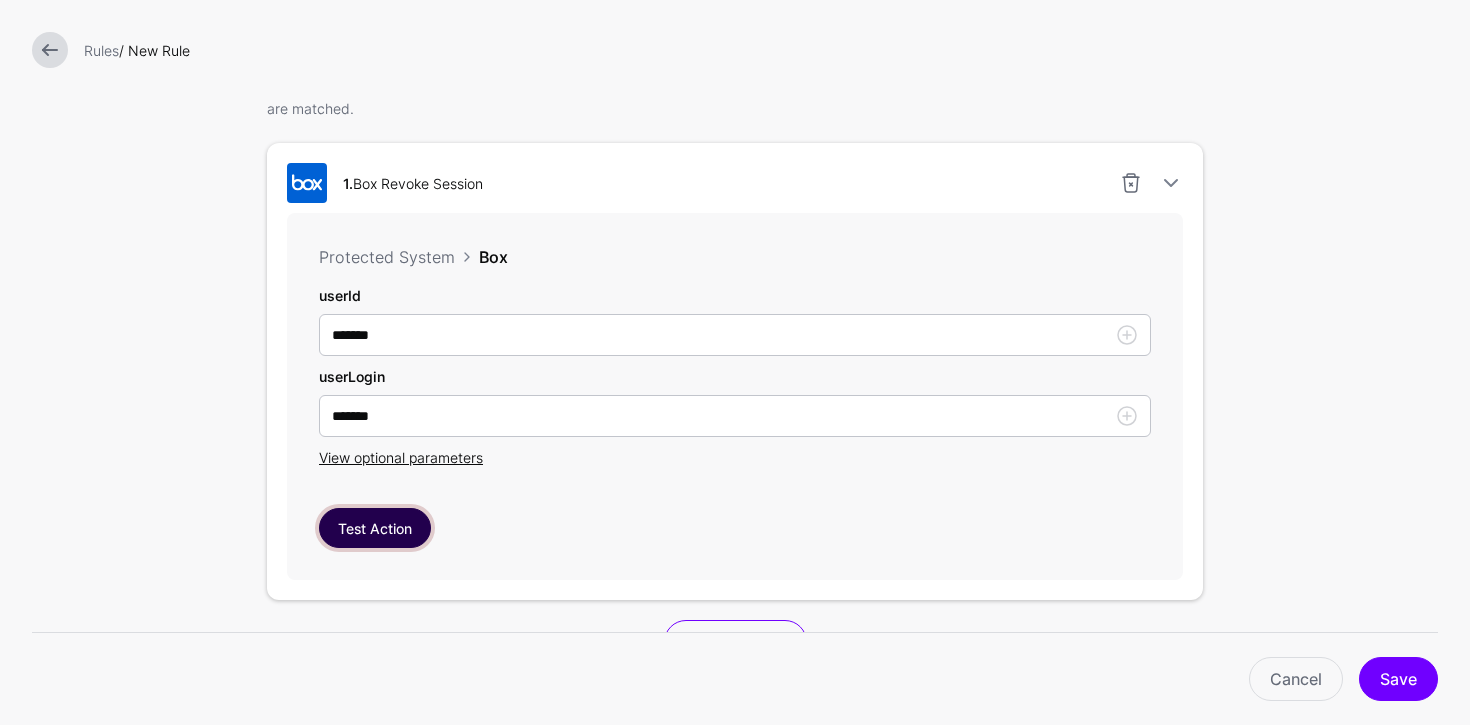 click on "Test Action" at bounding box center (375, 528) 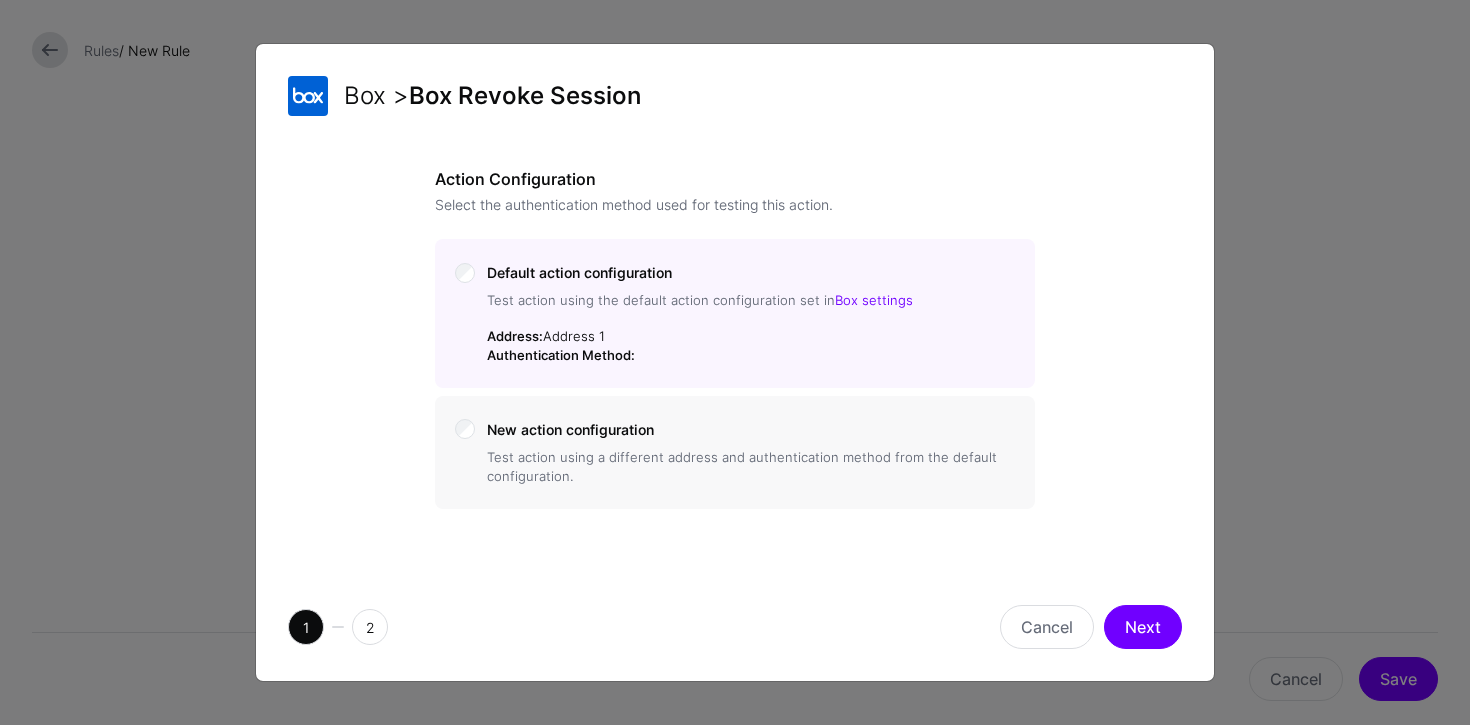 click on "Next" 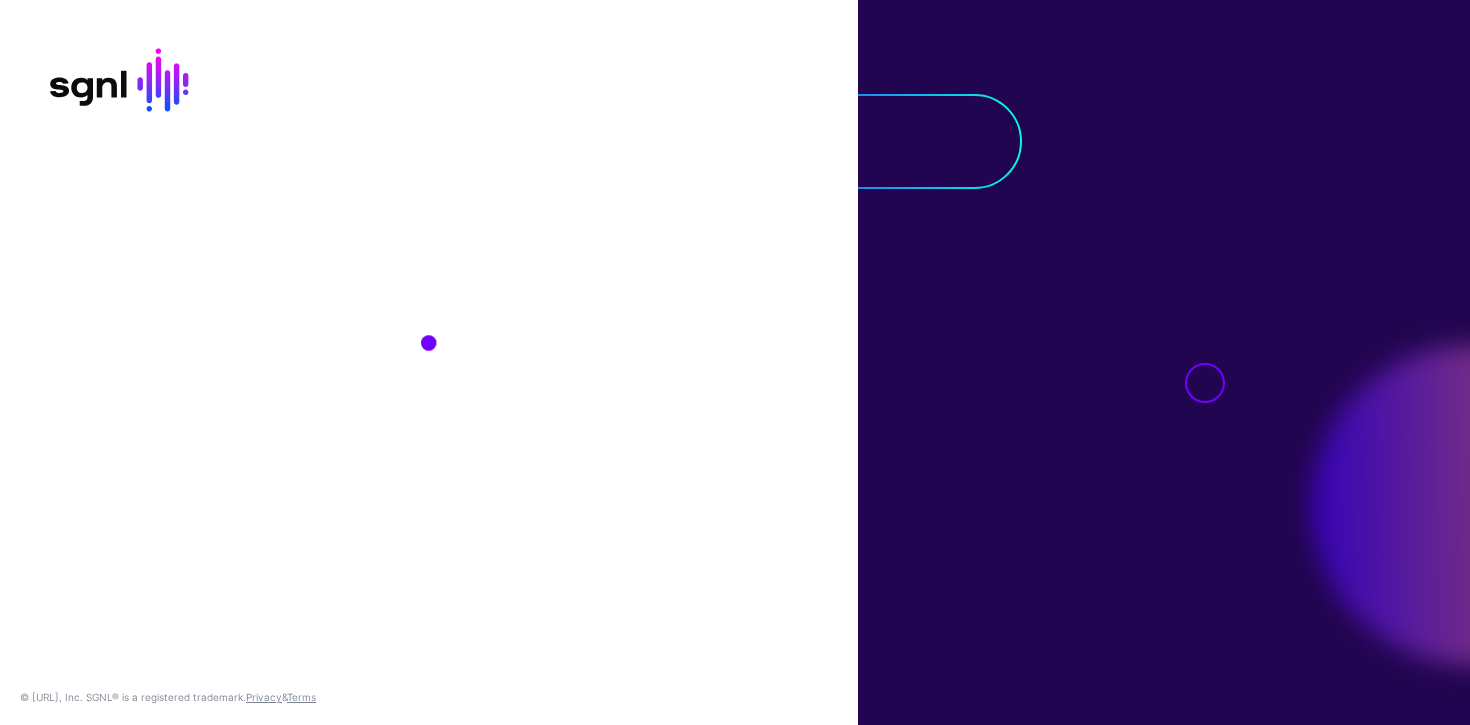 scroll, scrollTop: 0, scrollLeft: 0, axis: both 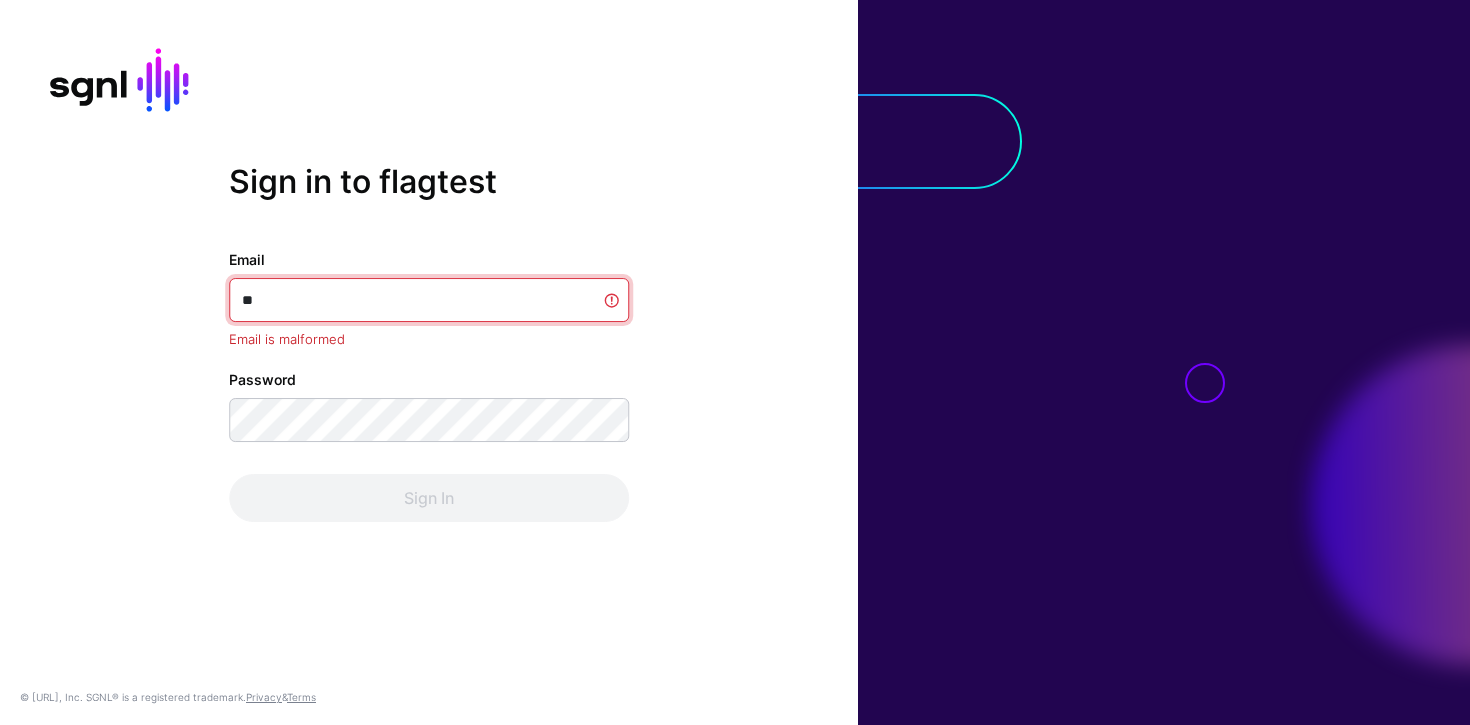type on "**********" 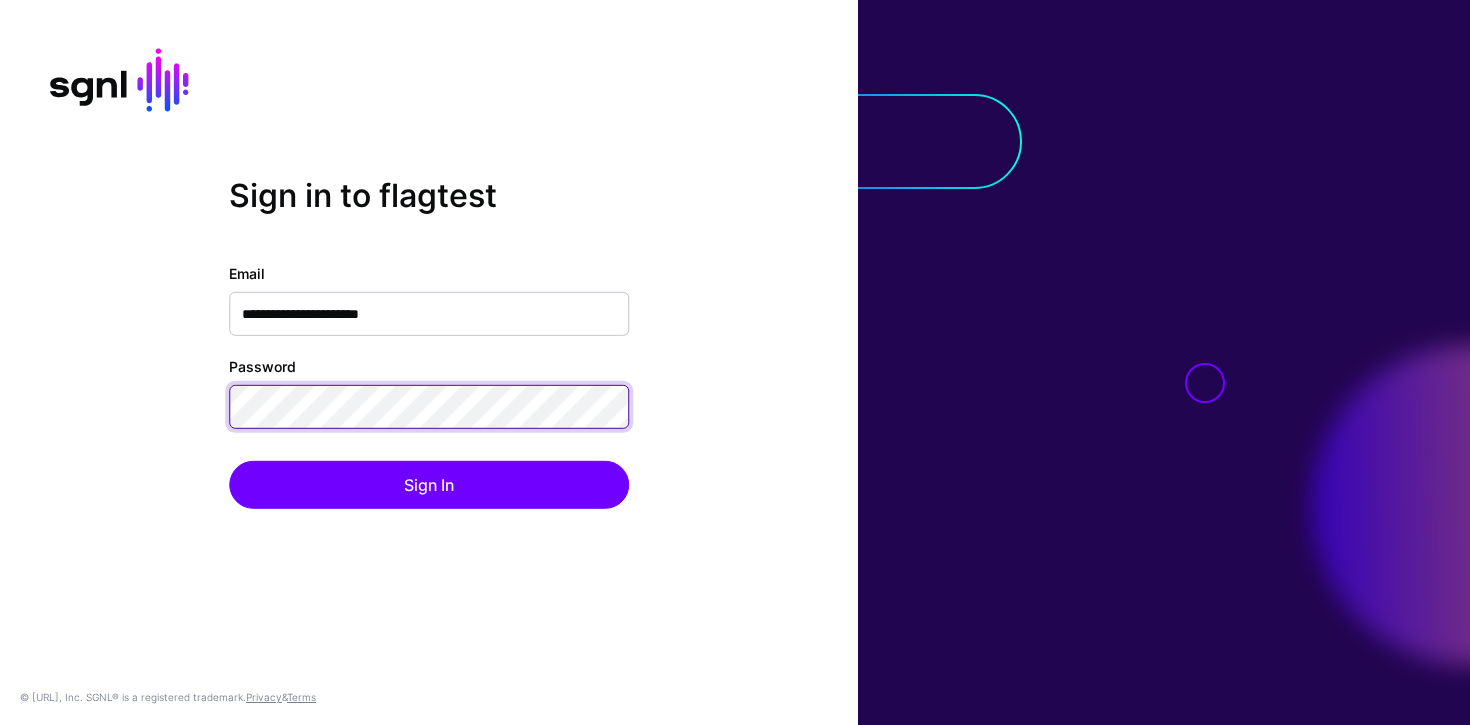 click on "Sign In" 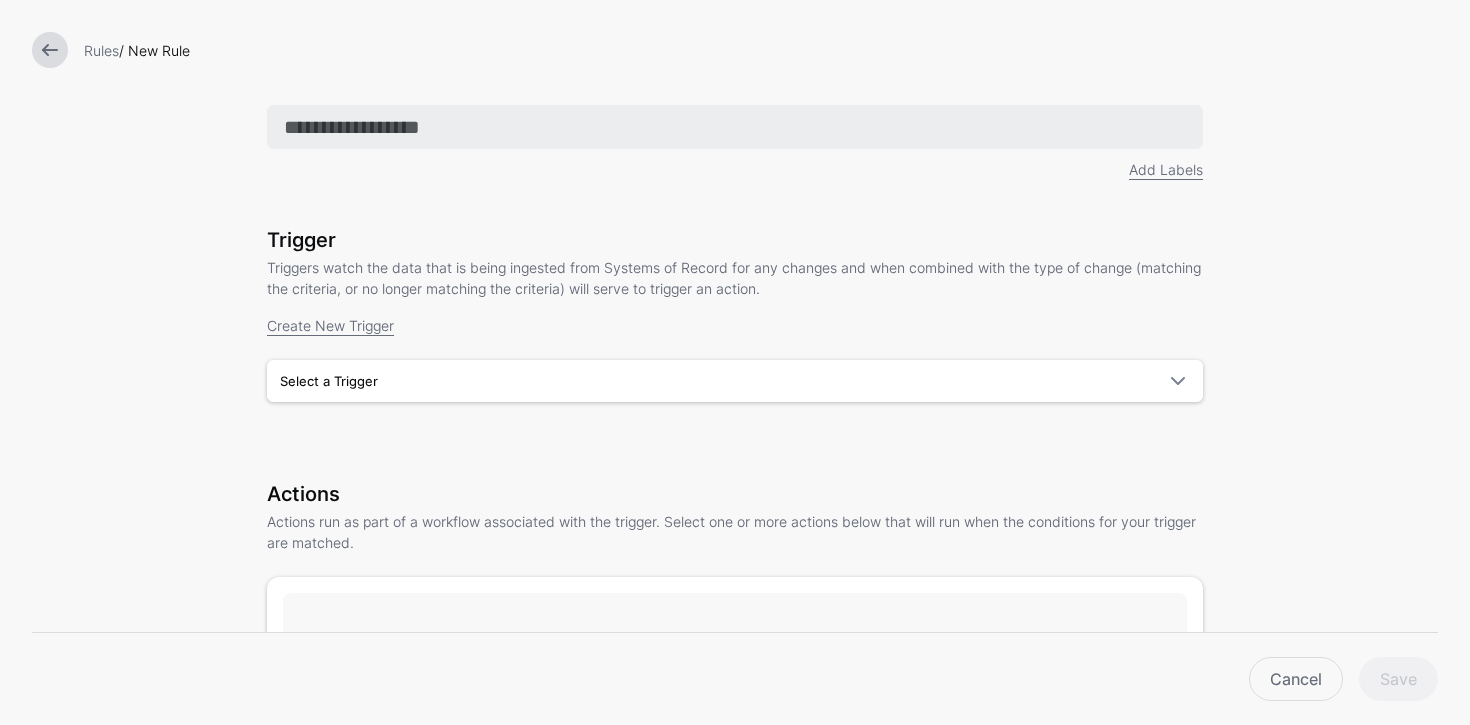 click at bounding box center [735, 127] 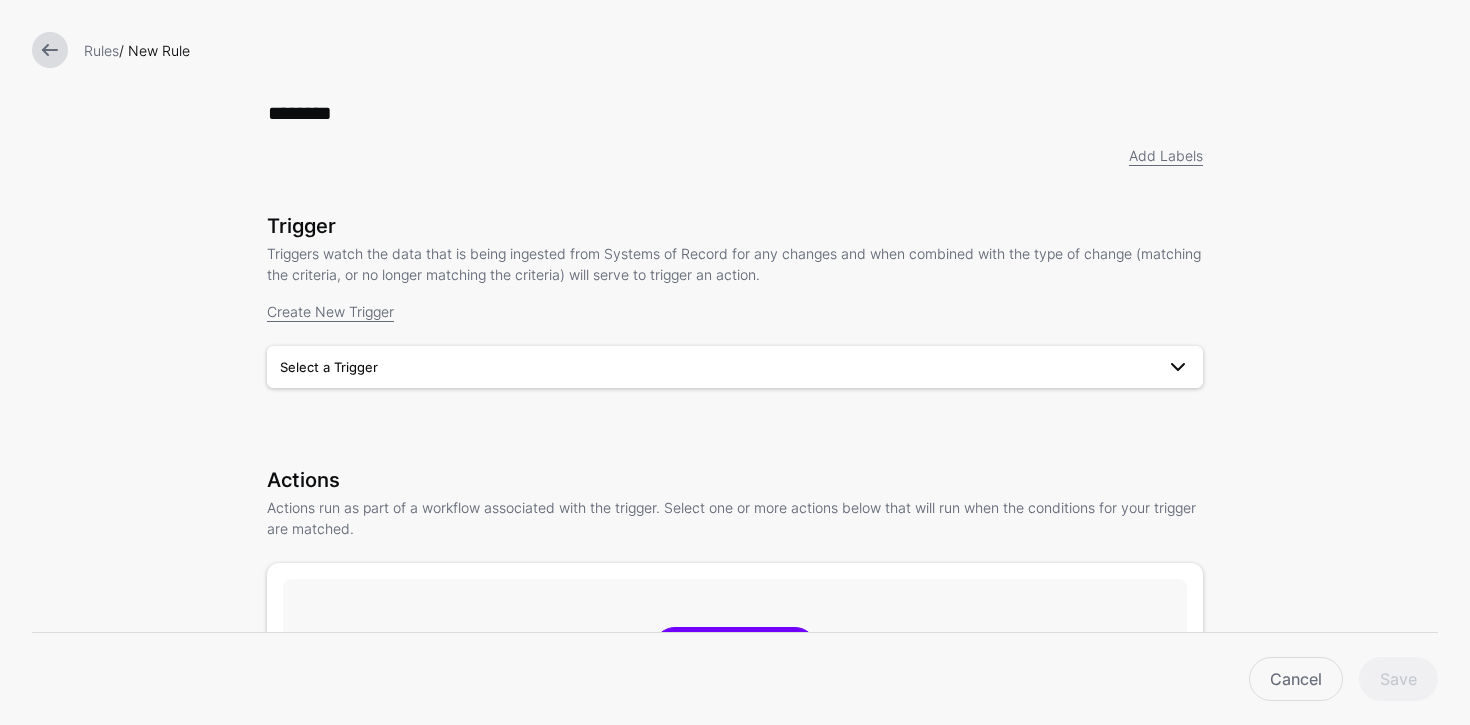 scroll, scrollTop: 29, scrollLeft: 0, axis: vertical 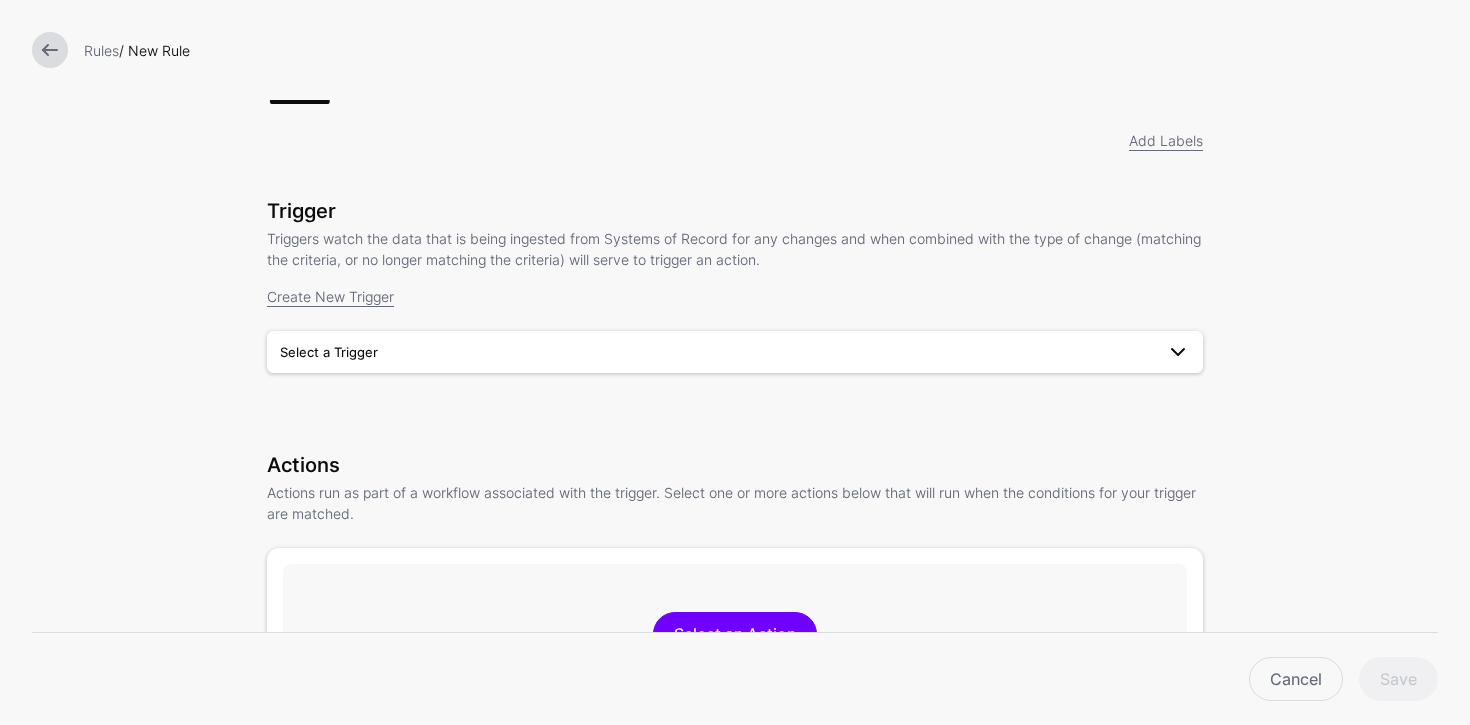 click on "Select a Trigger" at bounding box center [717, 352] 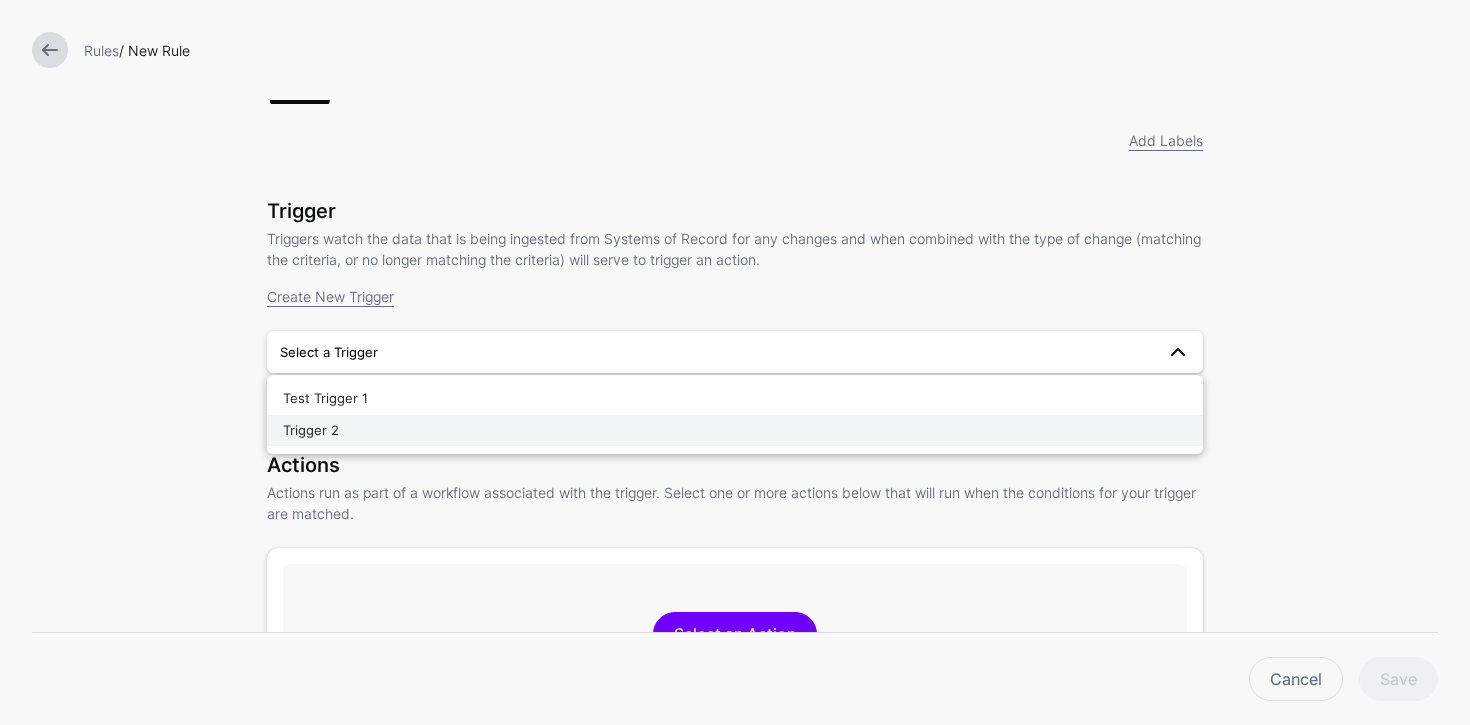 click on "Trigger 2" at bounding box center [735, 431] 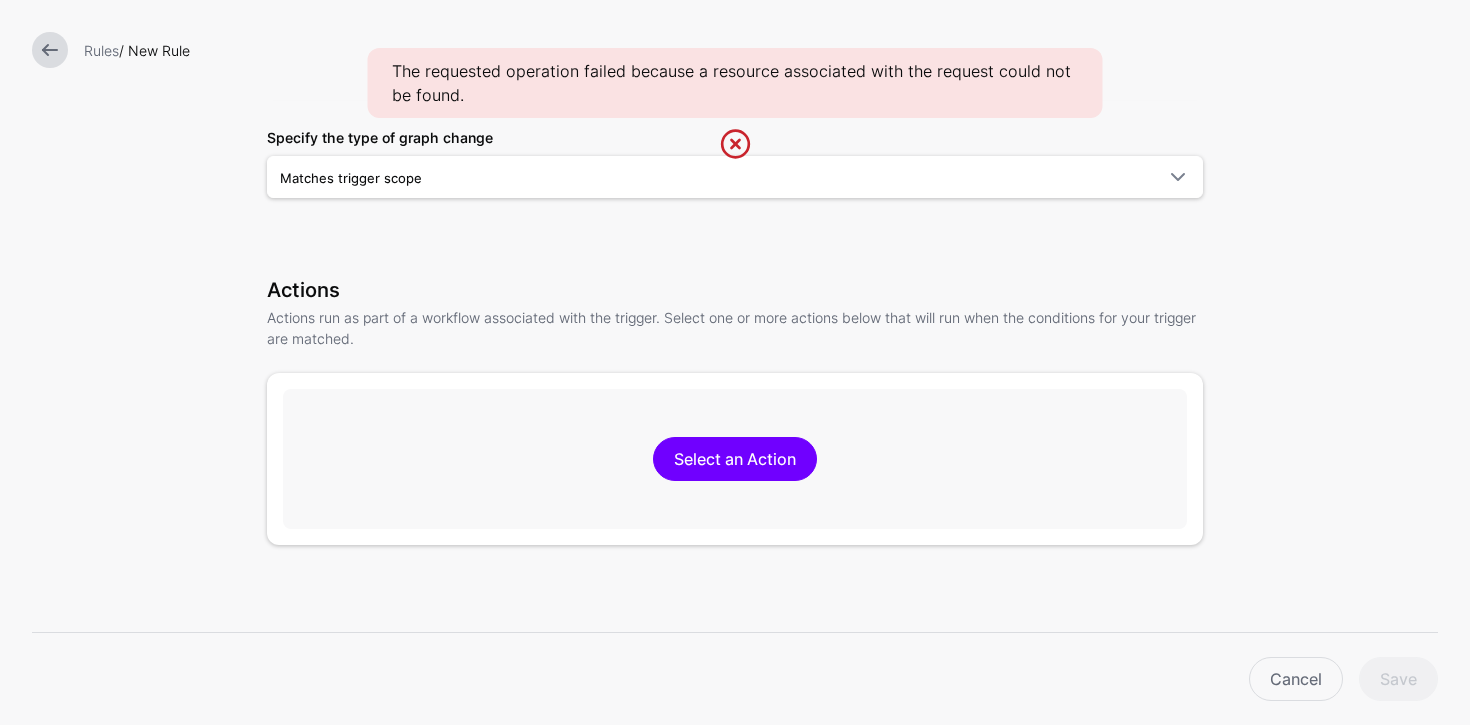 scroll, scrollTop: 301, scrollLeft: 0, axis: vertical 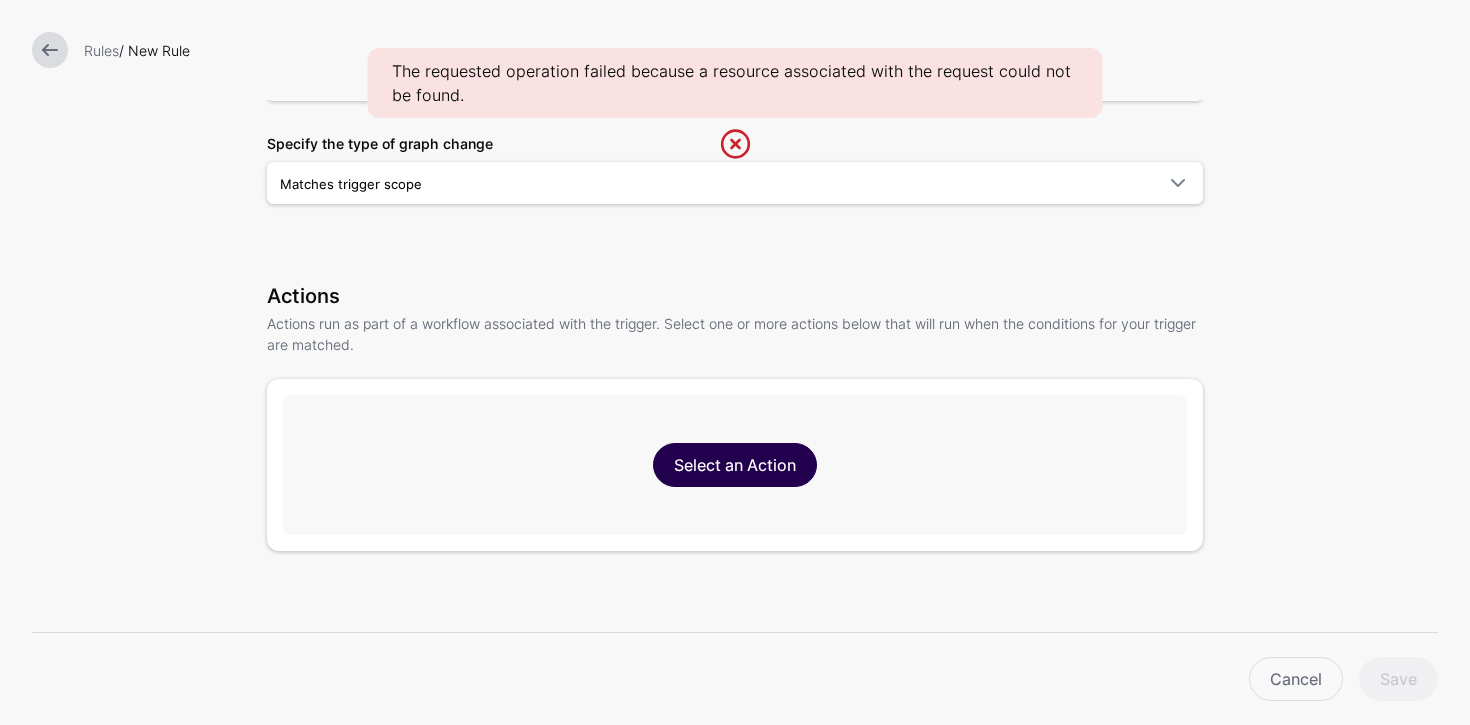 click on "Select an Action" at bounding box center (735, 465) 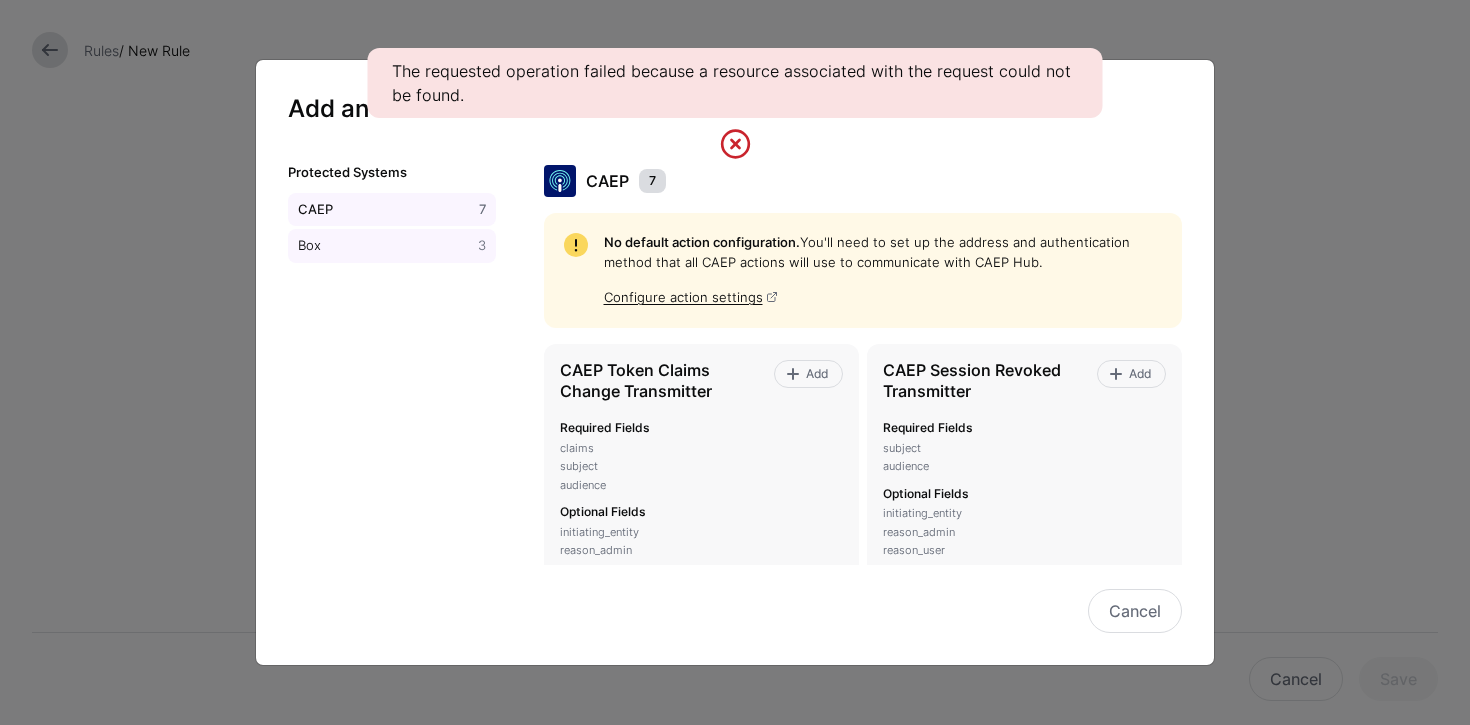 click on "Box" 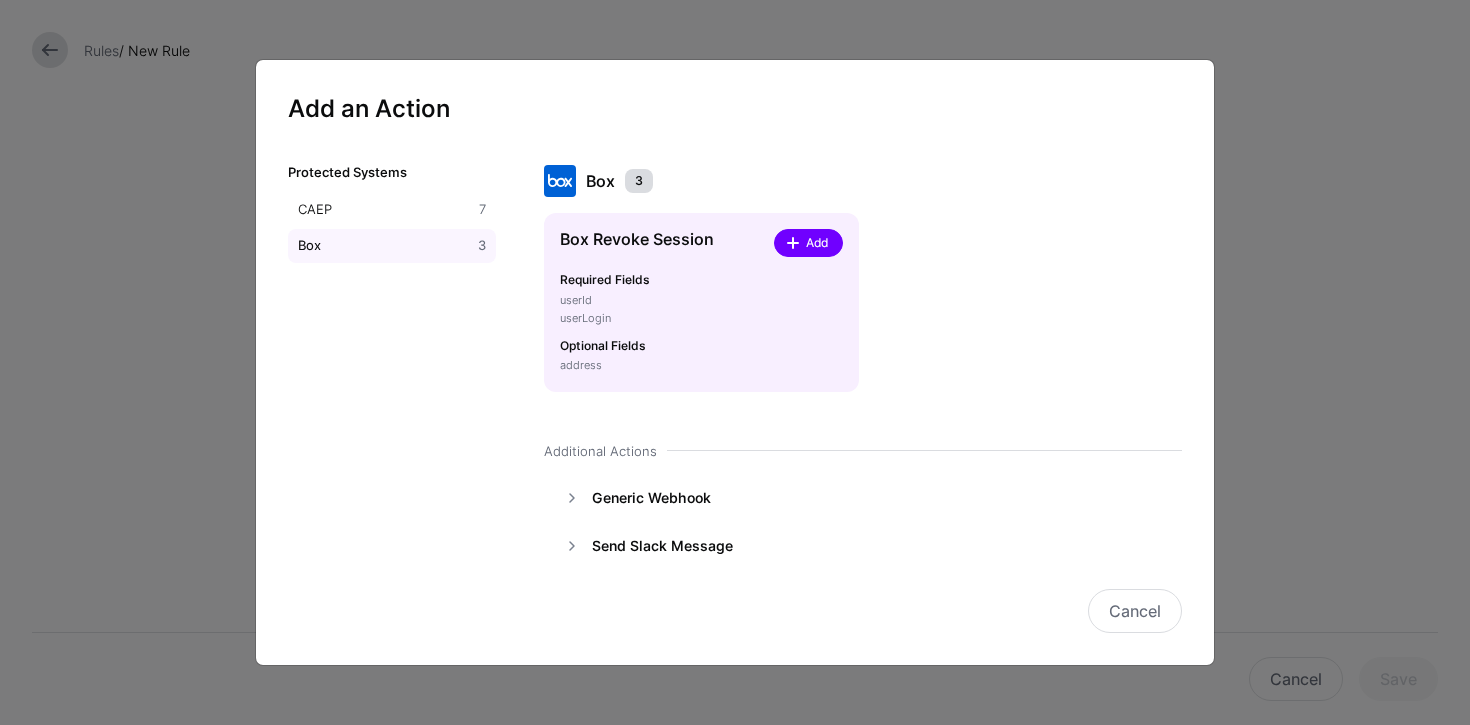 click on "Add" 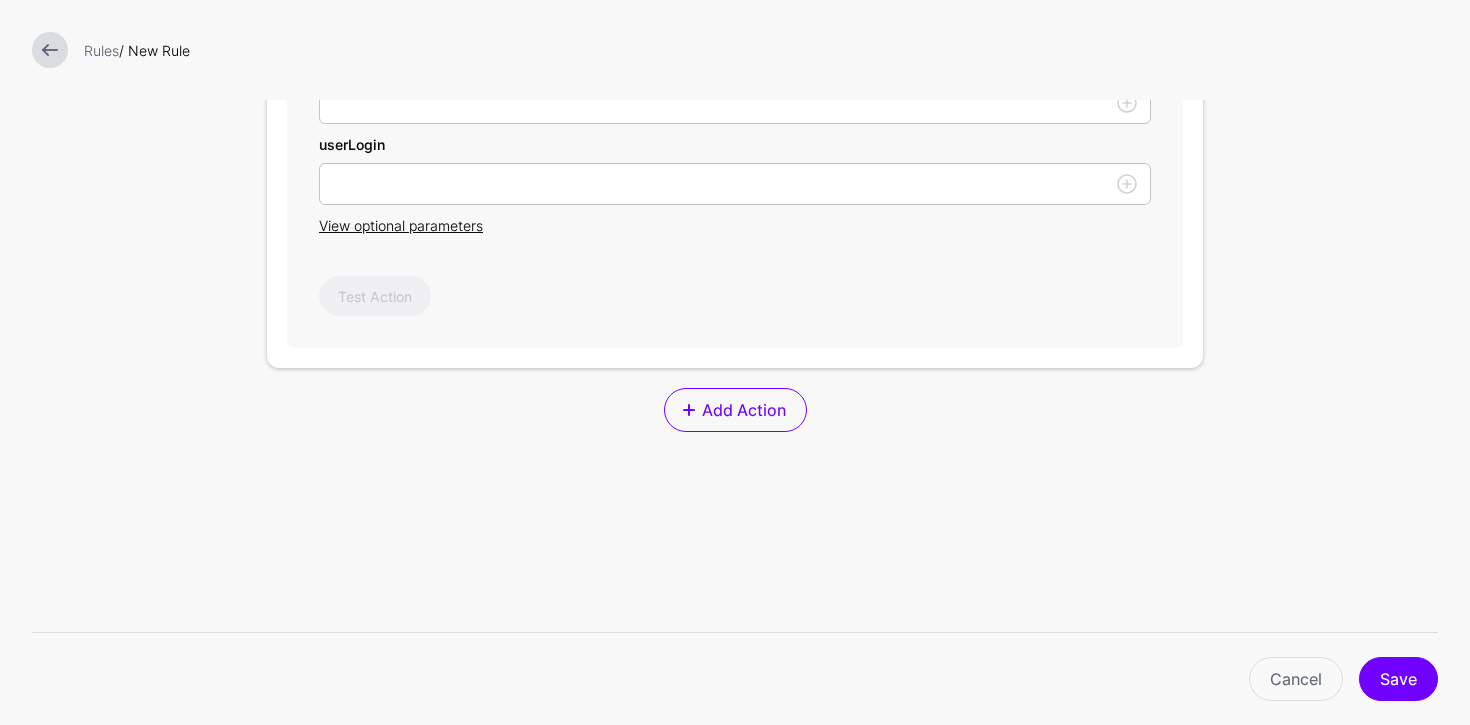 scroll, scrollTop: 590, scrollLeft: 0, axis: vertical 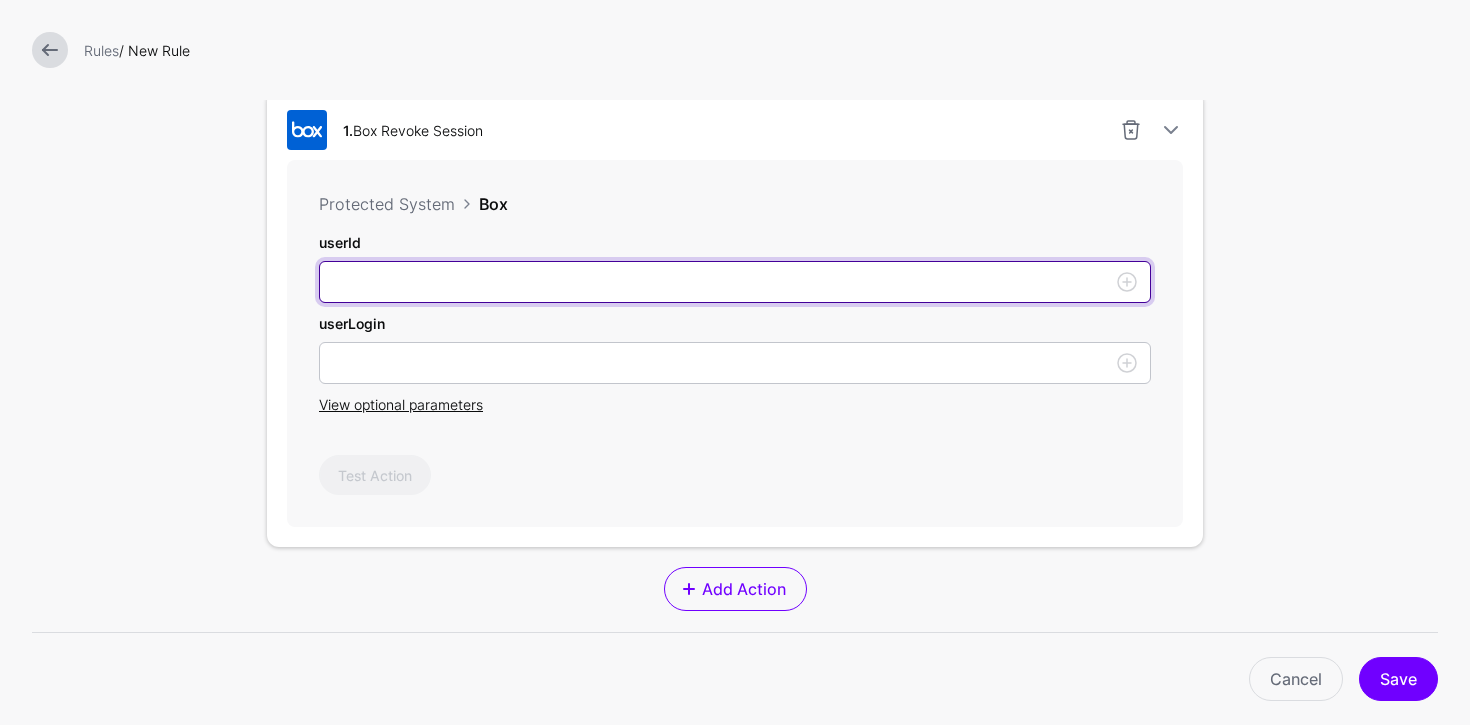 click on "userId" at bounding box center [735, 282] 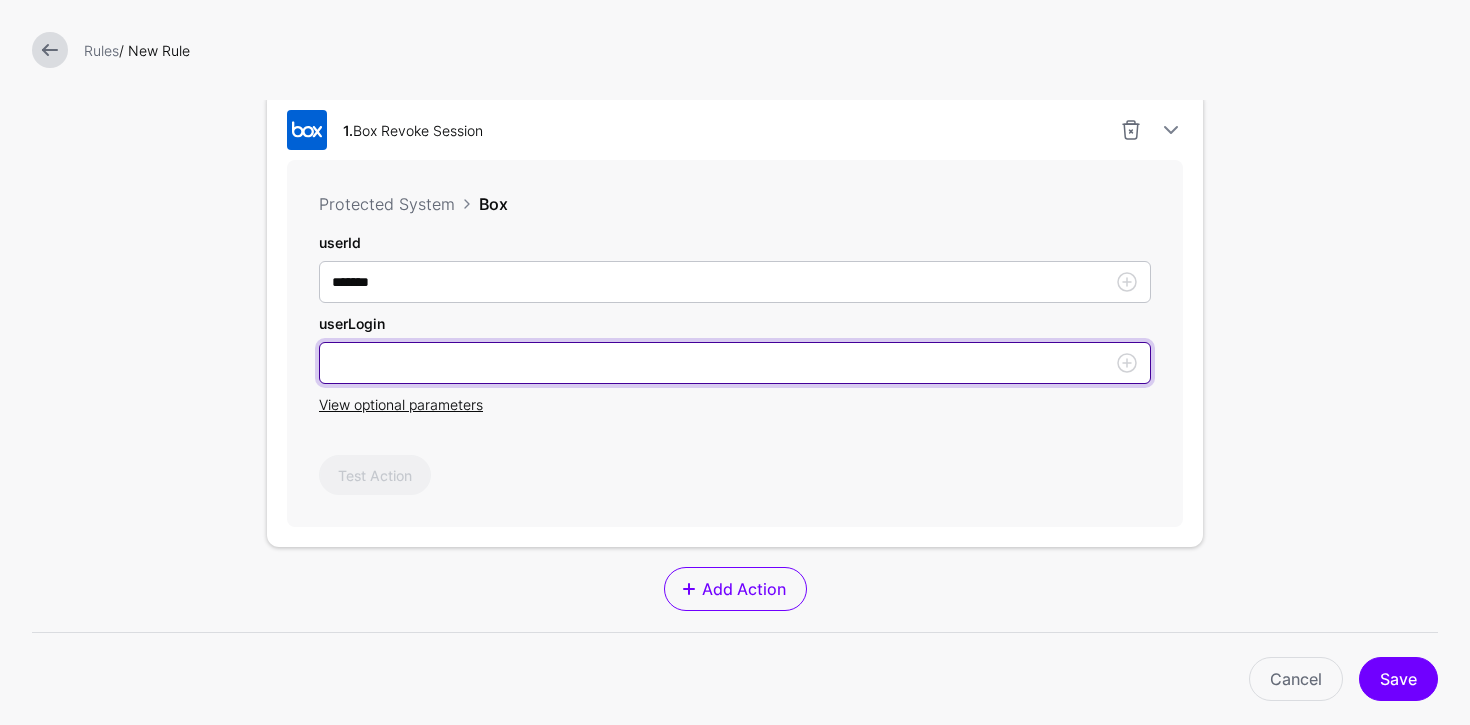 click on "userId" at bounding box center [735, 363] 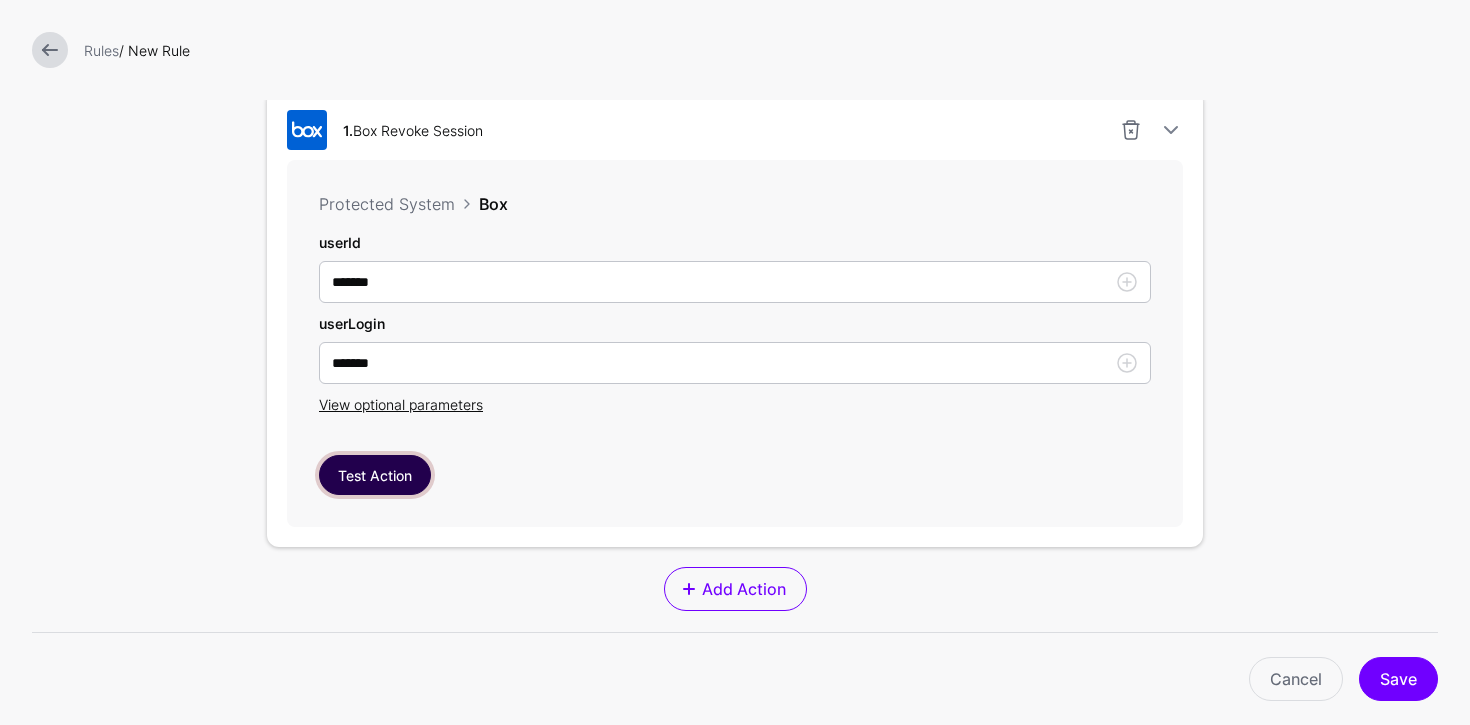 click on "Test Action" at bounding box center [375, 475] 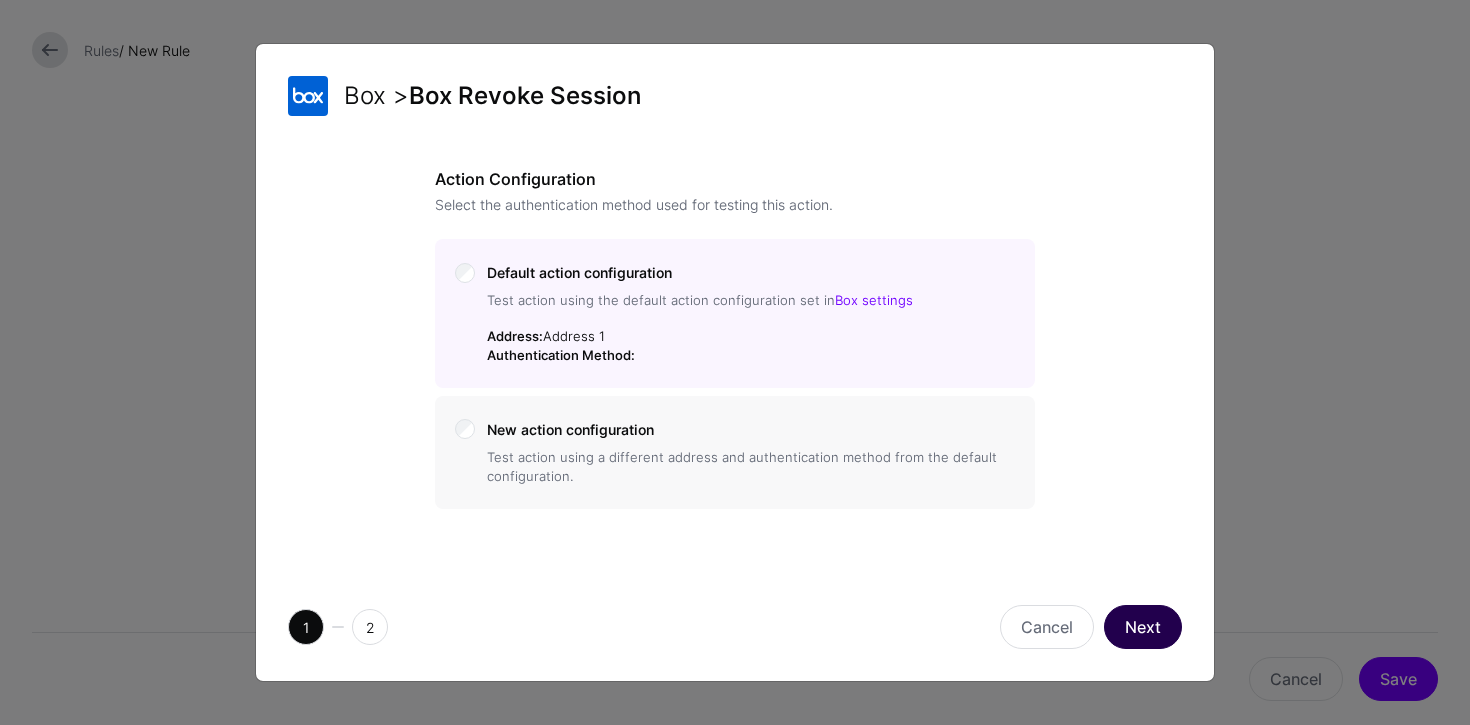 click on "Next" 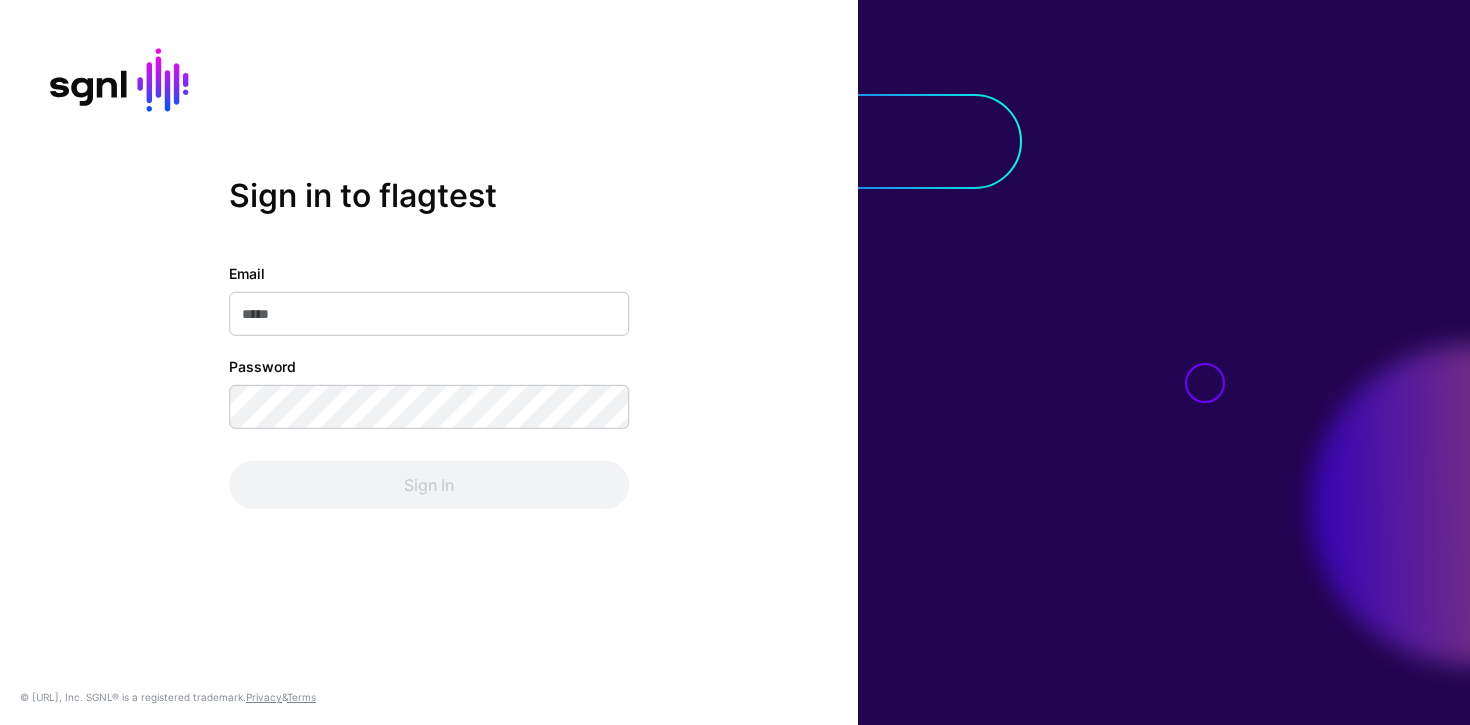 scroll, scrollTop: 0, scrollLeft: 0, axis: both 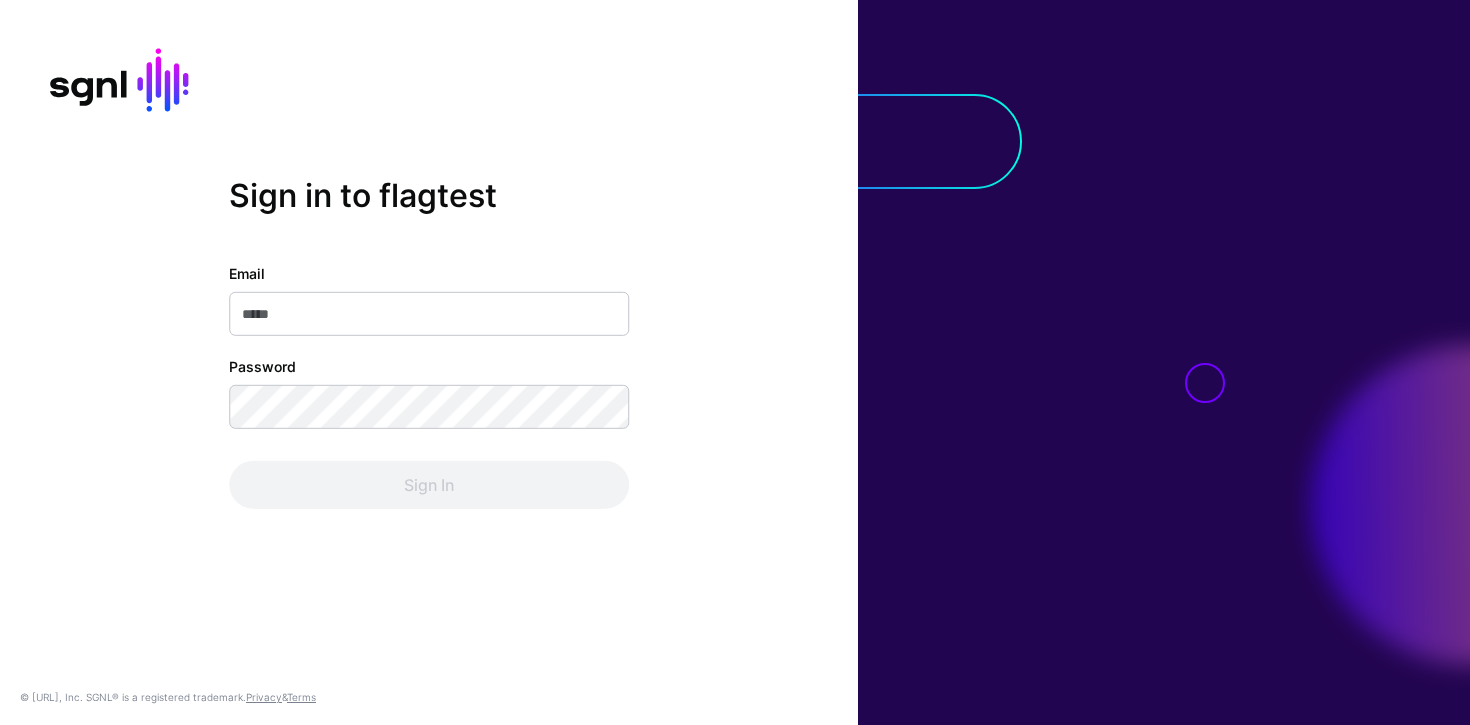 click on "Email" at bounding box center [429, 314] 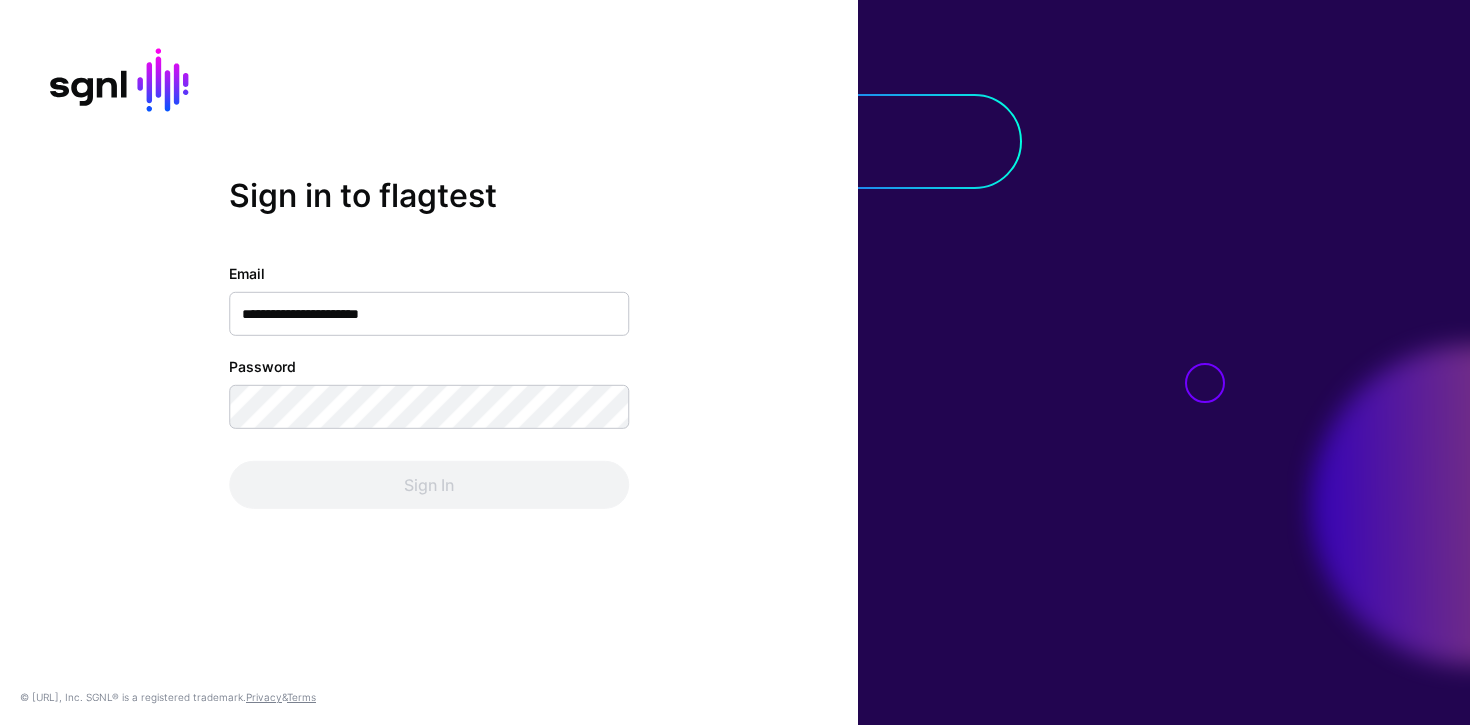 drag, startPoint x: 306, startPoint y: 363, endPoint x: 227, endPoint y: 368, distance: 79.15807 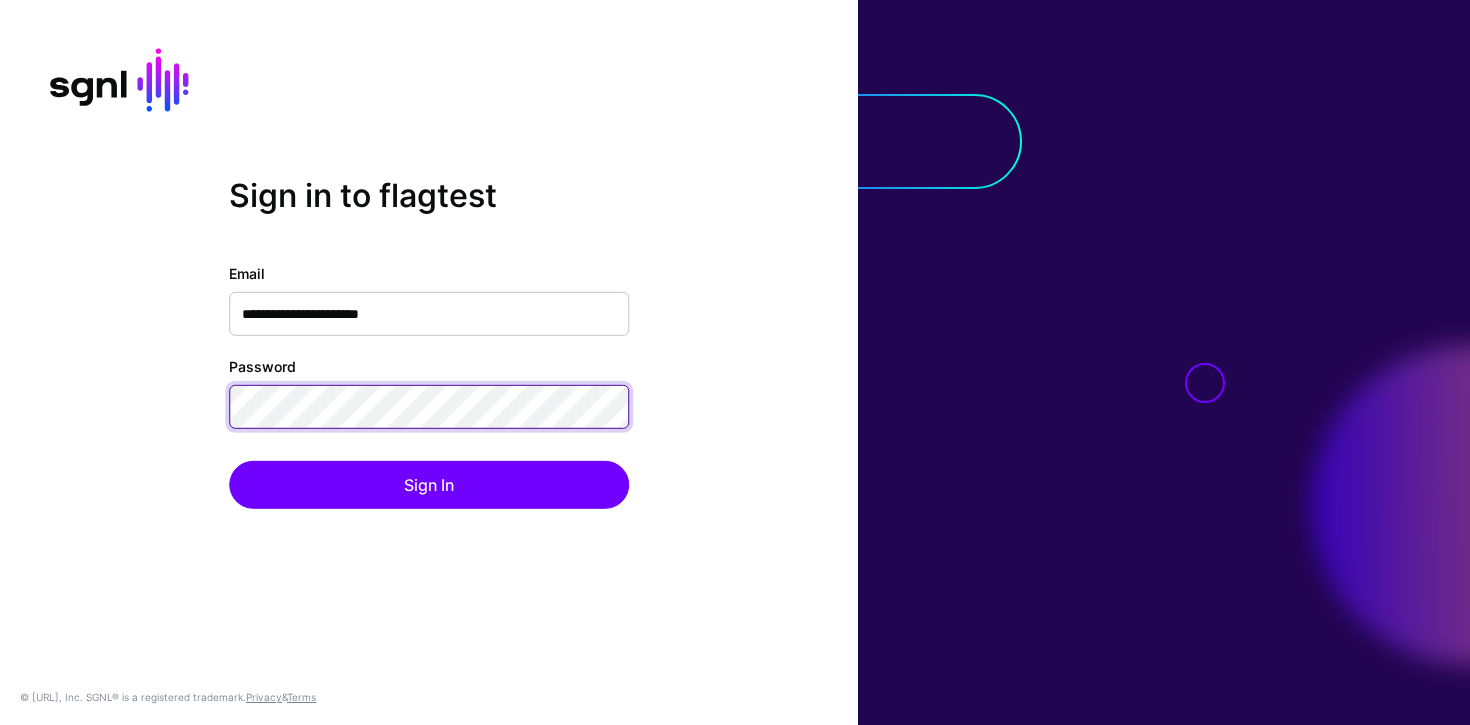 click on "Sign In" 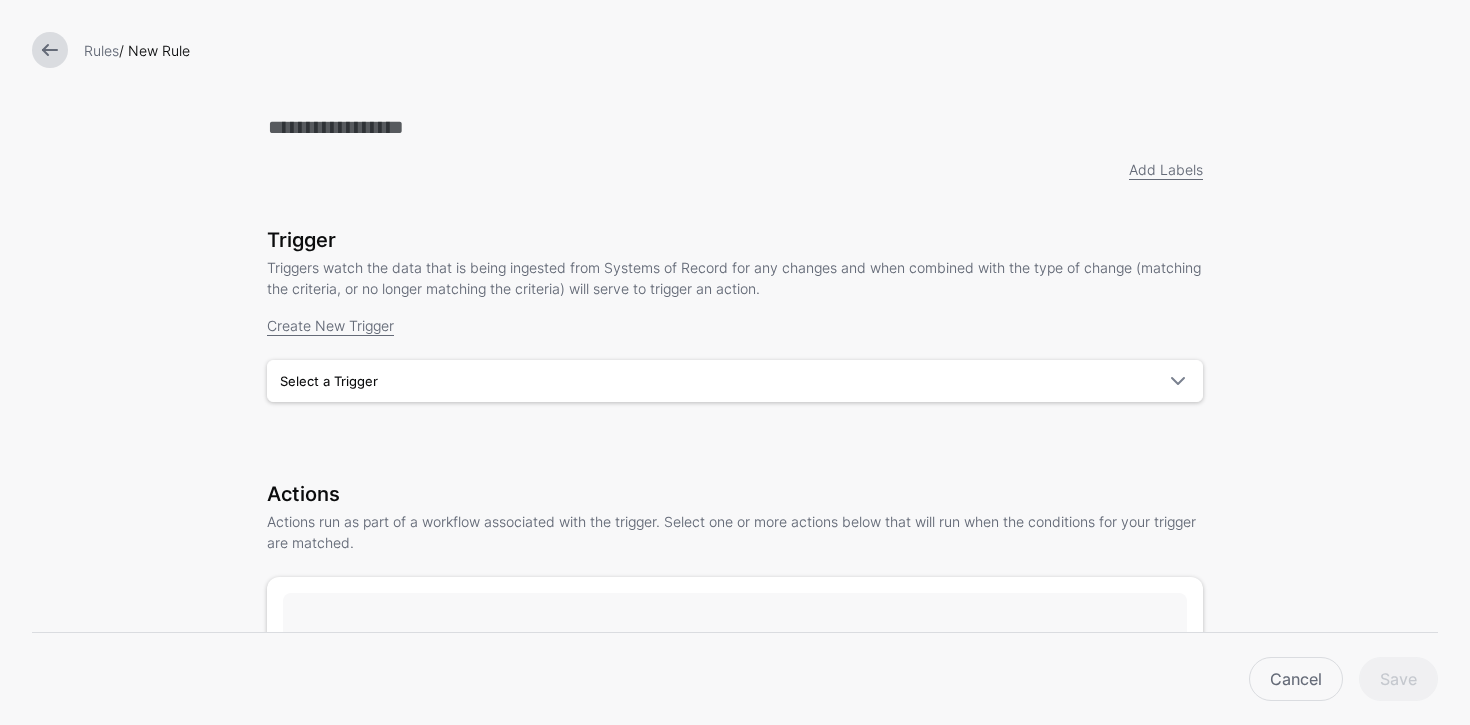 click on "Rules  / New Rule" at bounding box center [761, 50] 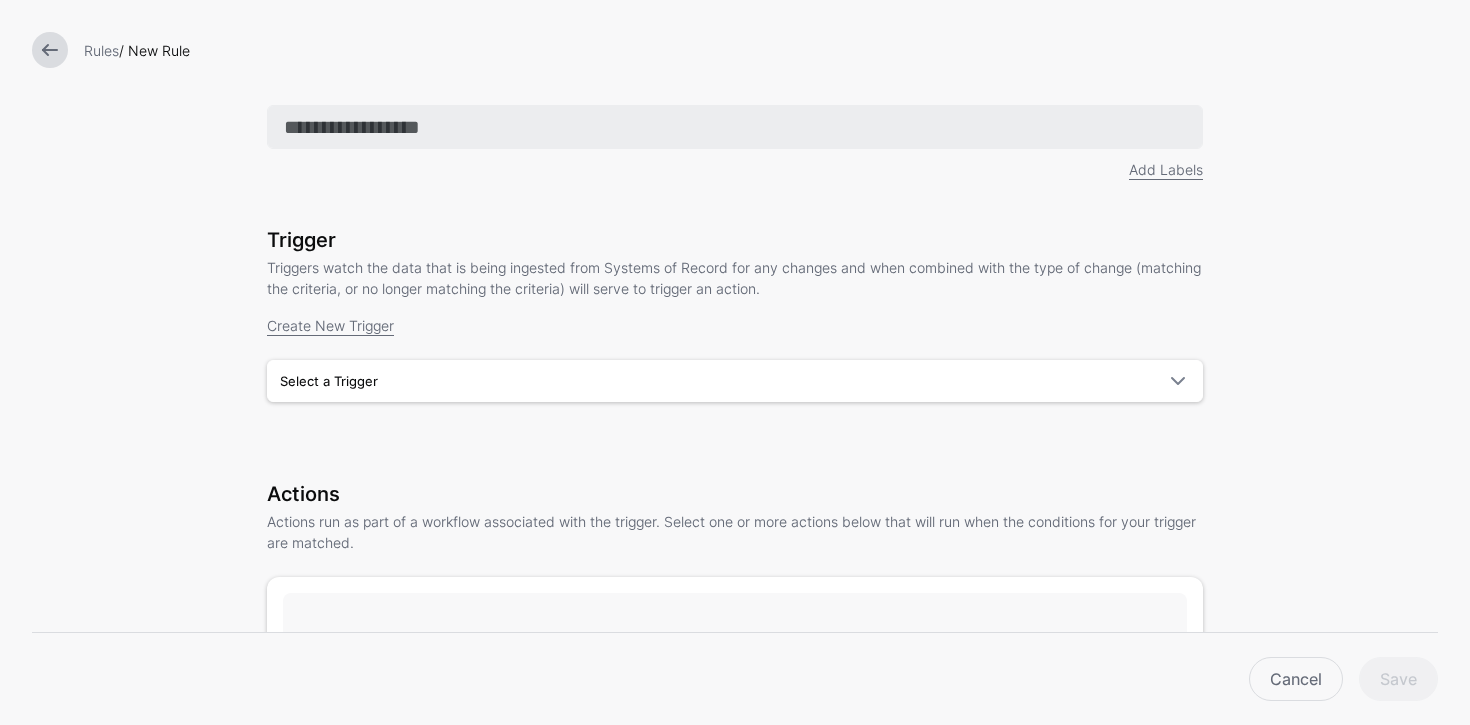 click on "Rules  / New Rule  Add Labels Trigger  Triggers watch the data that is being ingested from Systems of Record for any changes and when combined with the type of change (matching the criteria, or no longer matching the criteria) will serve to trigger an action.  Create New Trigger Type Graph Change  Graph Change   Select a Trigger   Test Trigger 1   Trigger 2  Actions  Actions run as part of a workflow associated with the trigger. Select one or more actions below that will run when the conditions for your trigger are matched.  Select an Action  Cancel  Save" at bounding box center (735, 362) 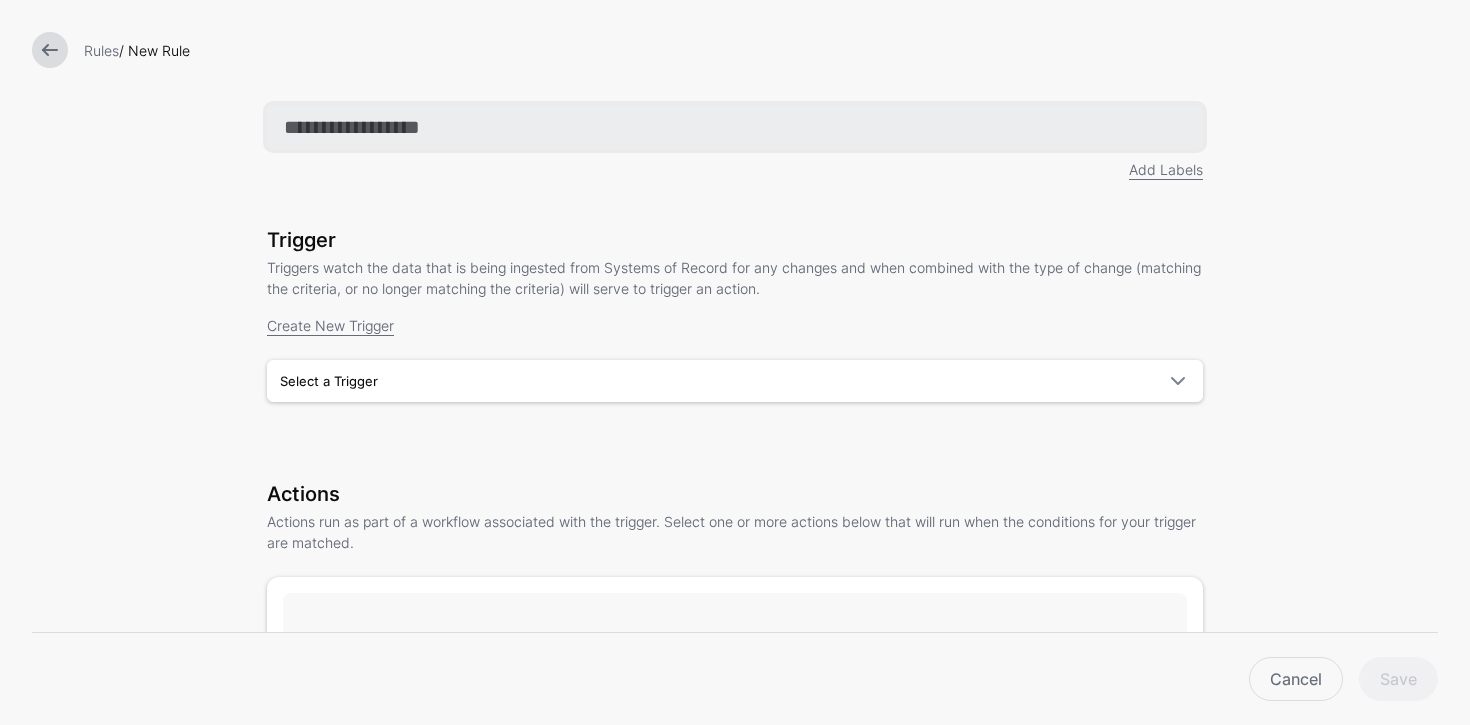 click at bounding box center (735, 127) 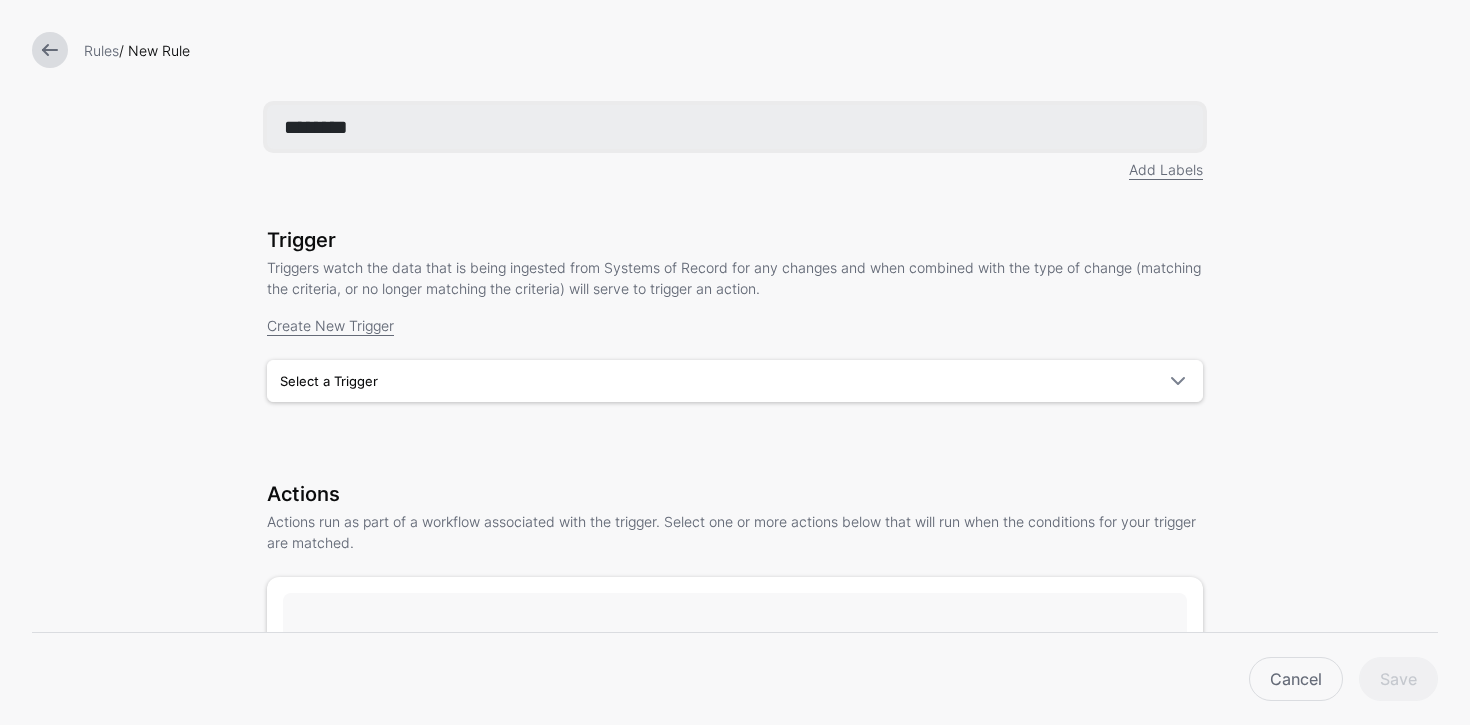 drag, startPoint x: 454, startPoint y: 119, endPoint x: 269, endPoint y: 137, distance: 185.87361 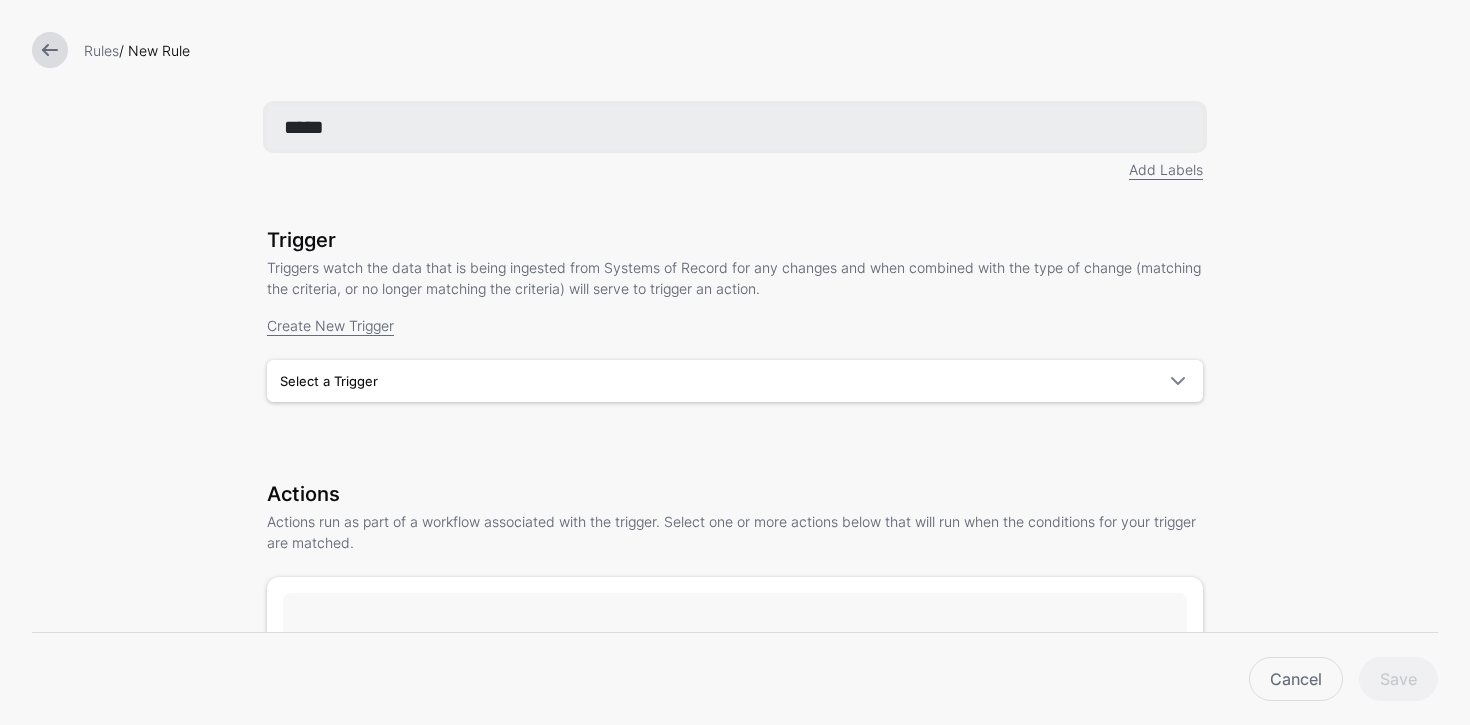 type on "**********" 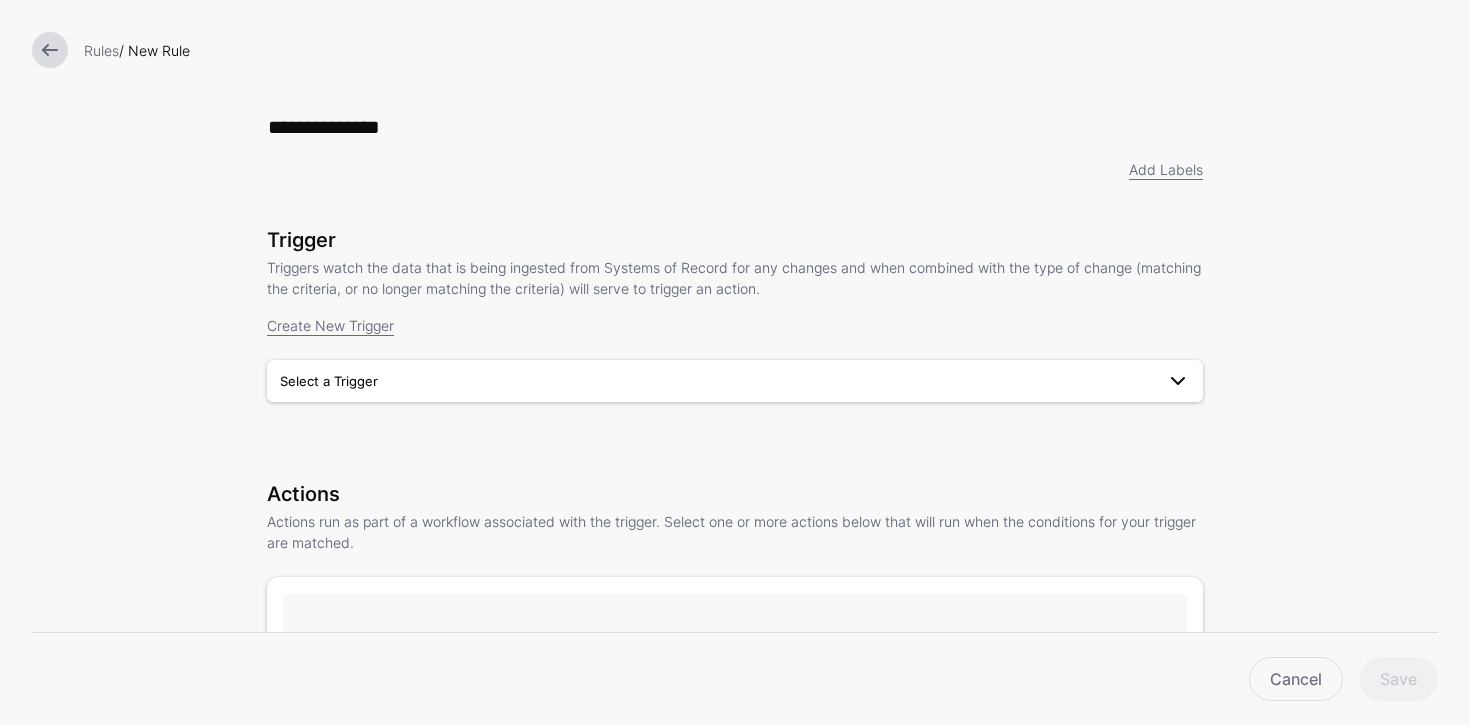 click on "Select a Trigger" at bounding box center (717, 381) 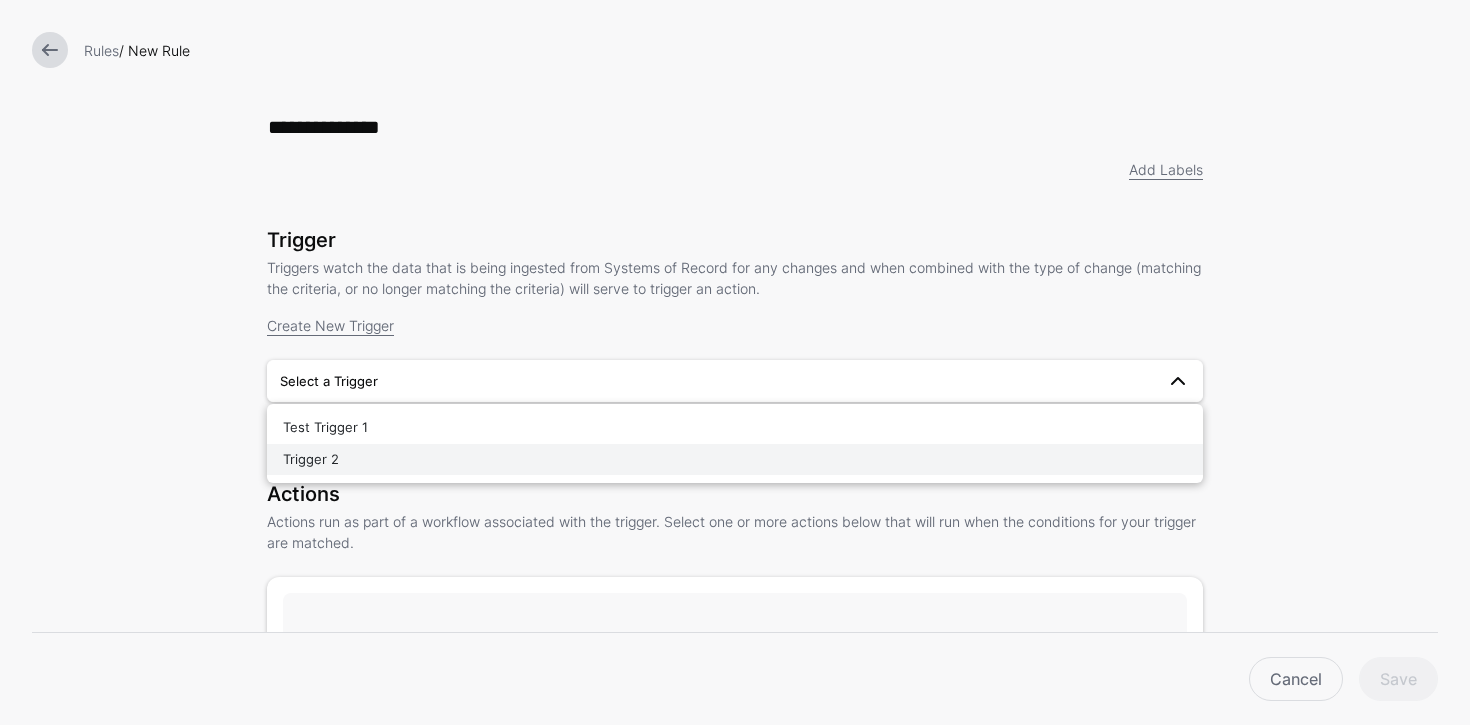 click on "Trigger 2" at bounding box center [735, 460] 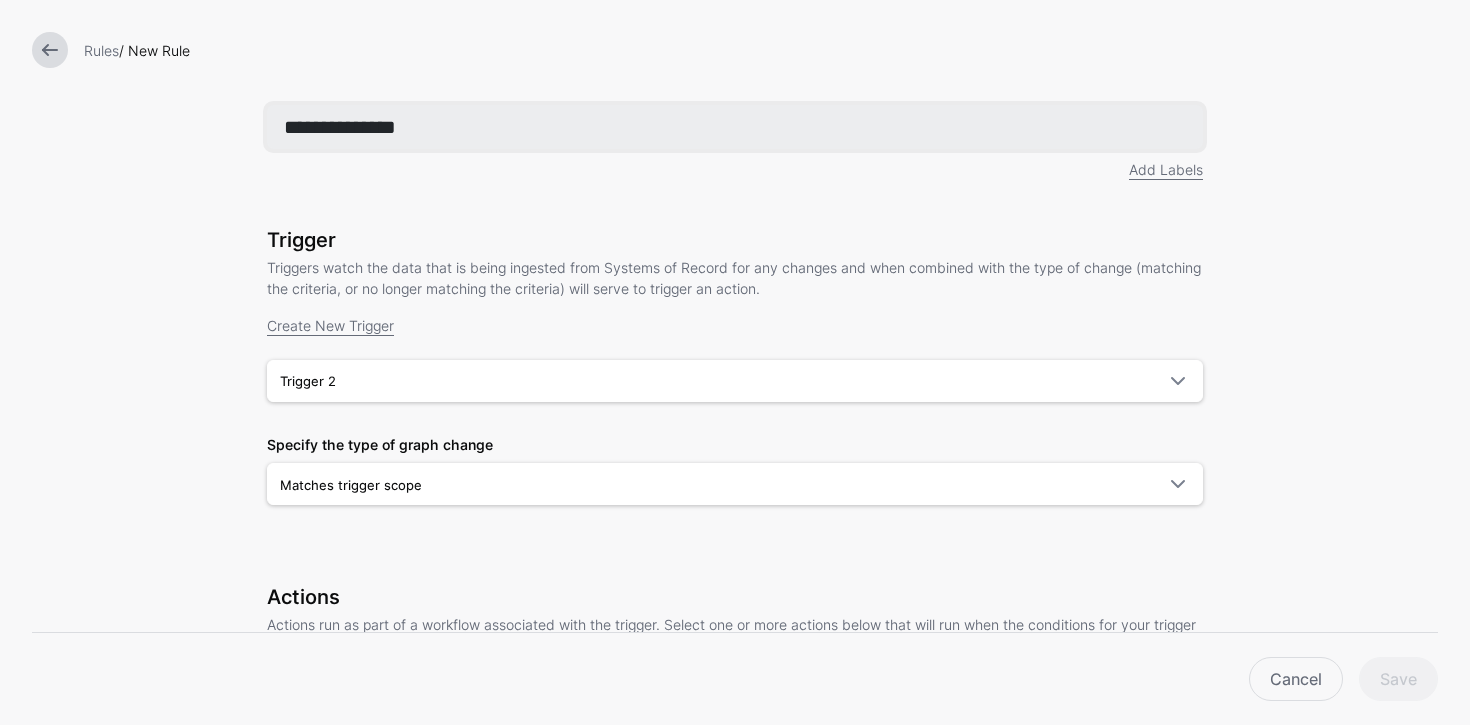 click on "**********" at bounding box center [735, 127] 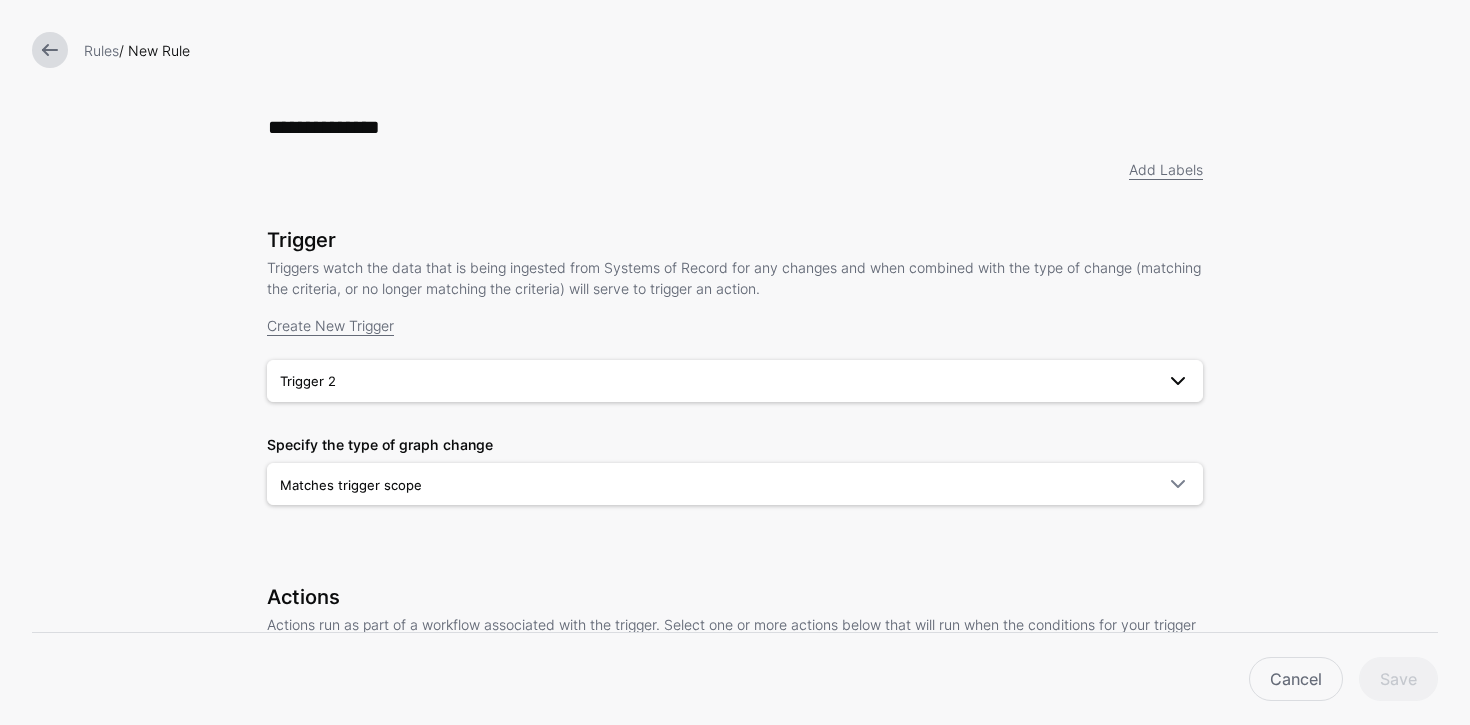 click on "Trigger 2" at bounding box center (717, 381) 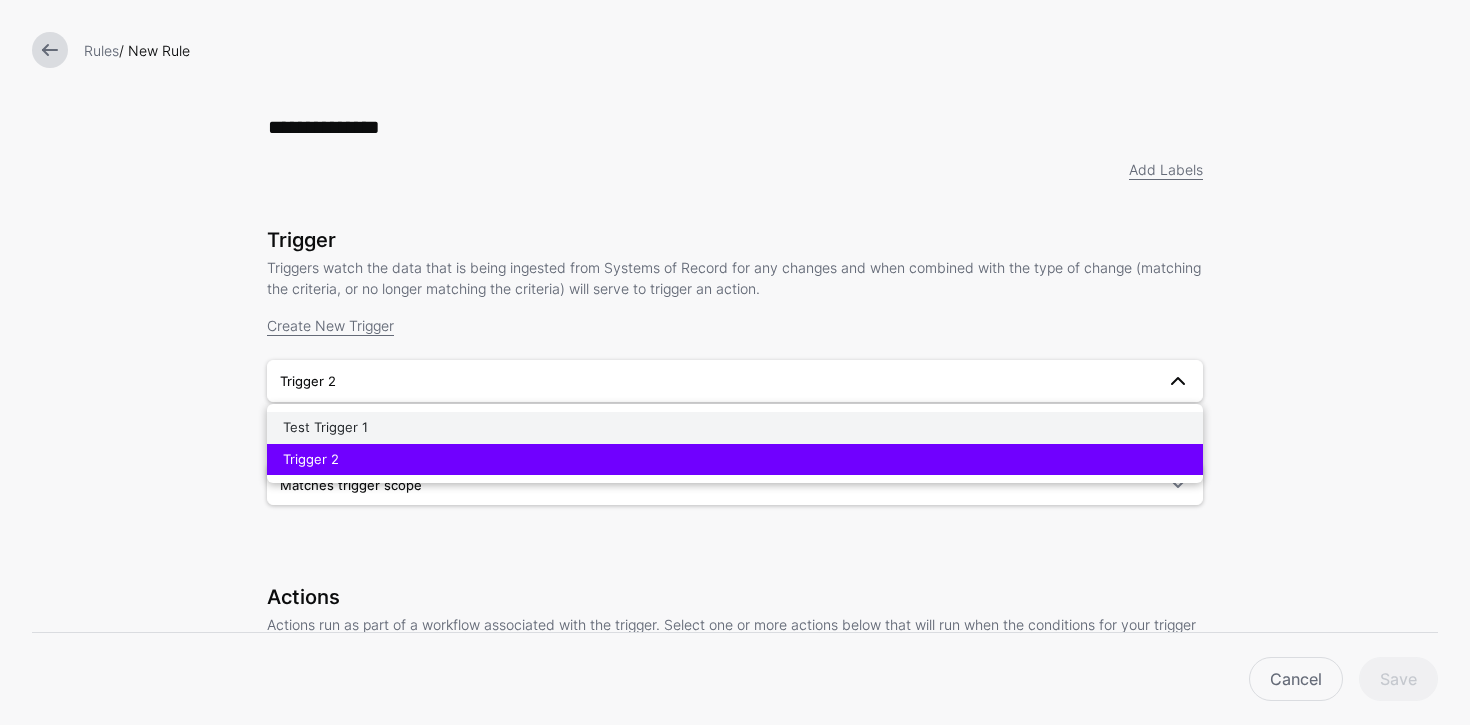 click on "Test Trigger 1" at bounding box center [735, 428] 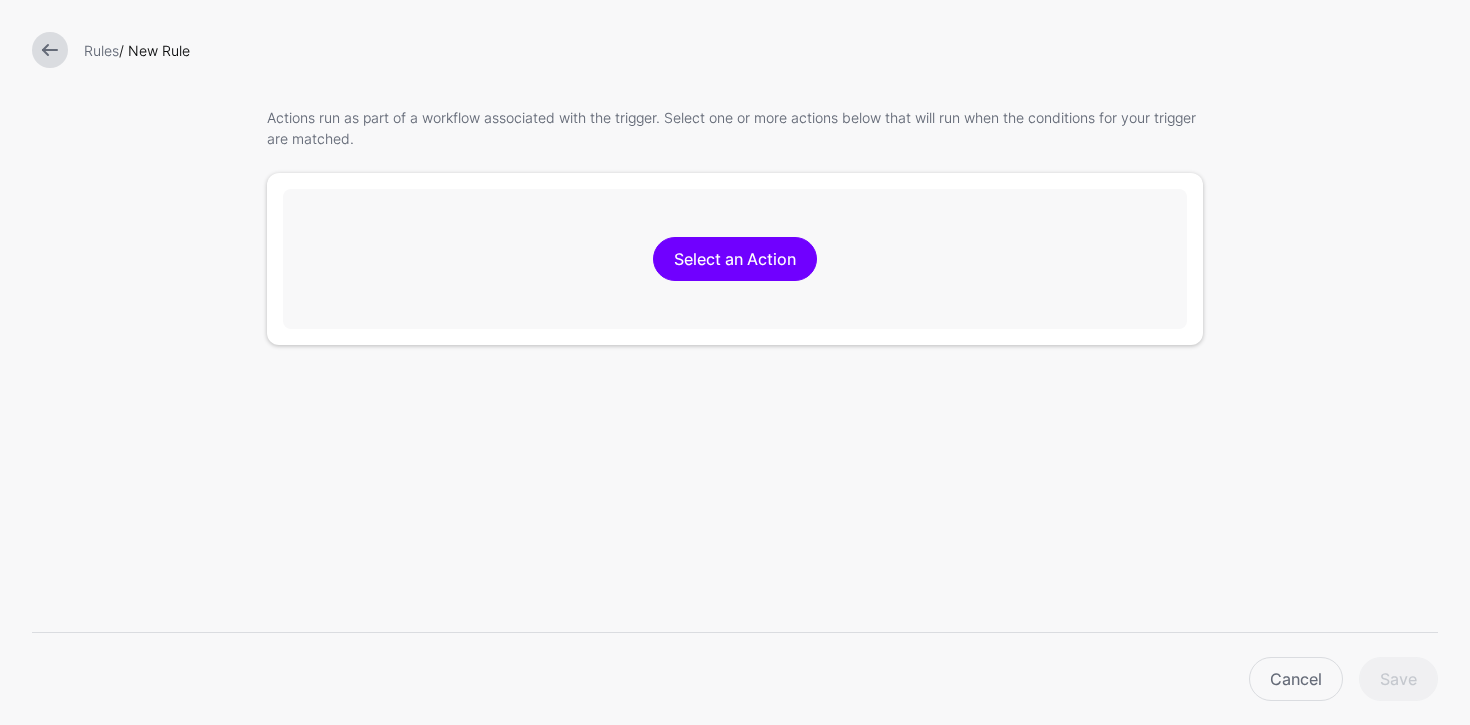 scroll, scrollTop: 513, scrollLeft: 0, axis: vertical 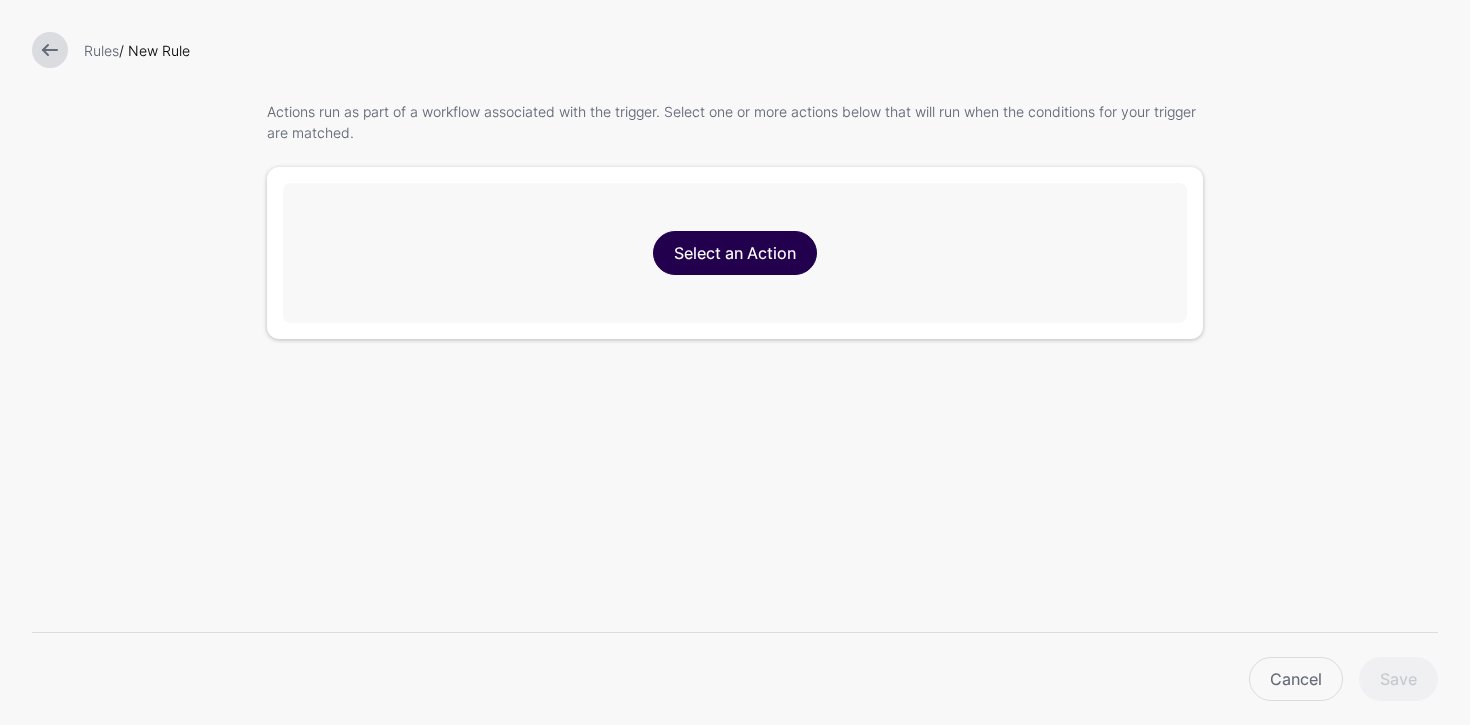 click on "Select an Action" at bounding box center [735, 253] 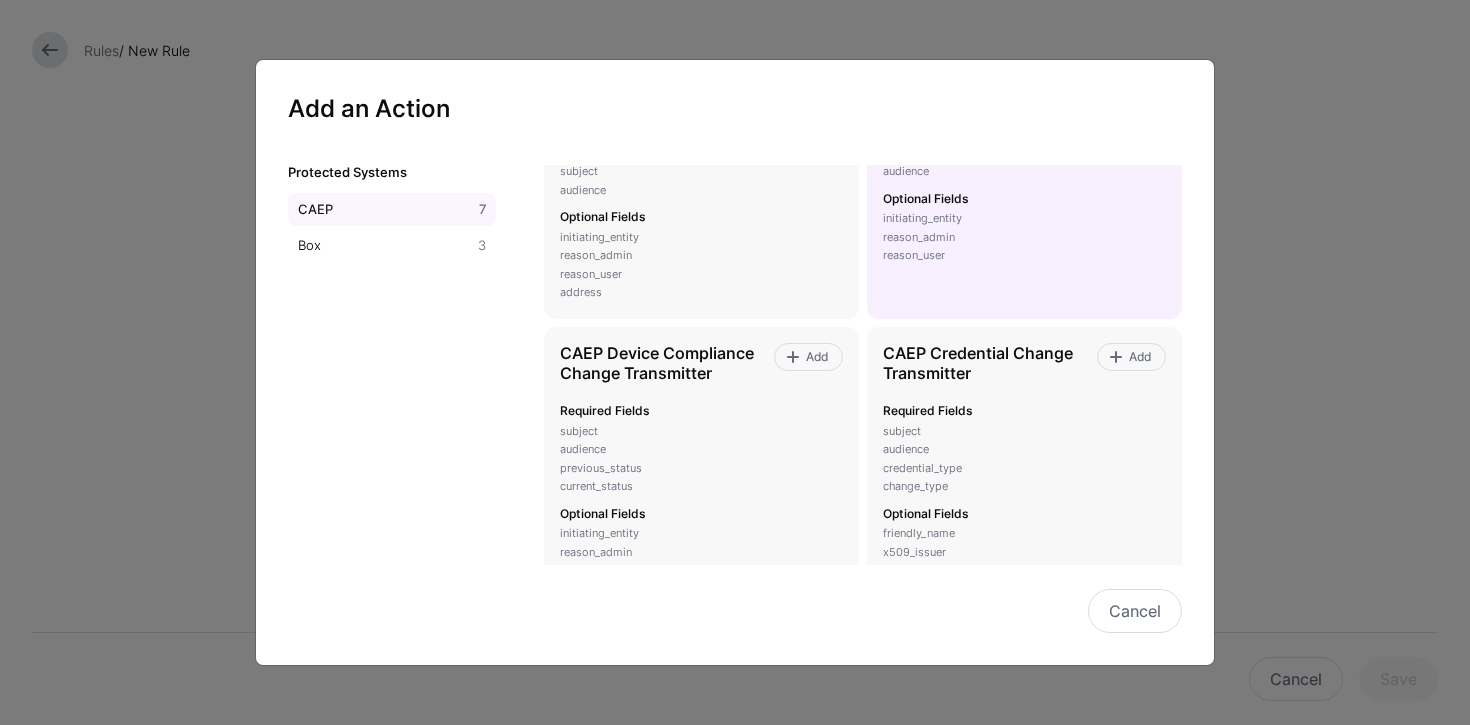 scroll, scrollTop: 0, scrollLeft: 0, axis: both 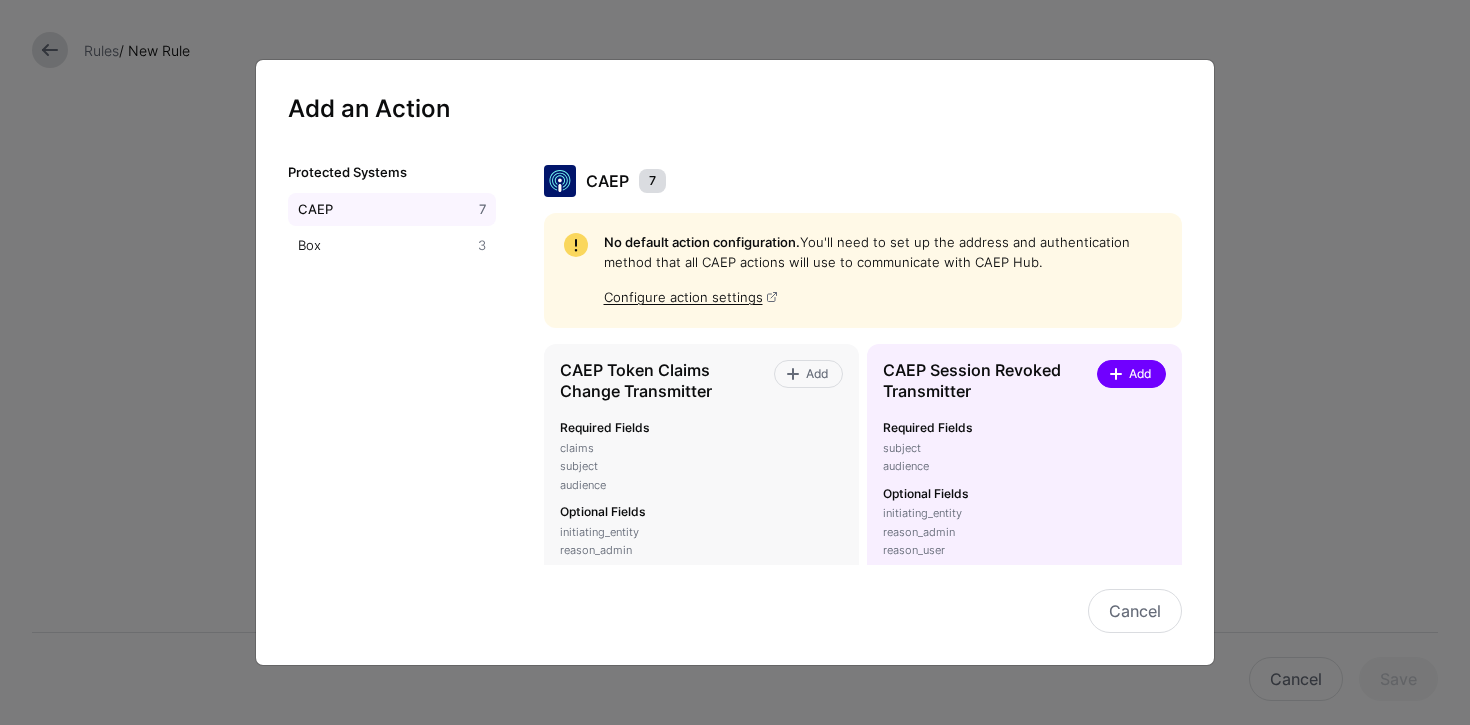 click on "Add" 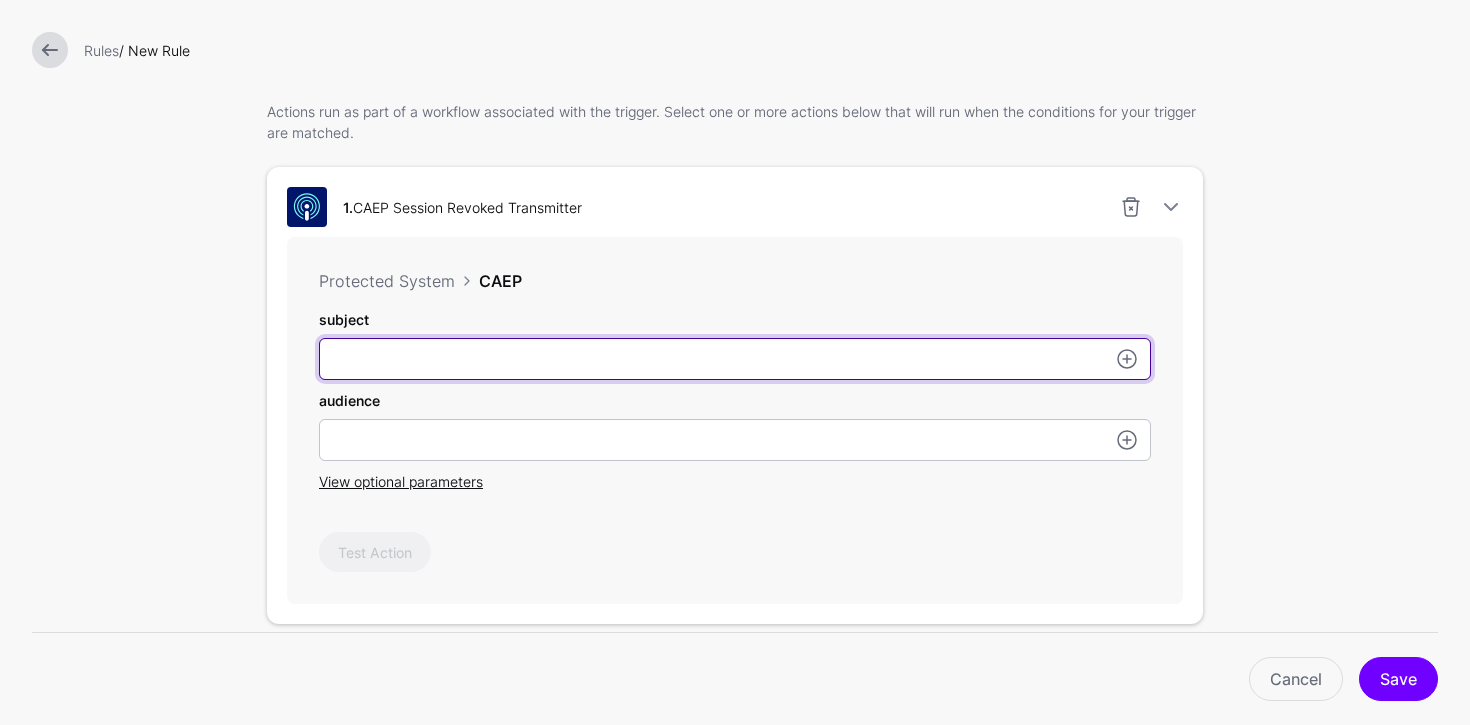 click on "subject" at bounding box center [735, 359] 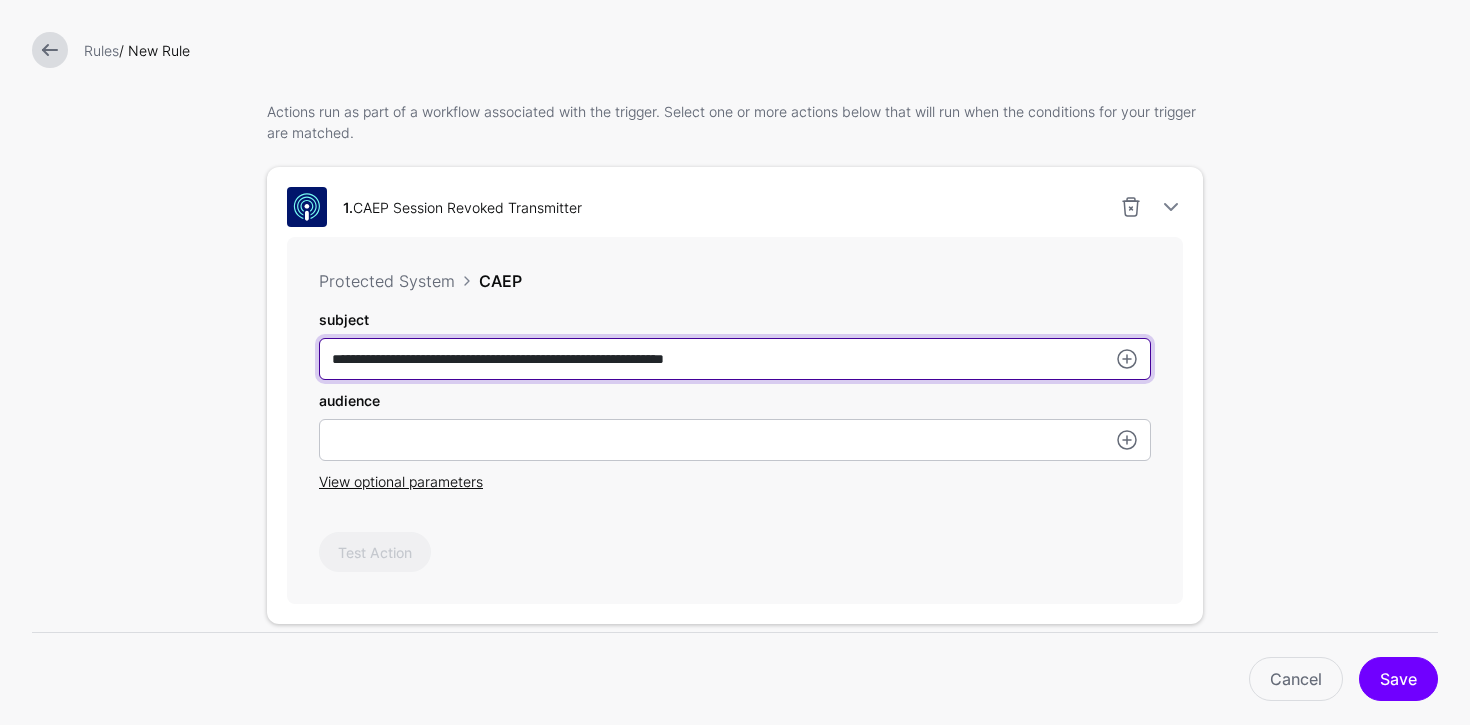type on "**********" 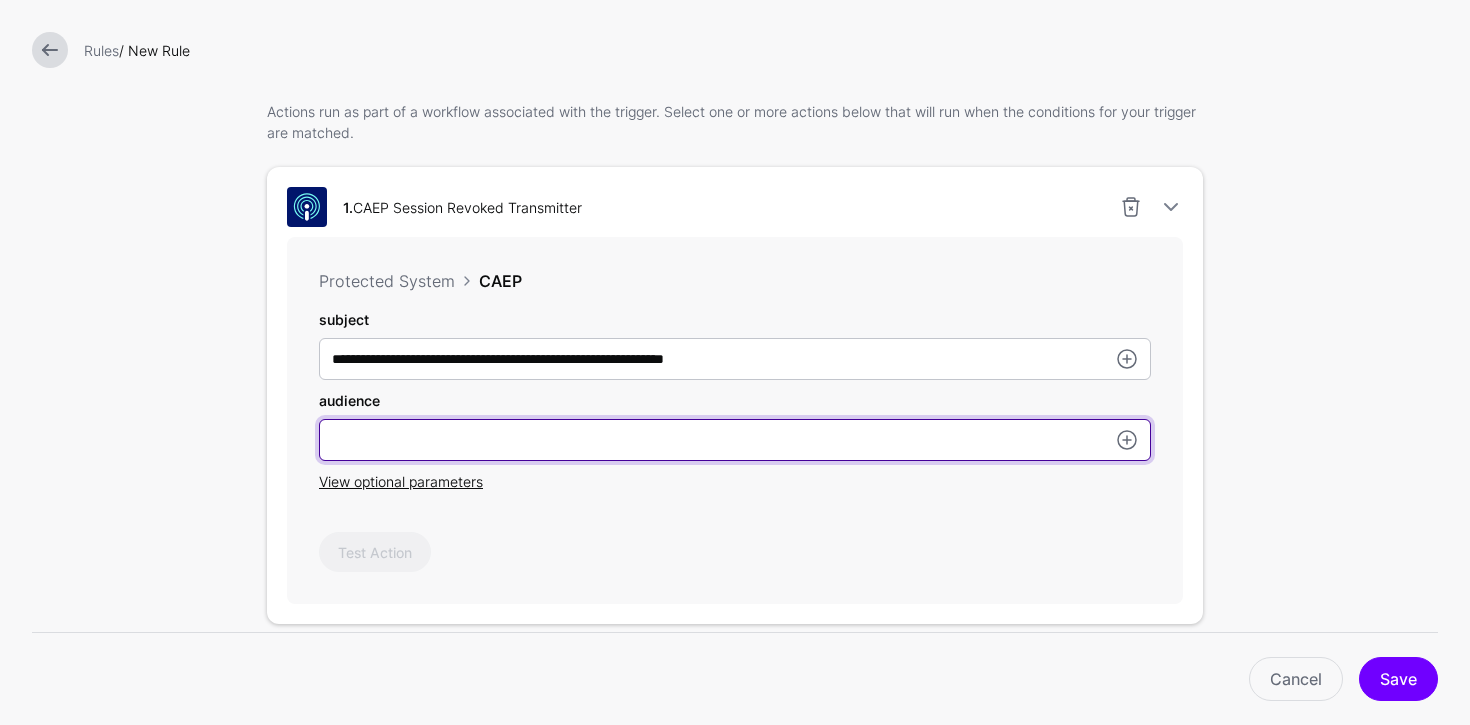 click on "subject" at bounding box center [735, 440] 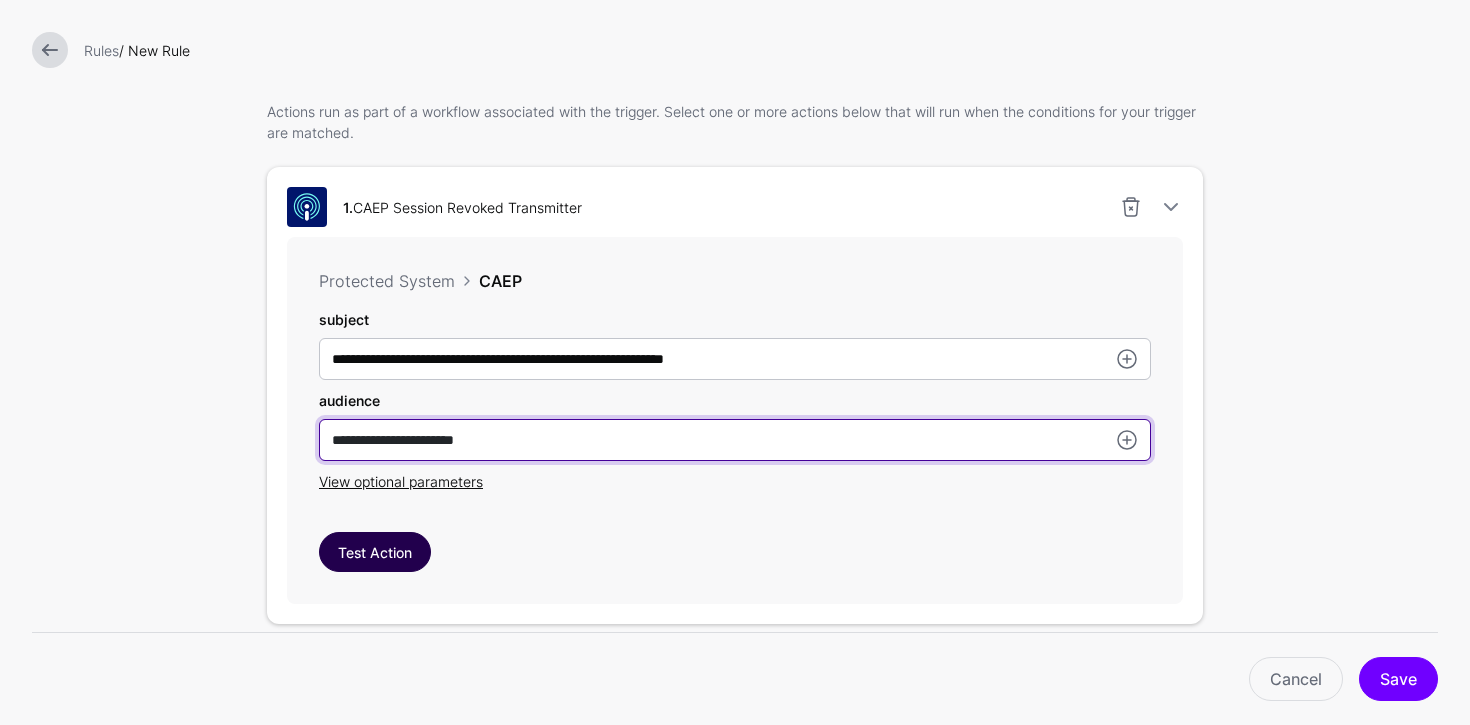 type on "**********" 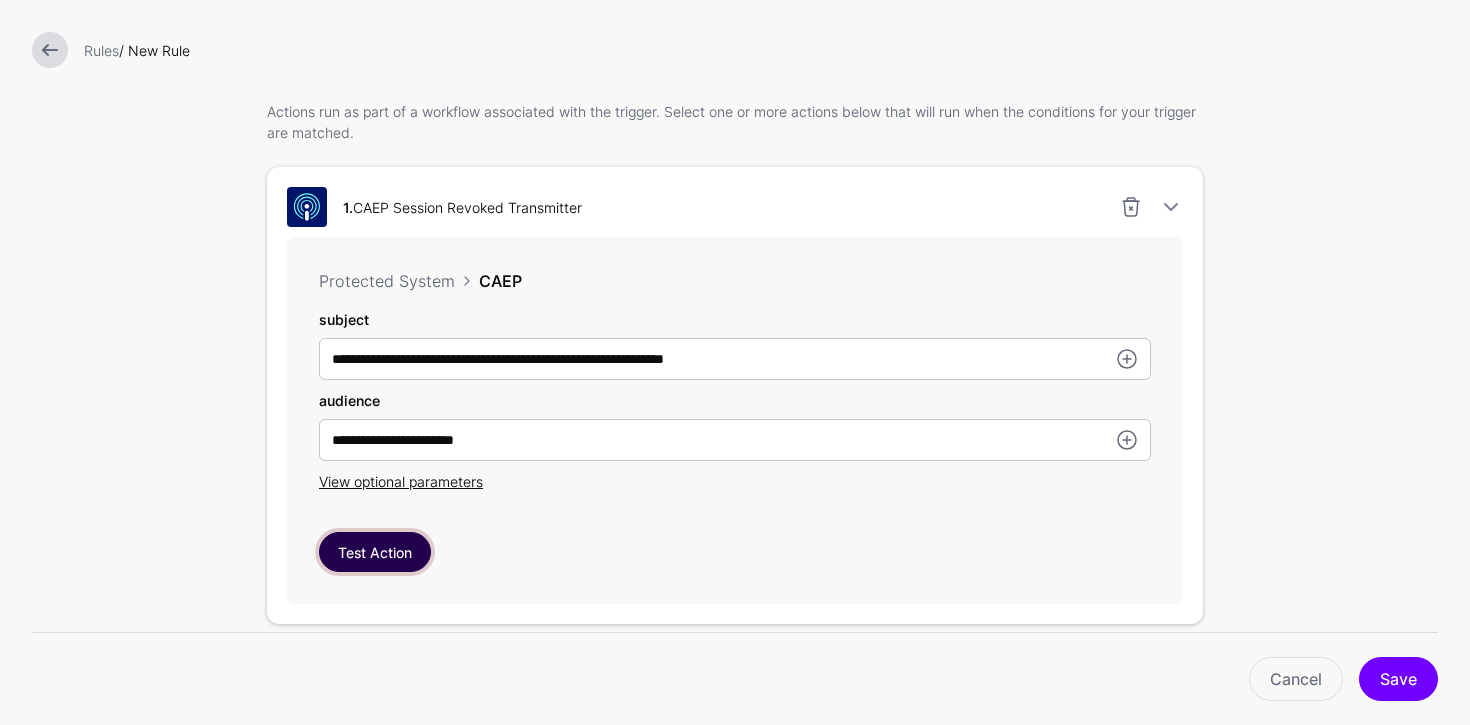 click on "Test Action" at bounding box center (375, 552) 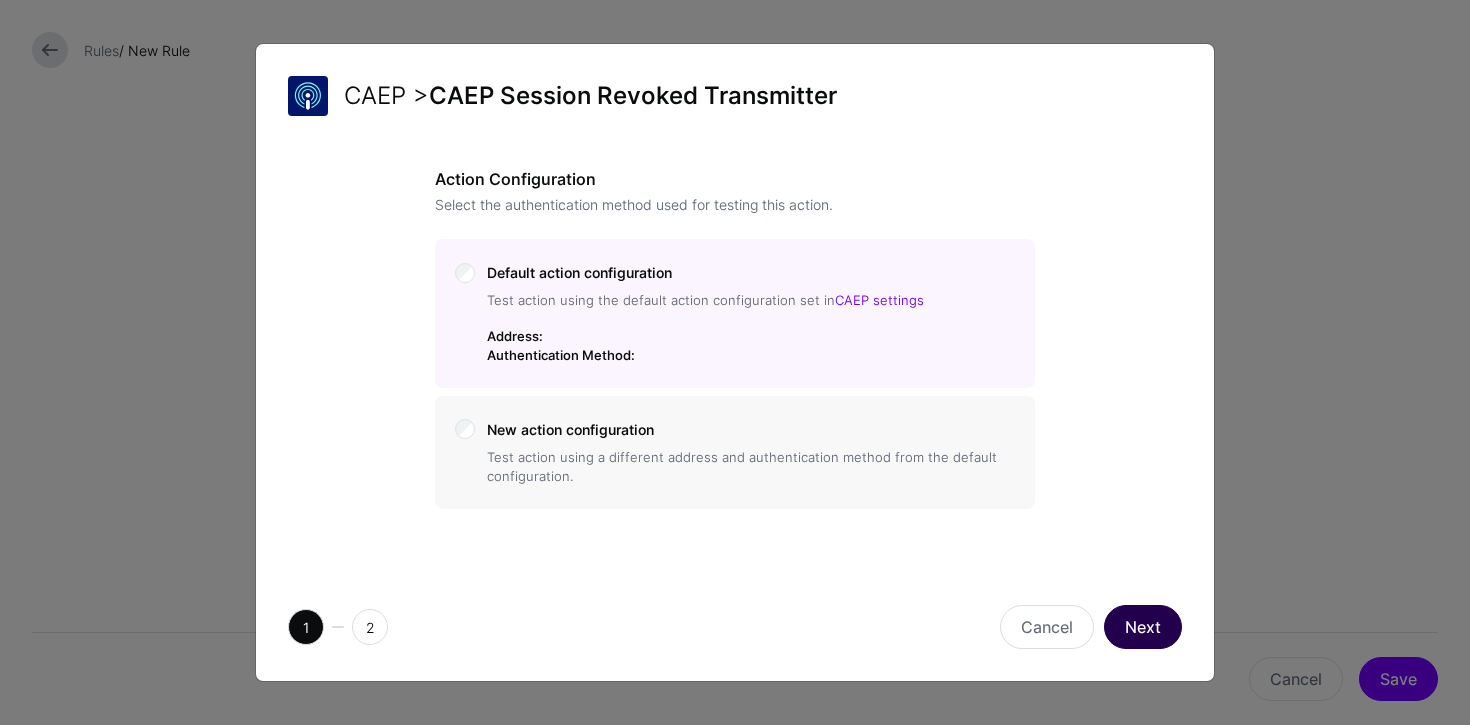 click on "Next" 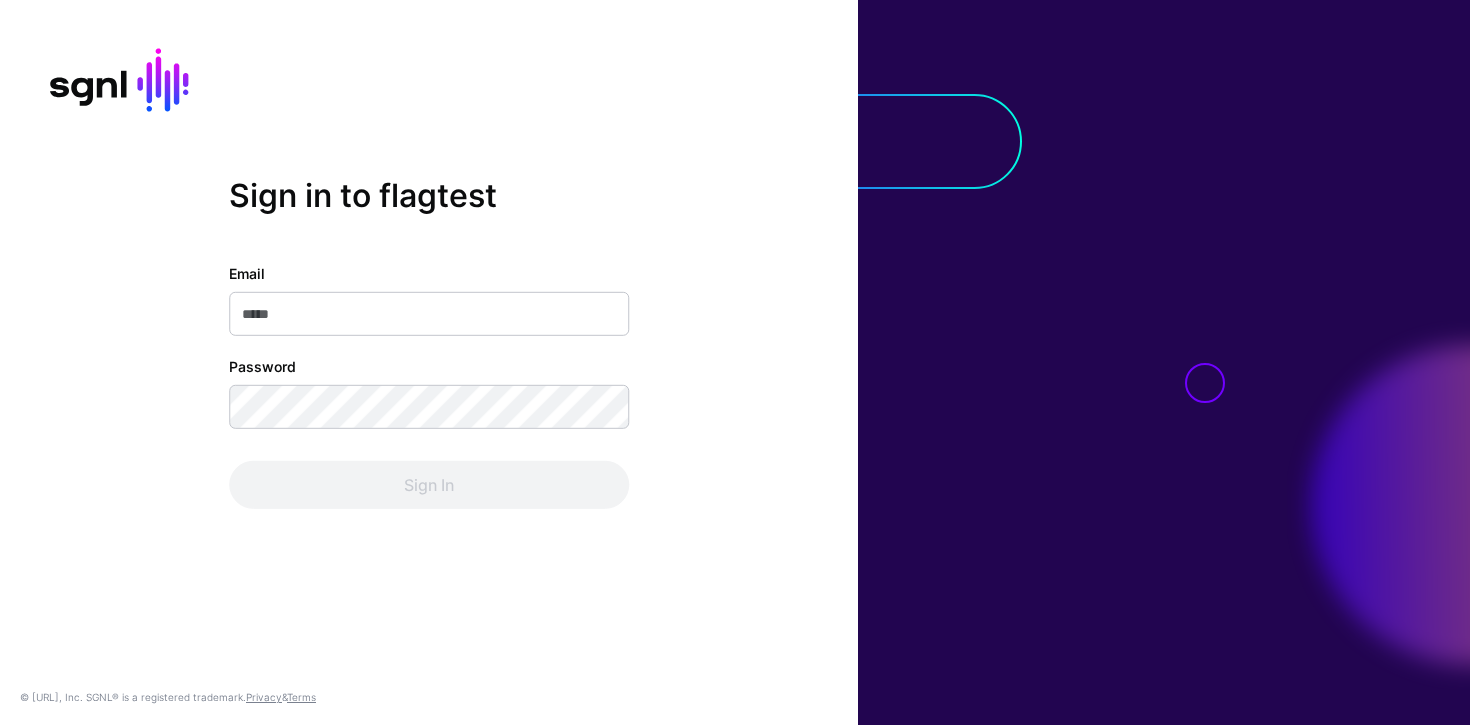 scroll, scrollTop: 0, scrollLeft: 0, axis: both 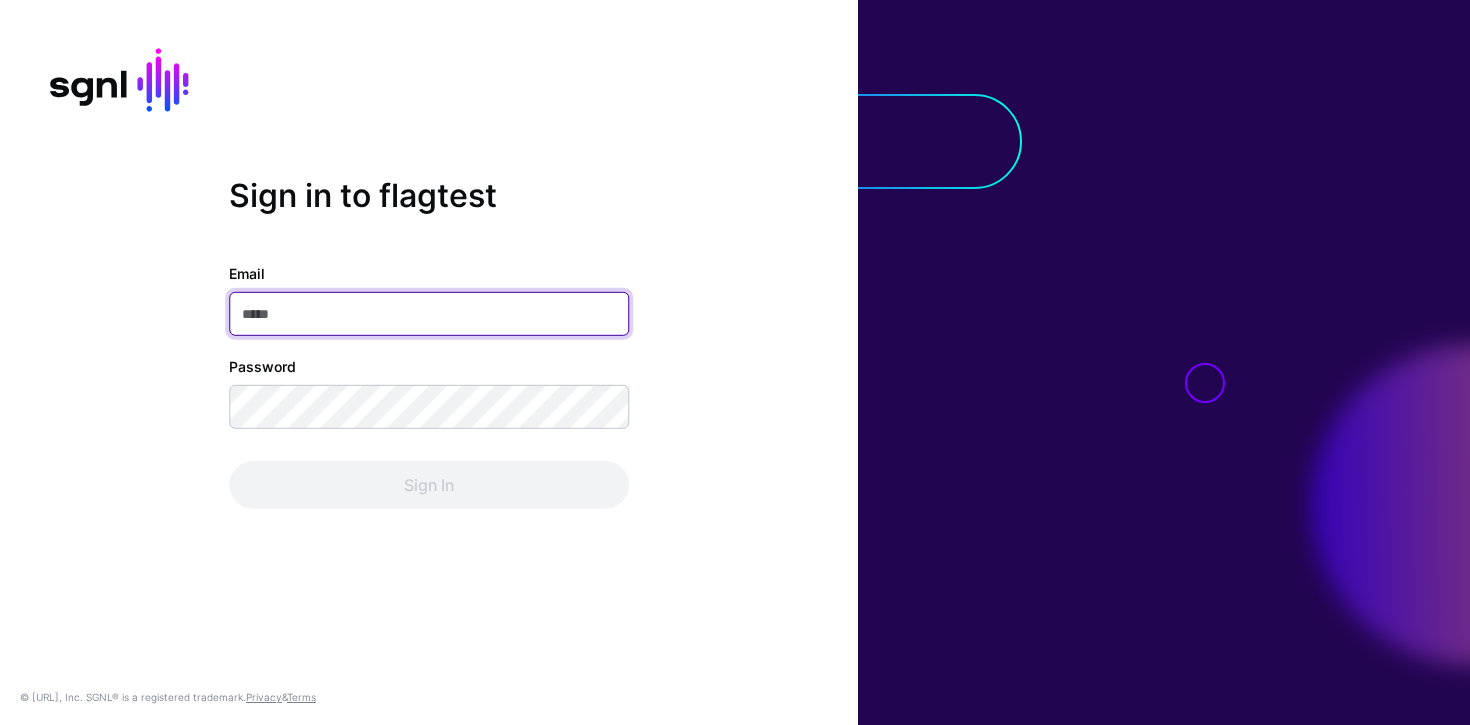 drag, startPoint x: 486, startPoint y: 324, endPoint x: 491, endPoint y: 336, distance: 13 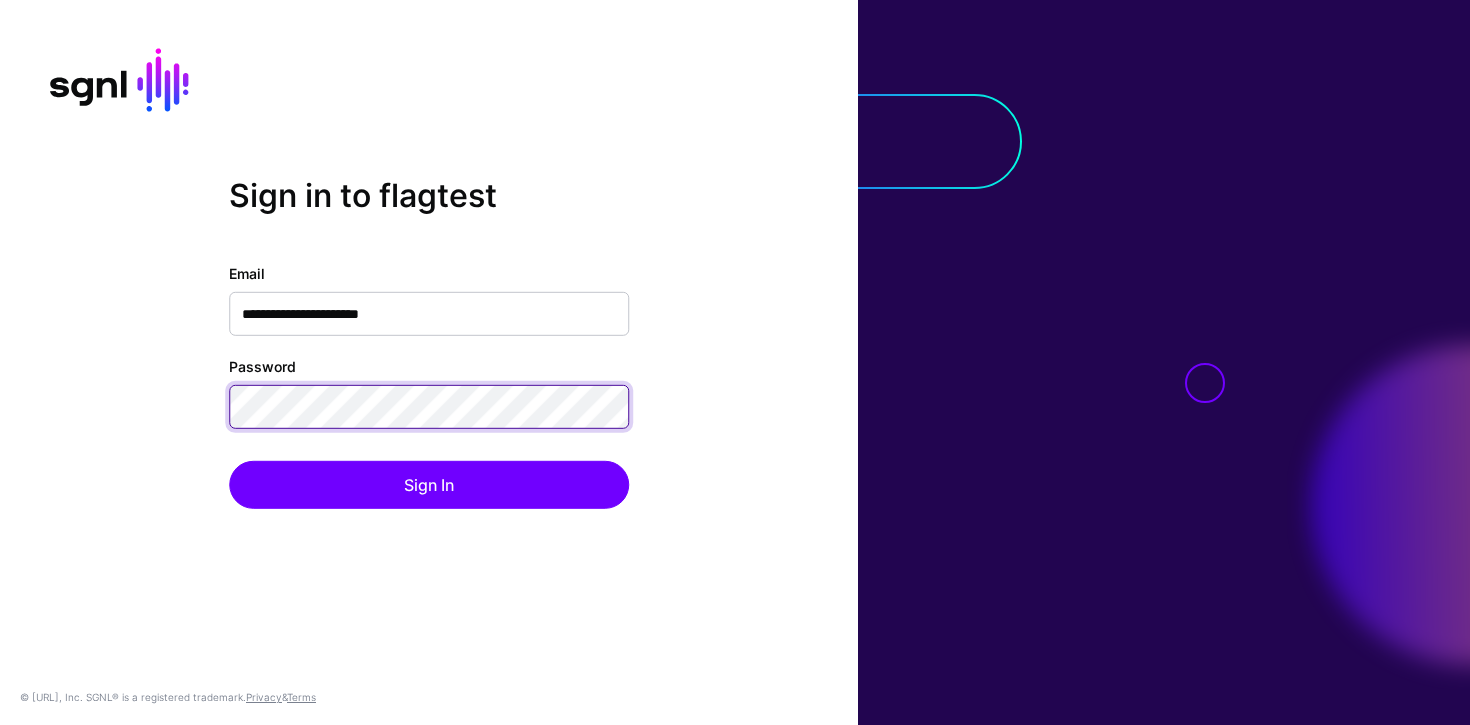 click on "Sign In" 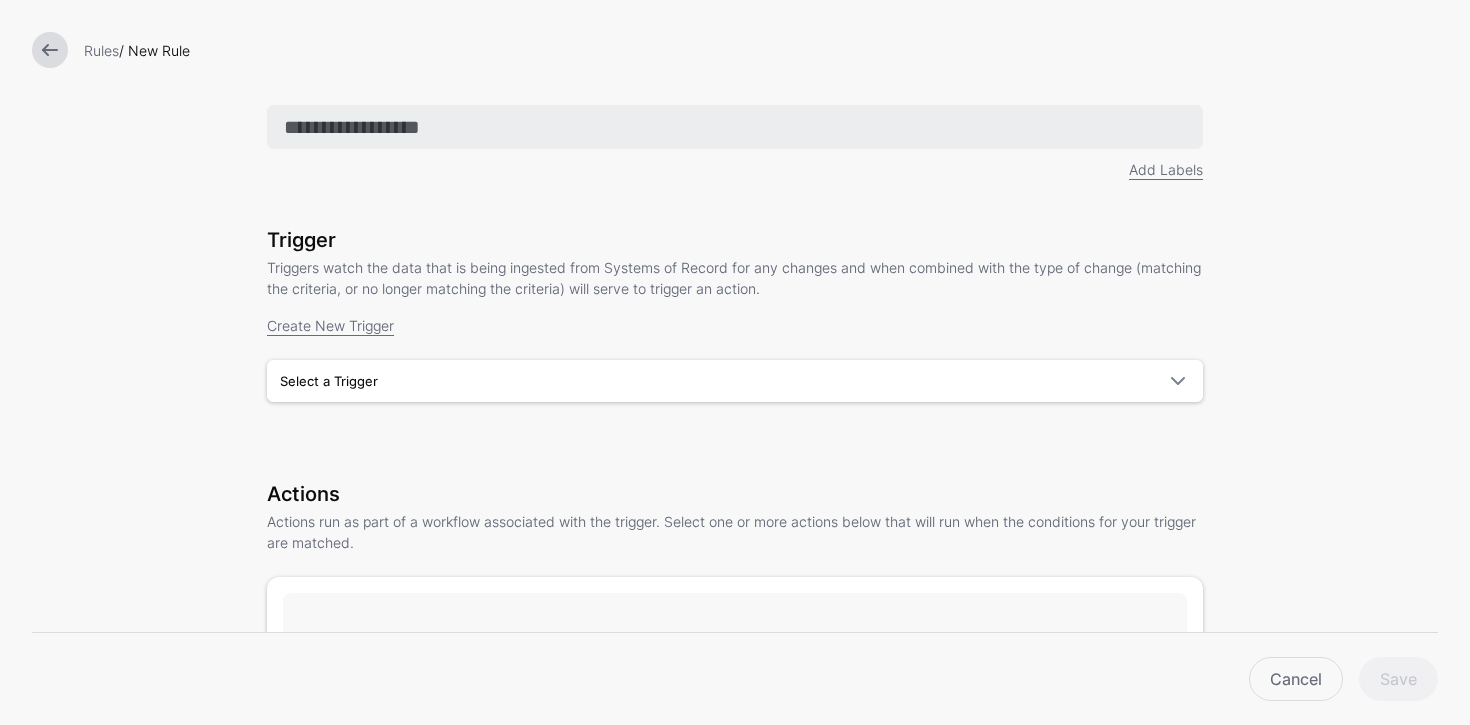 click at bounding box center (735, 127) 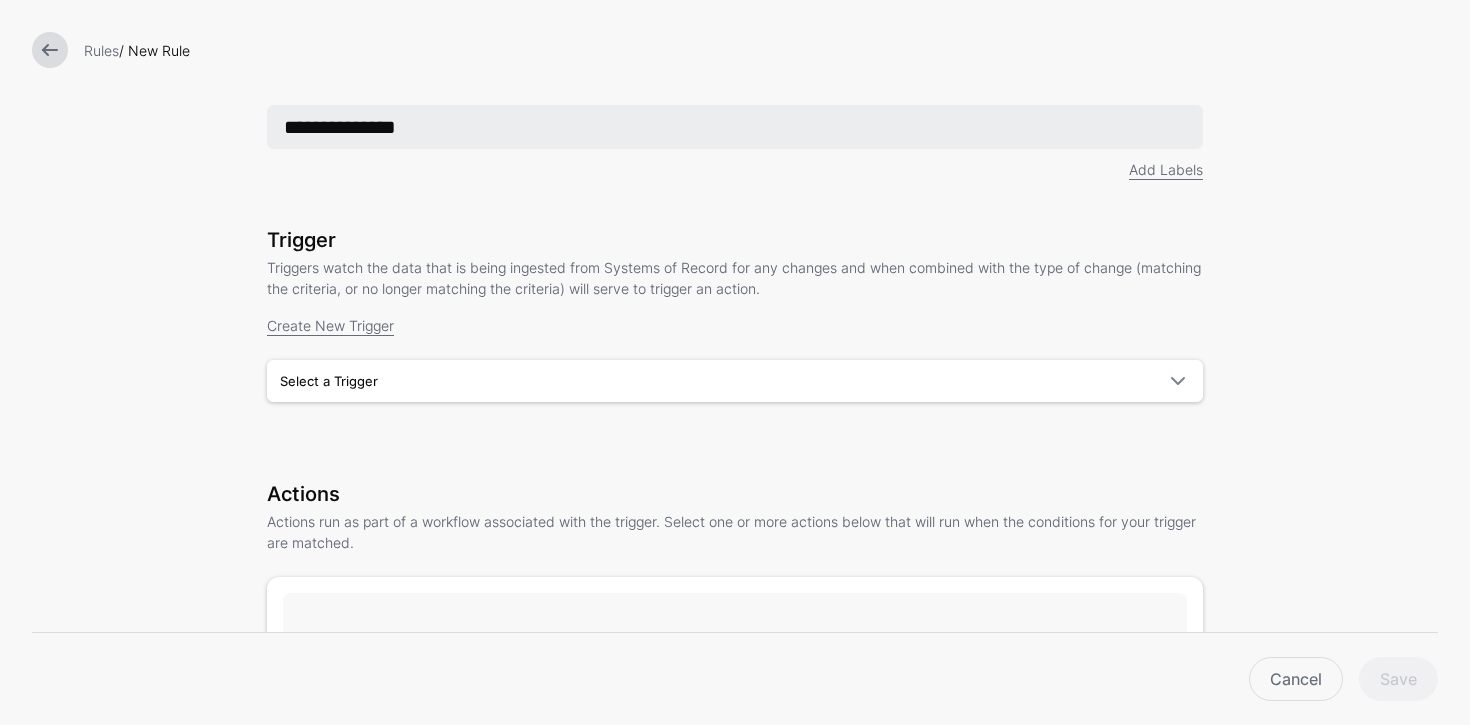 click on "**********" at bounding box center [735, 127] 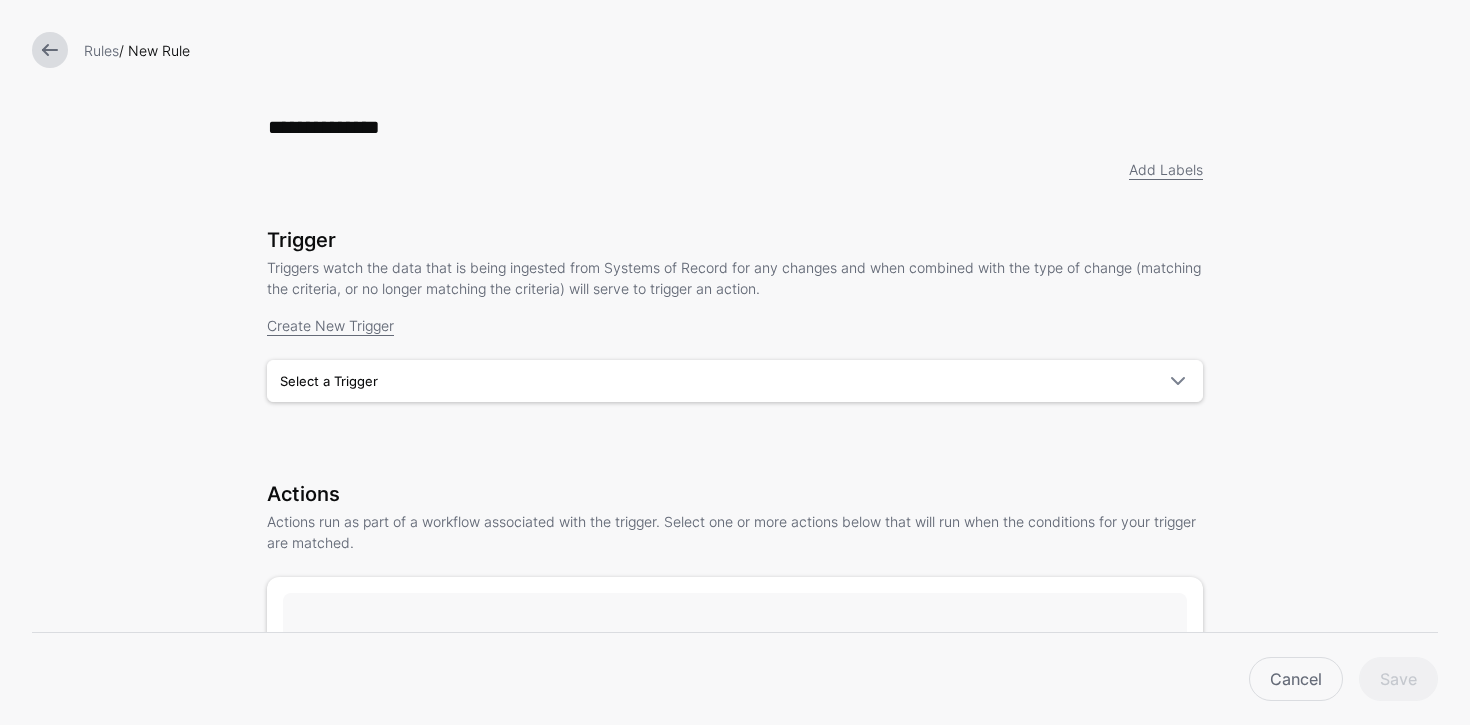 drag, startPoint x: 444, startPoint y: 124, endPoint x: 250, endPoint y: 133, distance: 194.20865 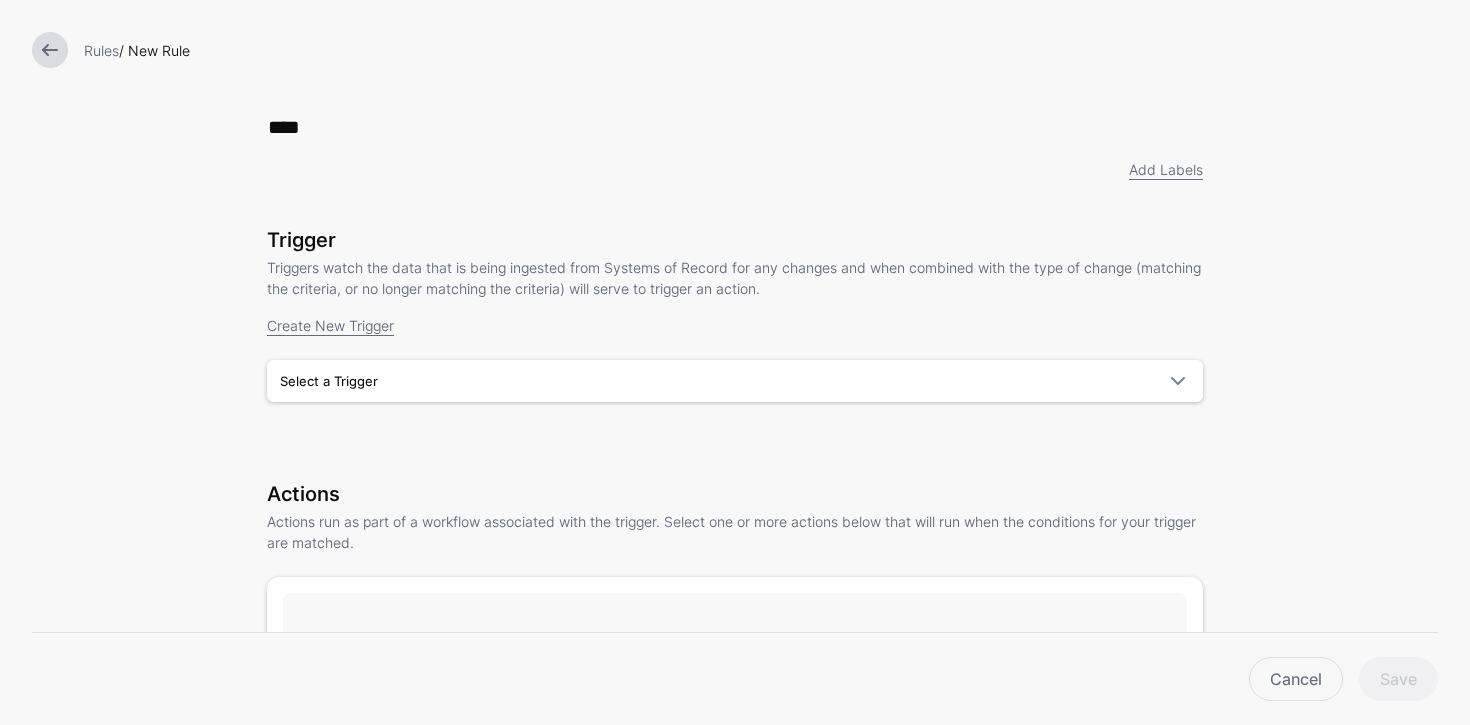 type on "******" 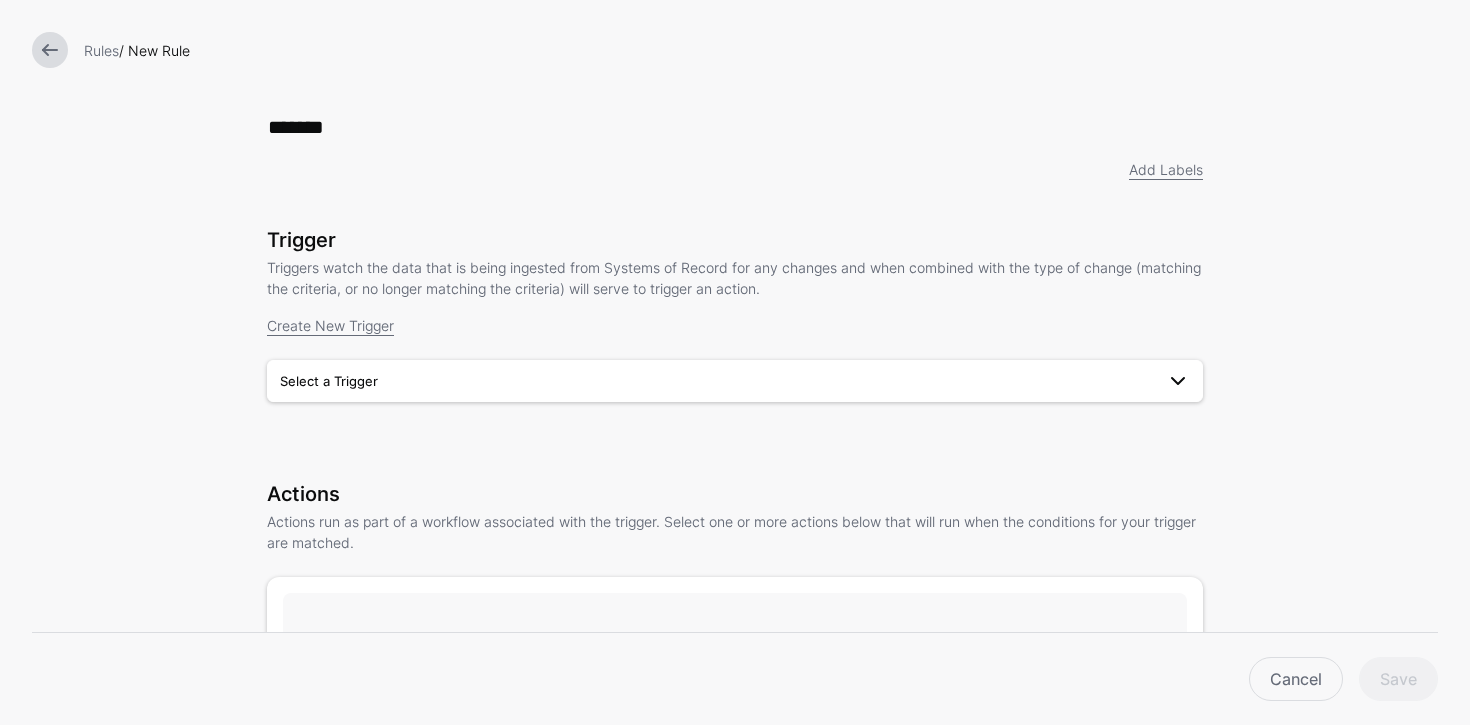 click on "Select a Trigger" at bounding box center (717, 381) 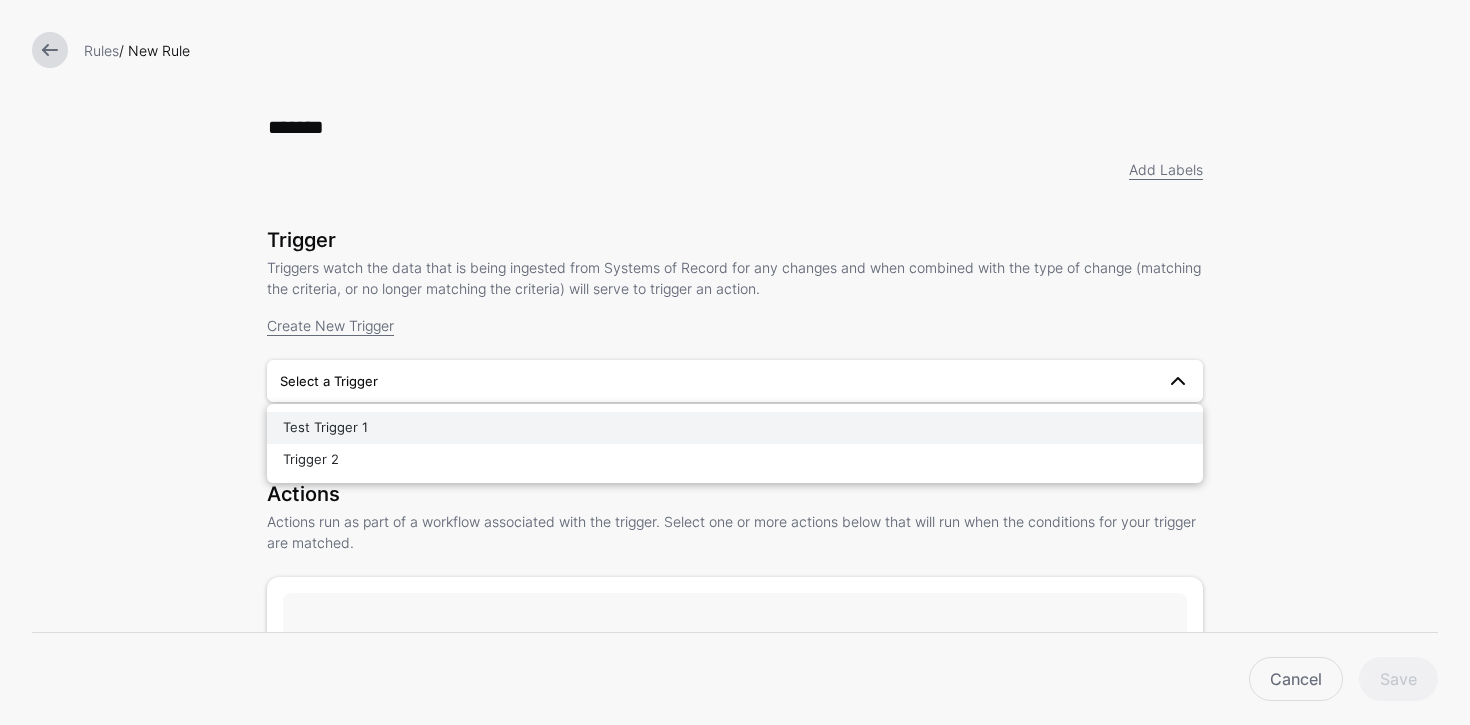 click on "Test Trigger 1" at bounding box center (735, 428) 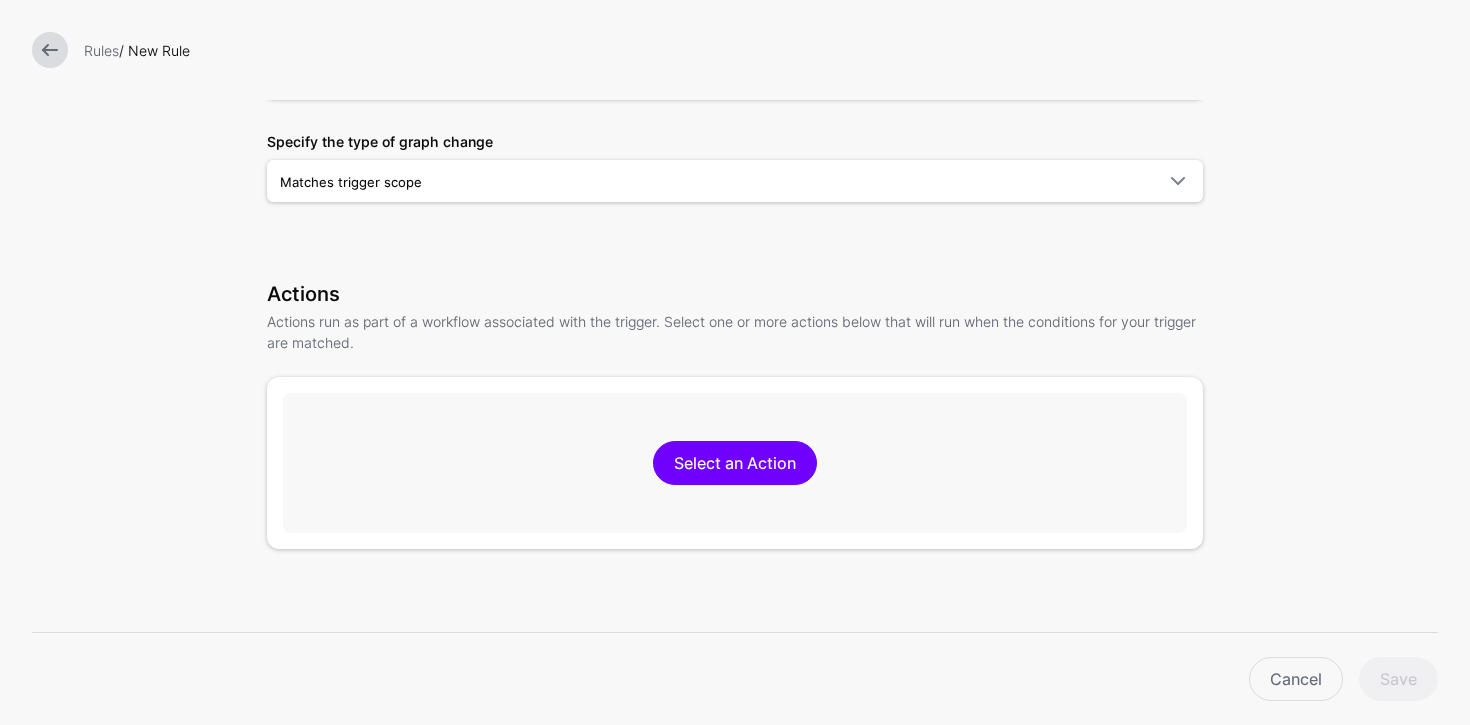scroll, scrollTop: 305, scrollLeft: 0, axis: vertical 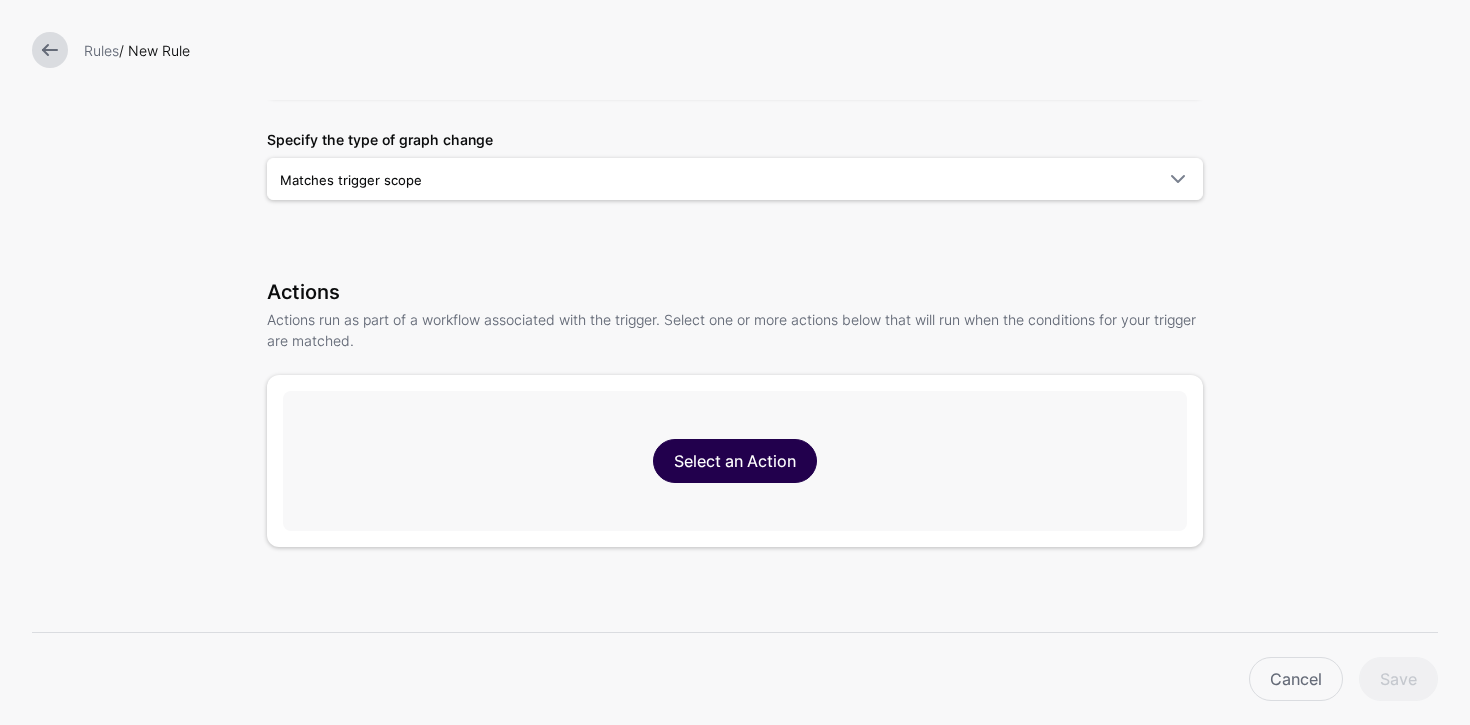 click on "Select an Action" at bounding box center (735, 461) 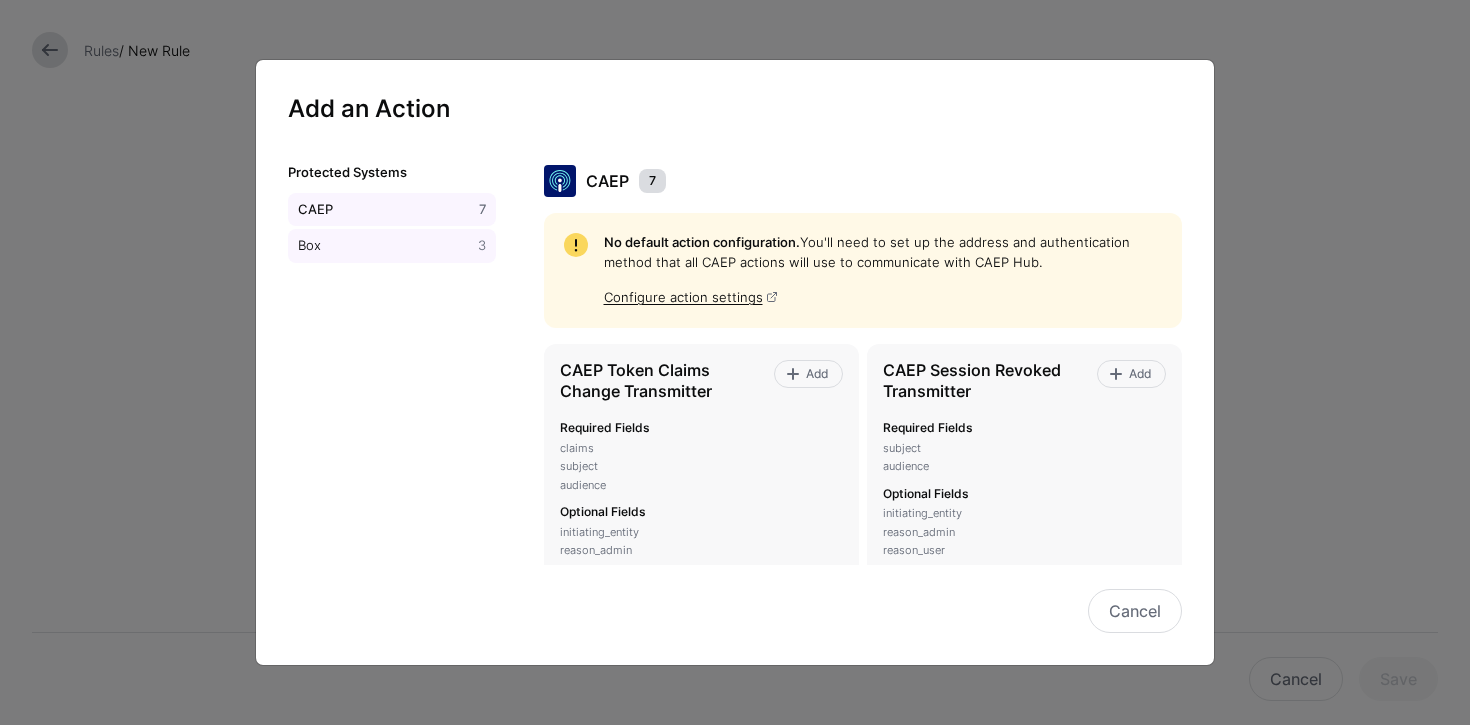 click on "Box" 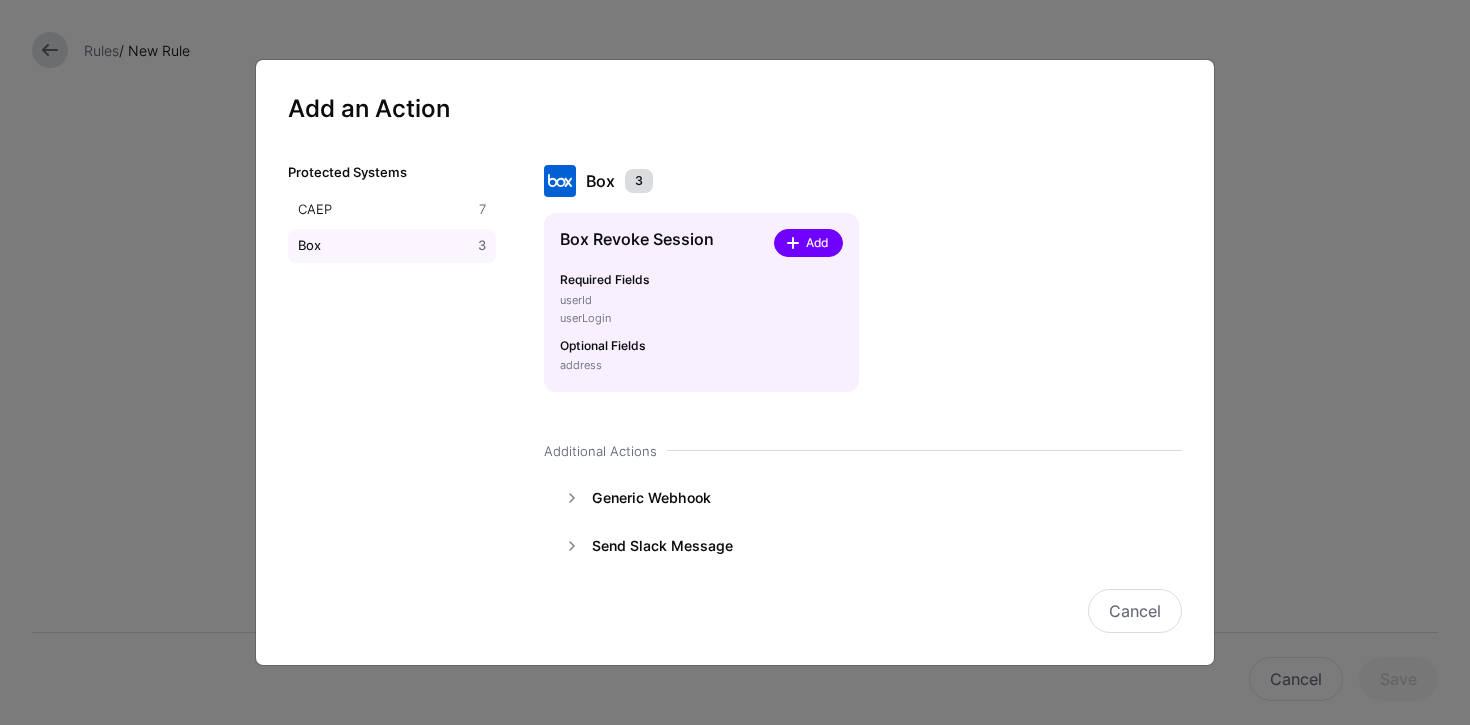 click 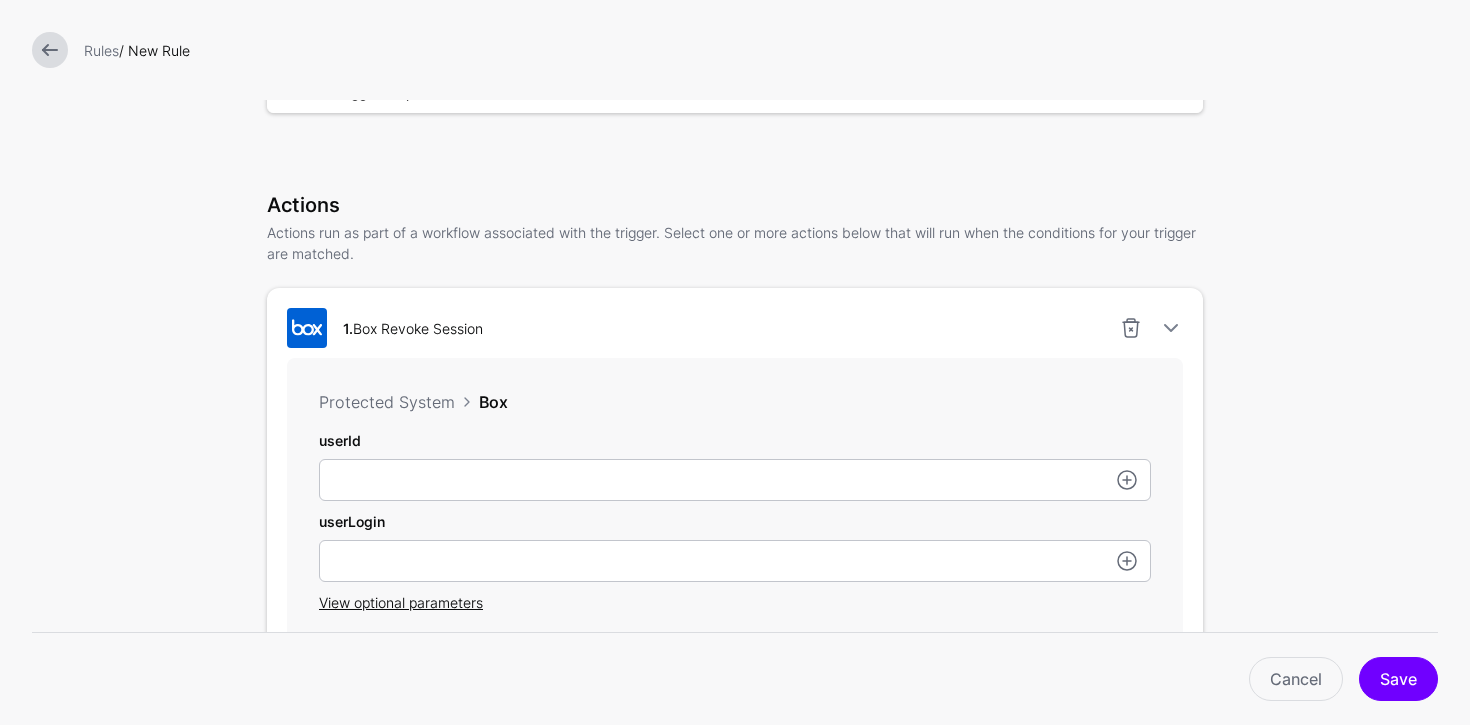 scroll, scrollTop: 447, scrollLeft: 0, axis: vertical 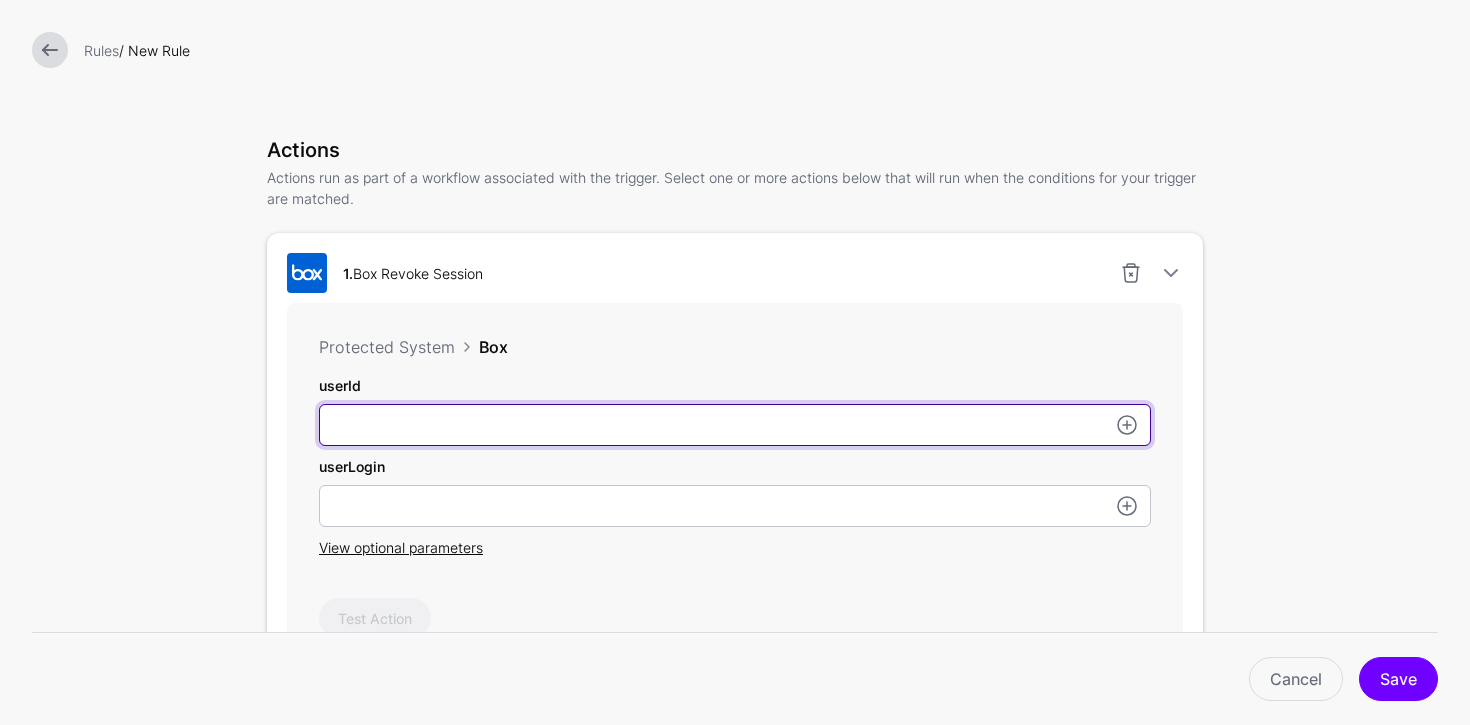 click on "userId" at bounding box center [735, 425] 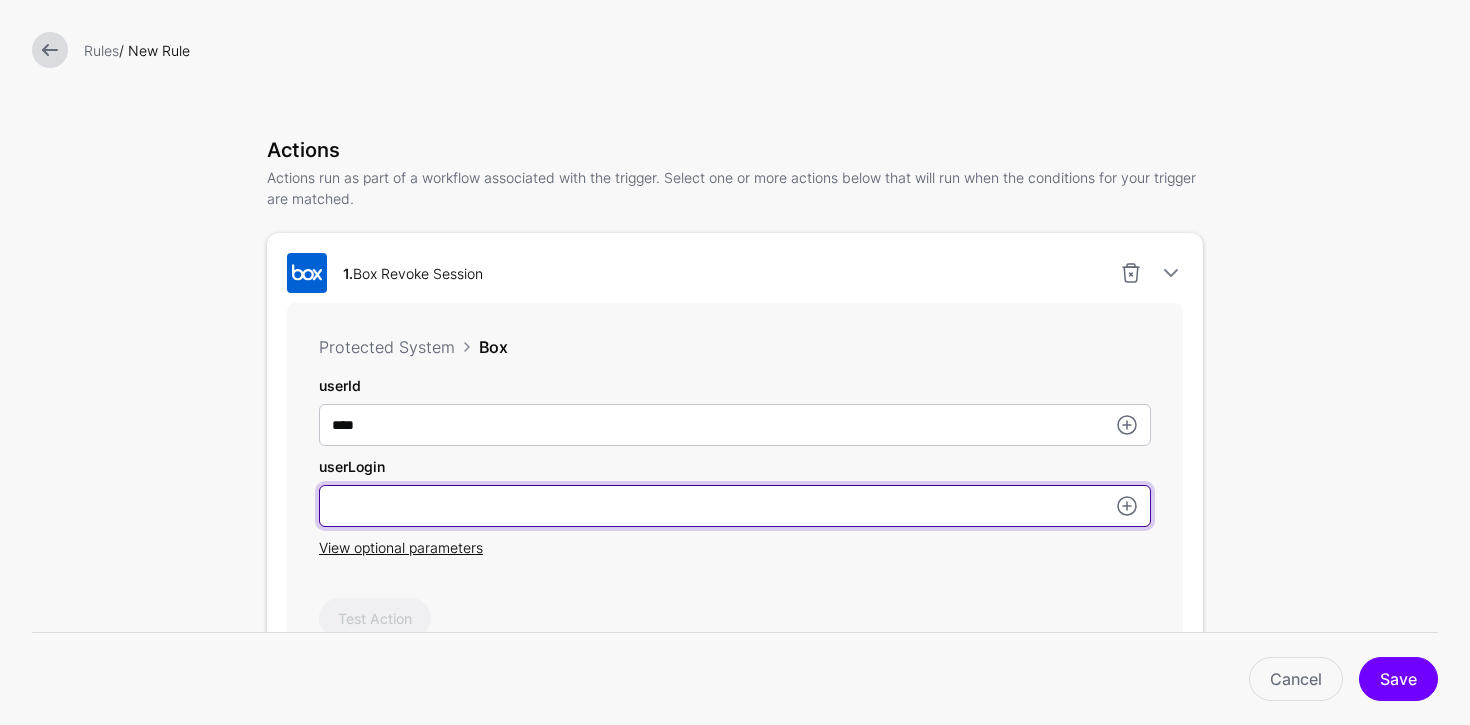 click on "userId" at bounding box center (735, 506) 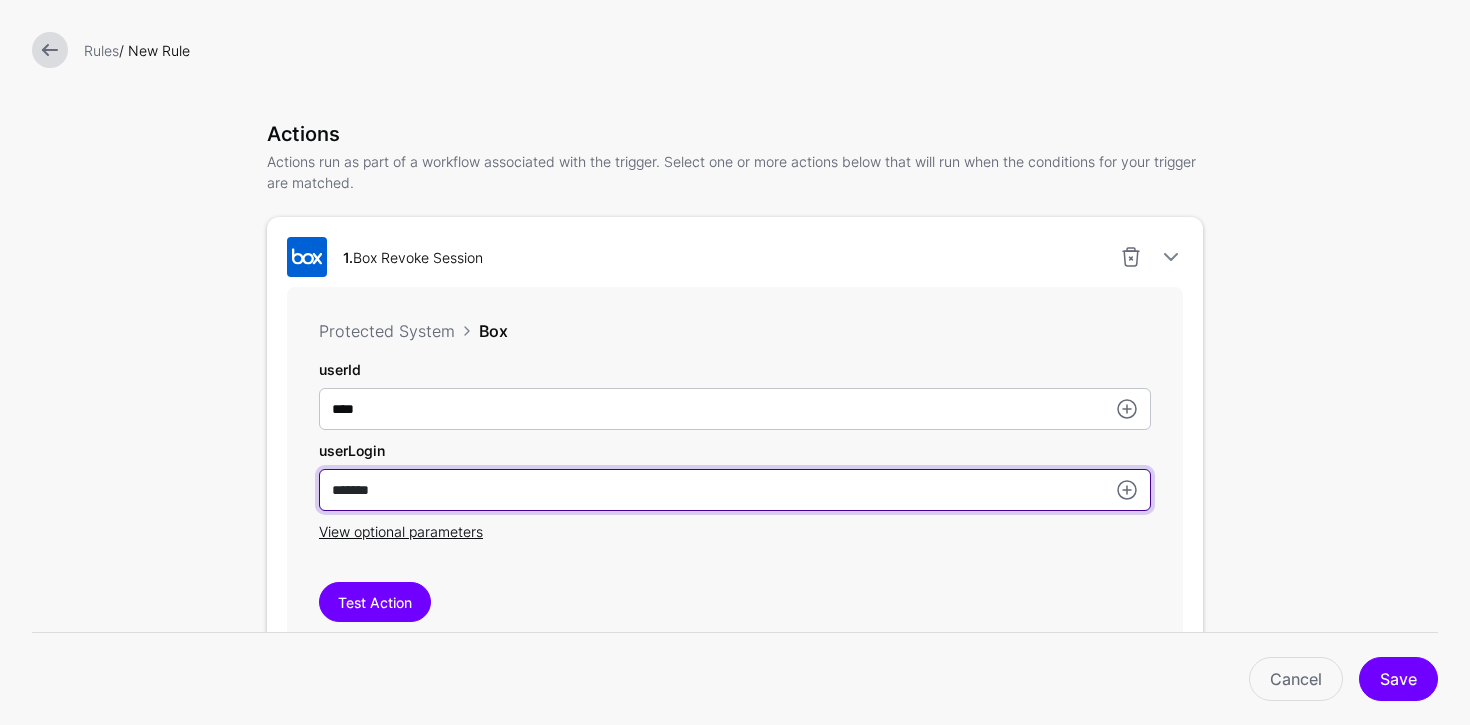 scroll, scrollTop: 471, scrollLeft: 0, axis: vertical 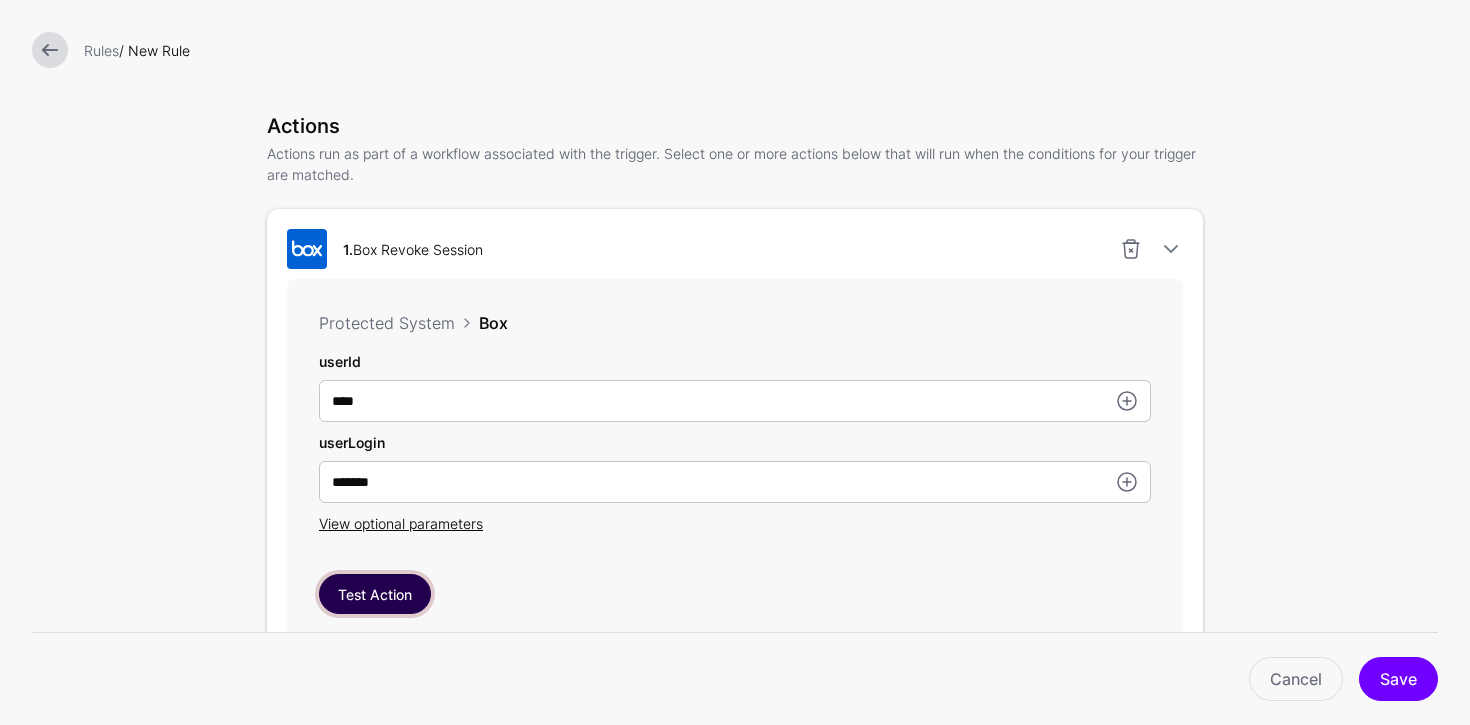 click on "Test Action" at bounding box center [375, 594] 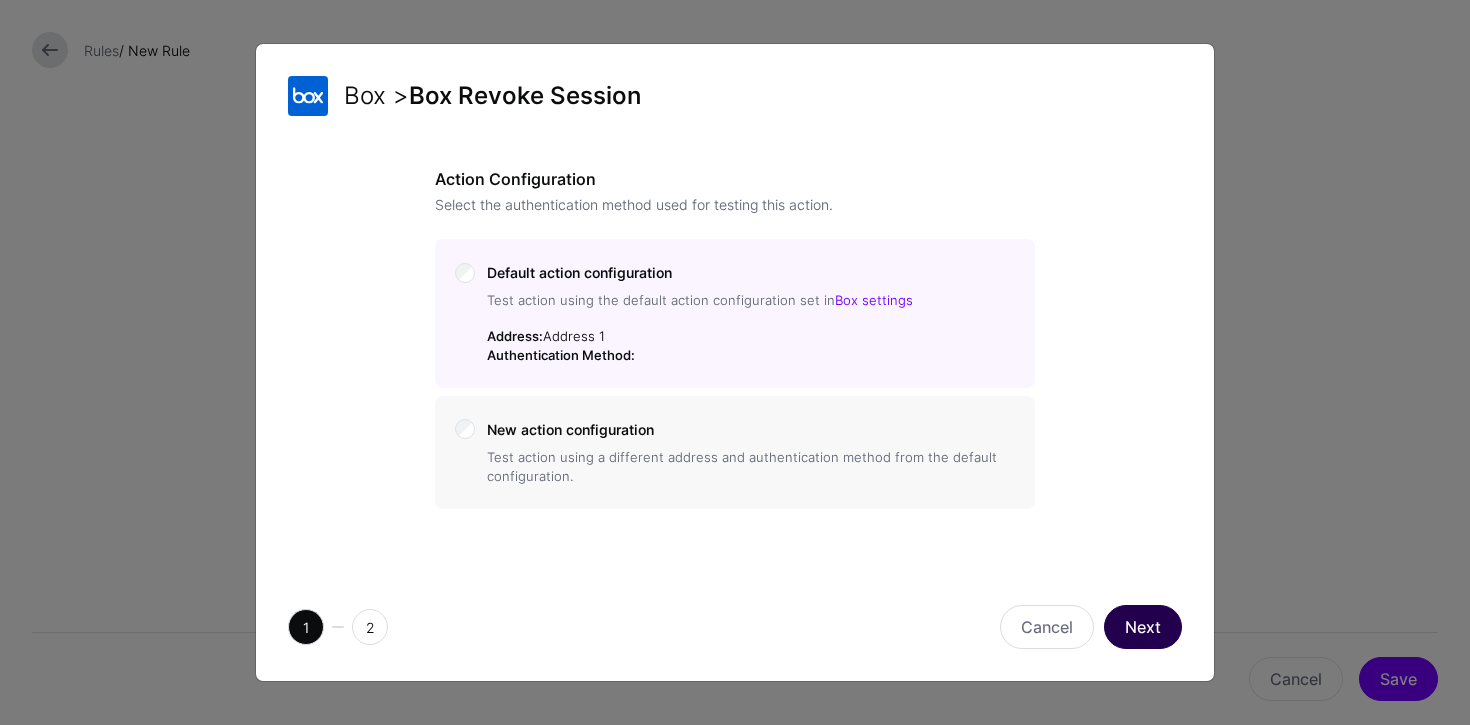 click on "Next" 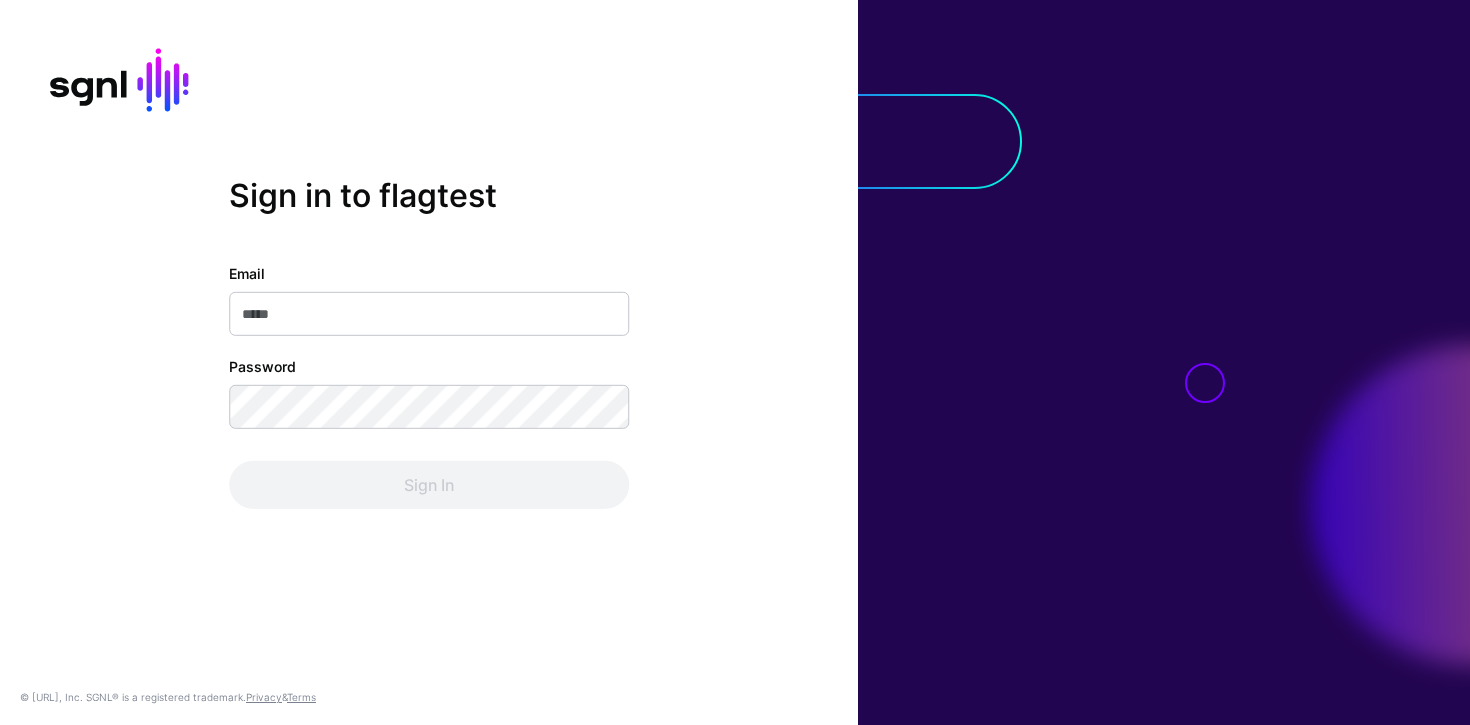 scroll, scrollTop: 0, scrollLeft: 0, axis: both 